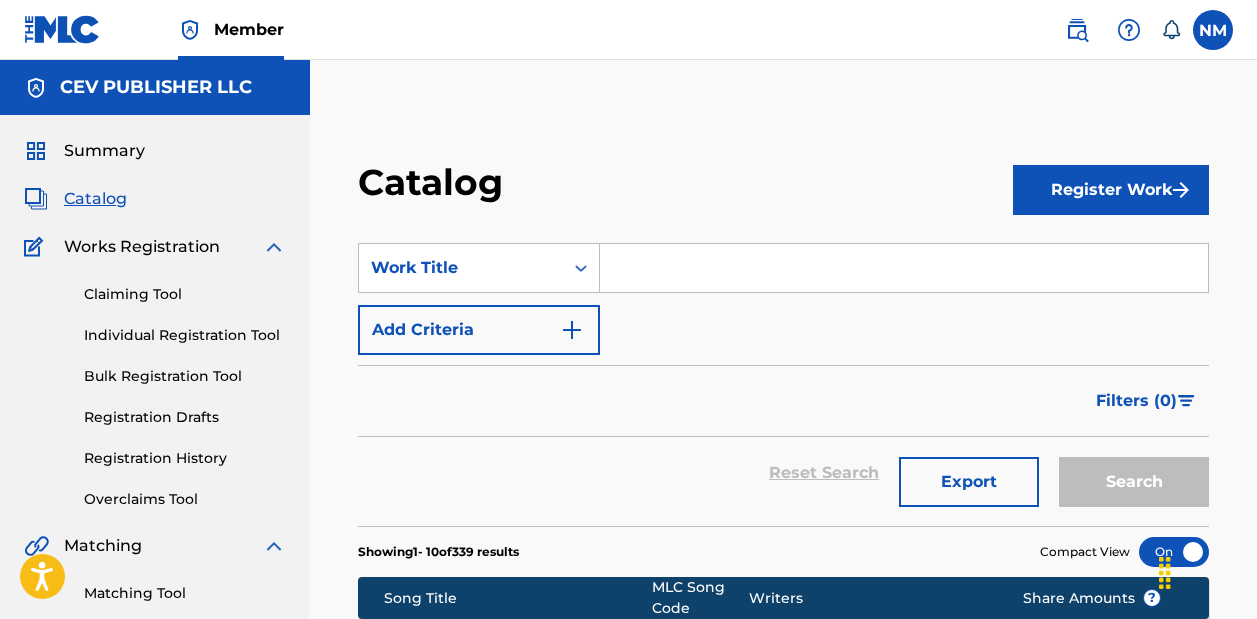 scroll, scrollTop: 553, scrollLeft: 0, axis: vertical 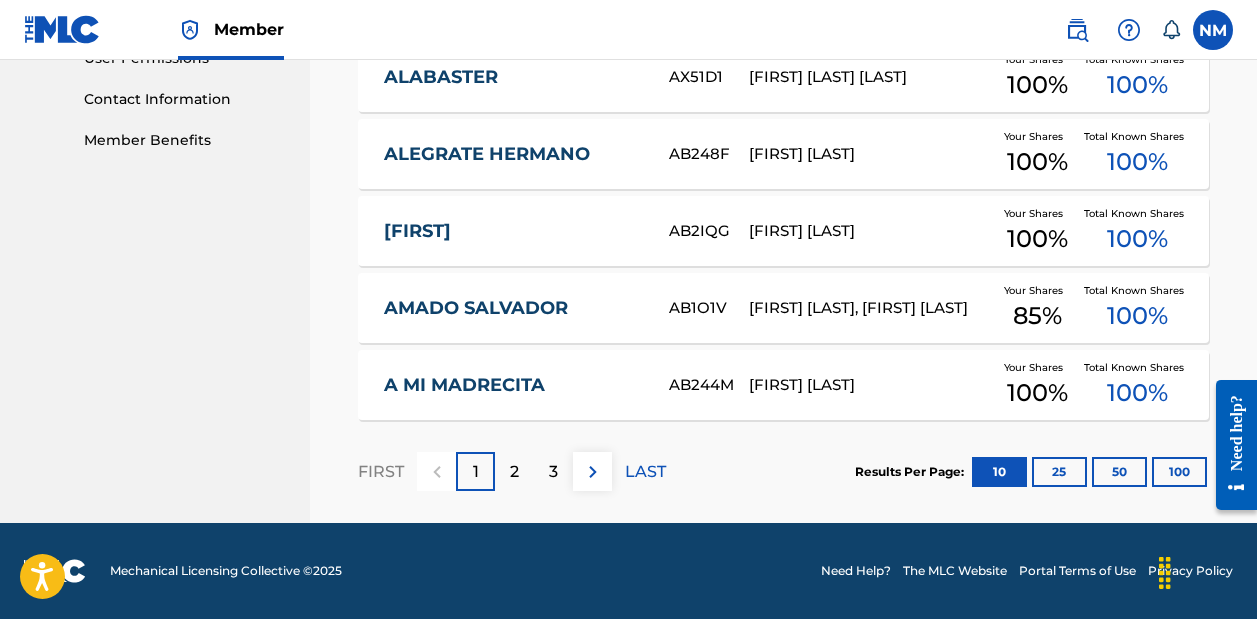 click on "[FIRST]" at bounding box center (513, 231) 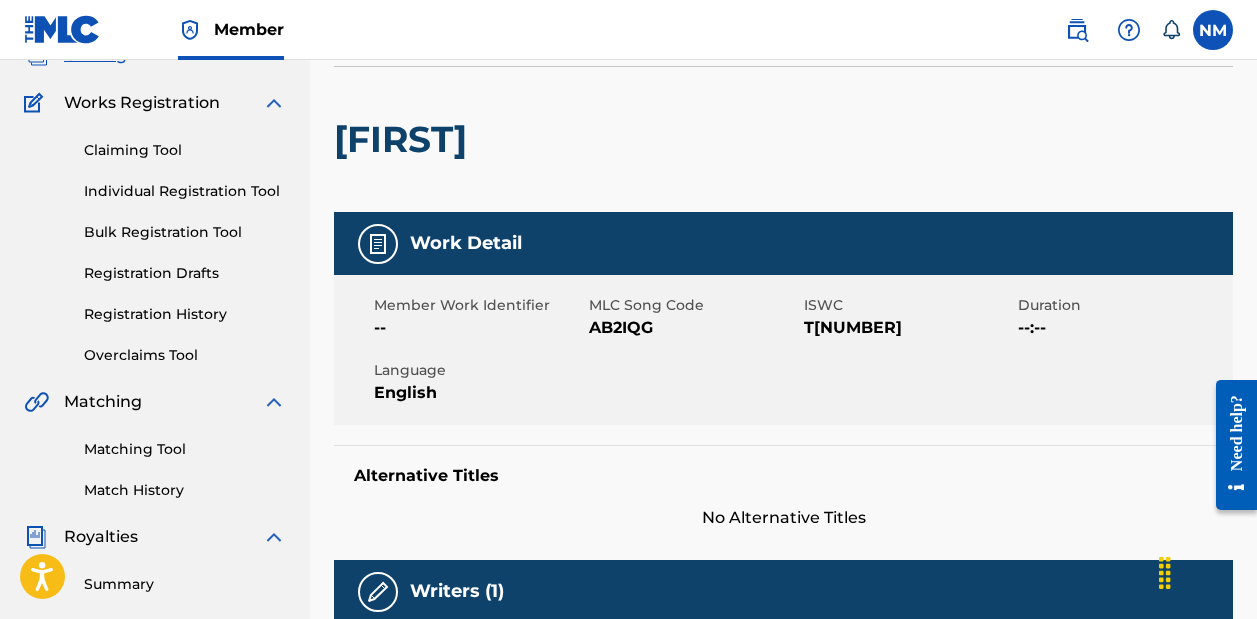 scroll, scrollTop: 9, scrollLeft: 0, axis: vertical 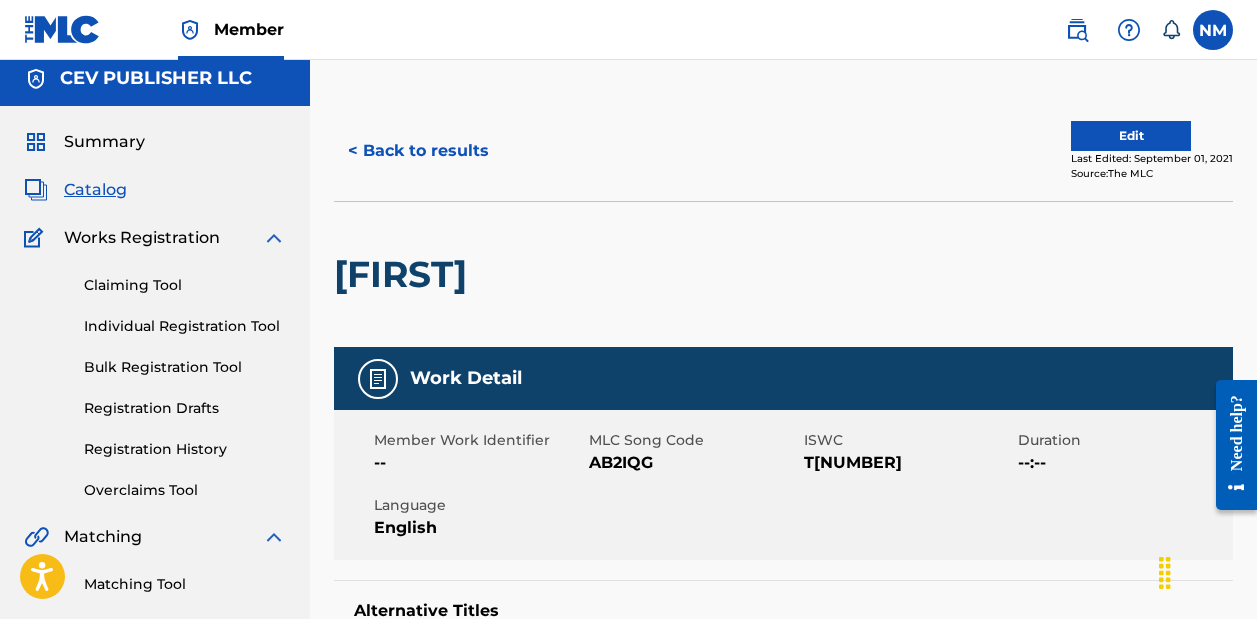 click on "Edit" at bounding box center (1131, 136) 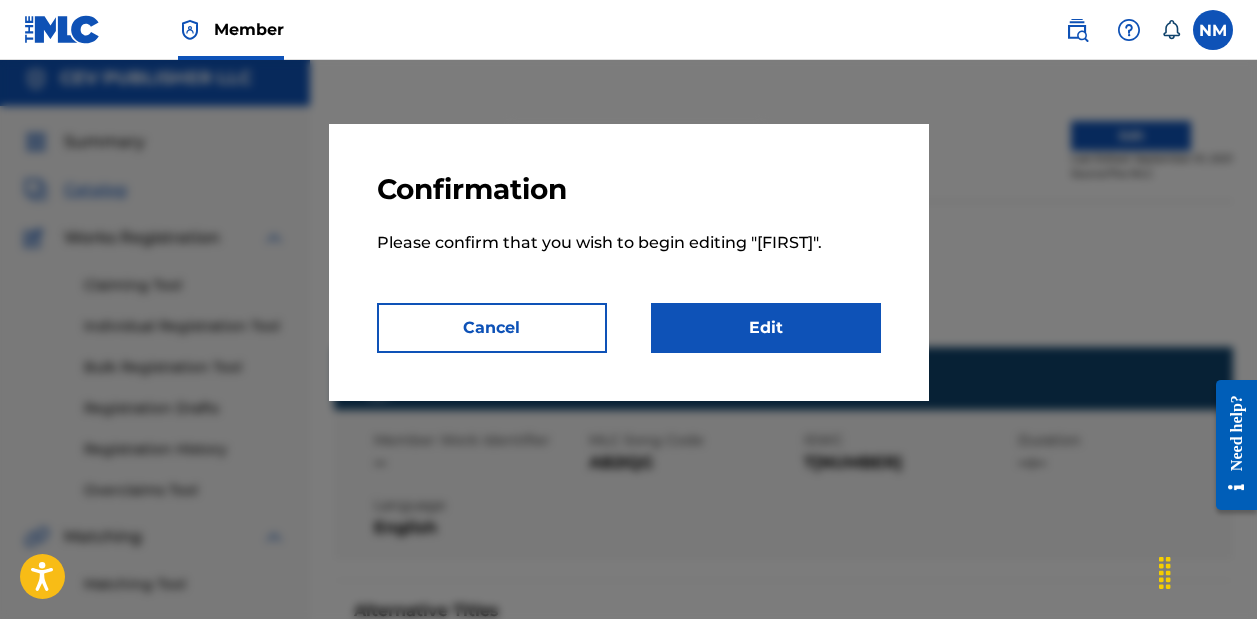 click on "Edit" at bounding box center [766, 328] 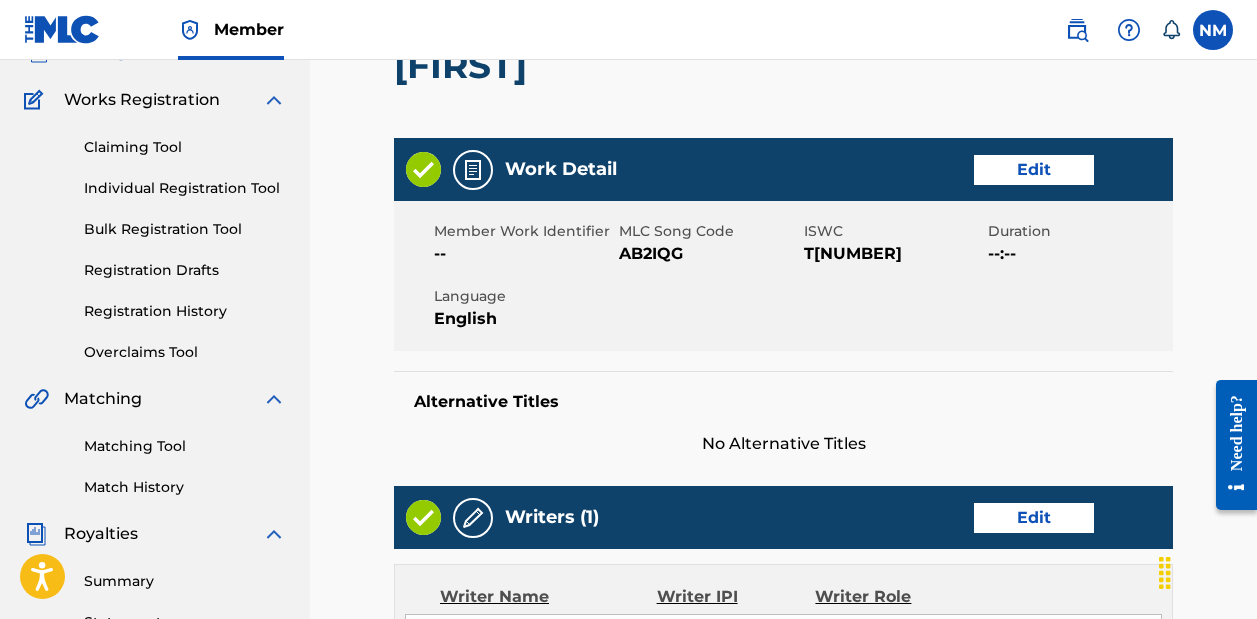 scroll, scrollTop: 110, scrollLeft: 0, axis: vertical 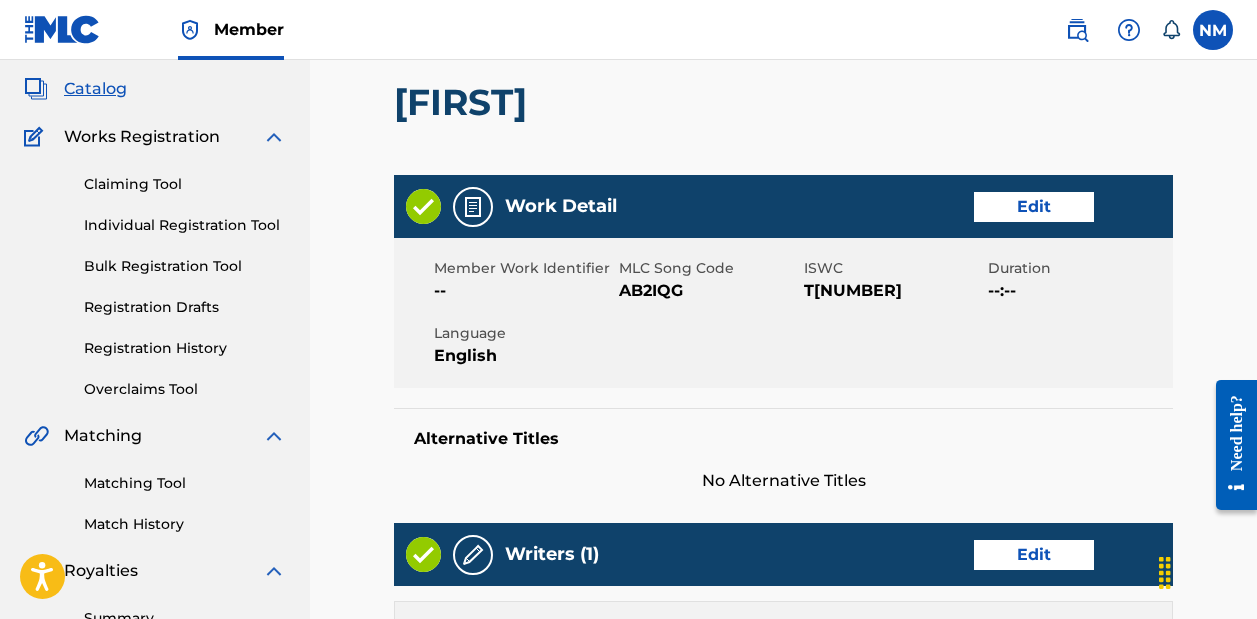 click on "Edit" at bounding box center [1034, 207] 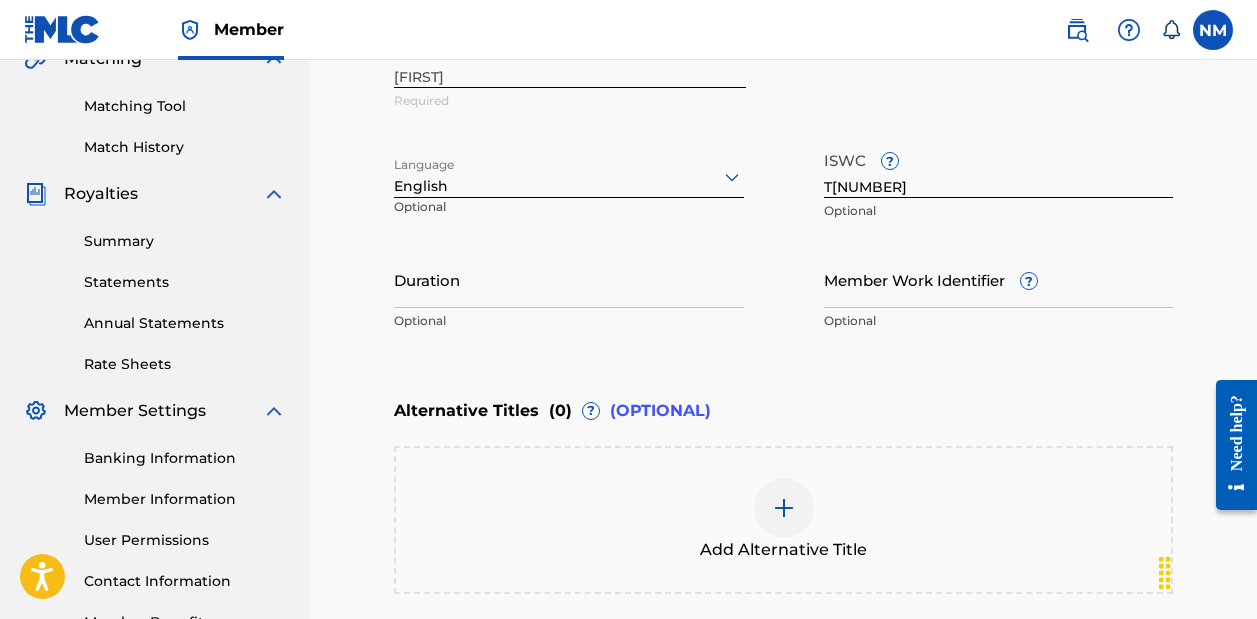 scroll, scrollTop: 522, scrollLeft: 0, axis: vertical 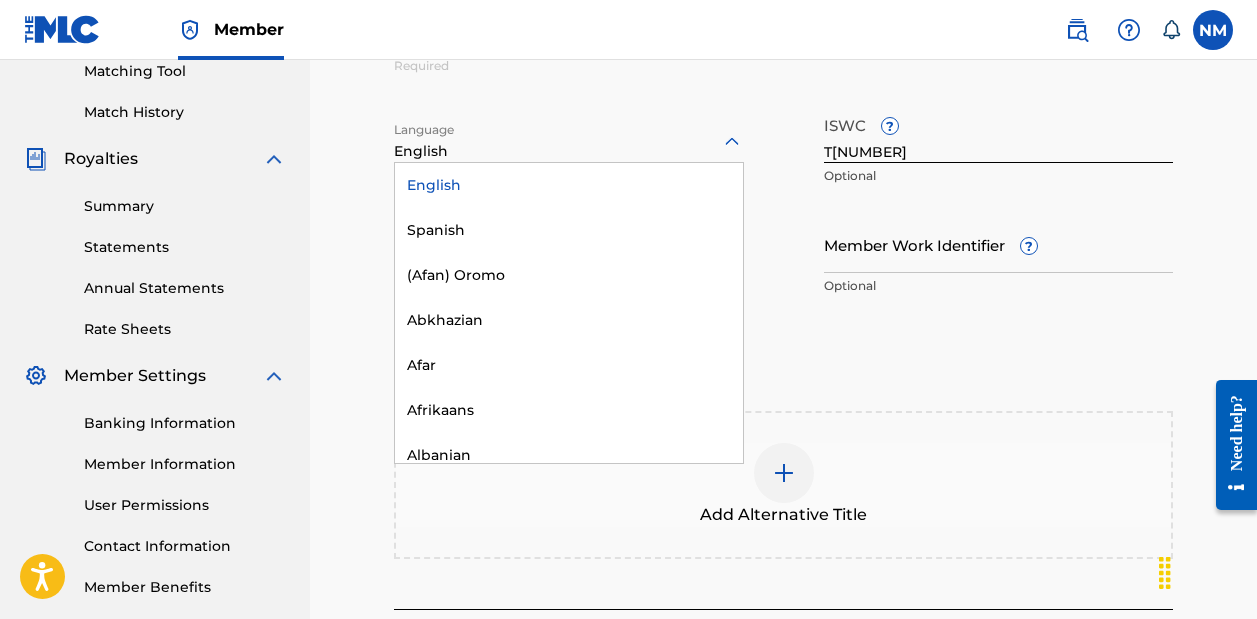 click 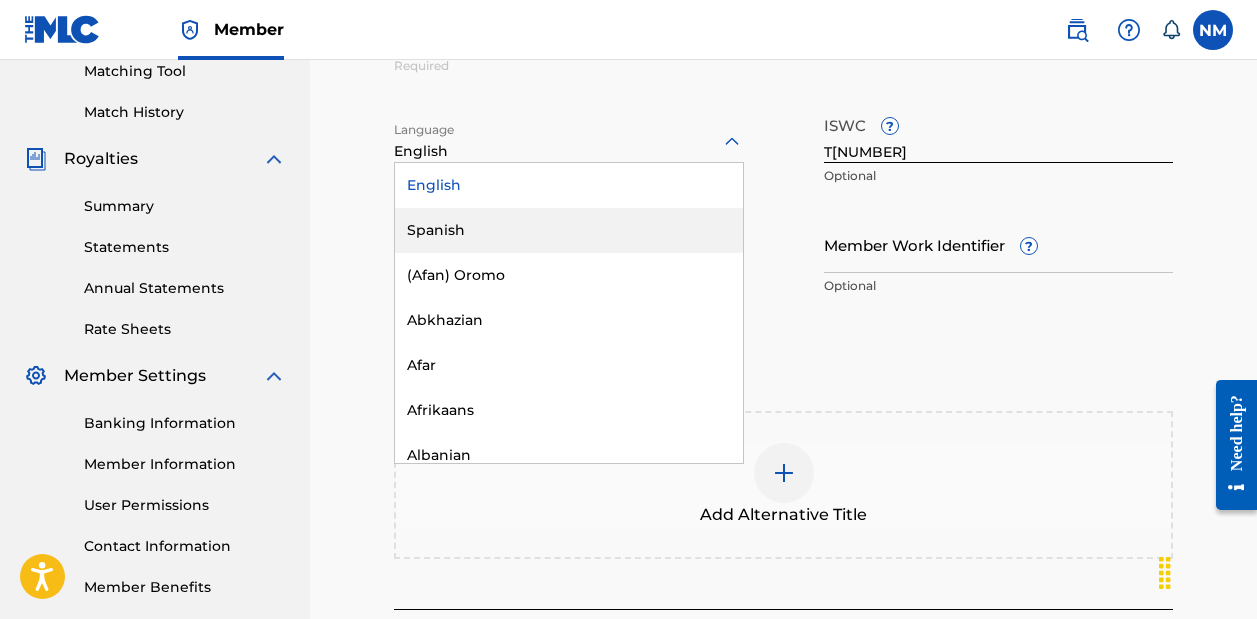 click on "Spanish" at bounding box center (569, 230) 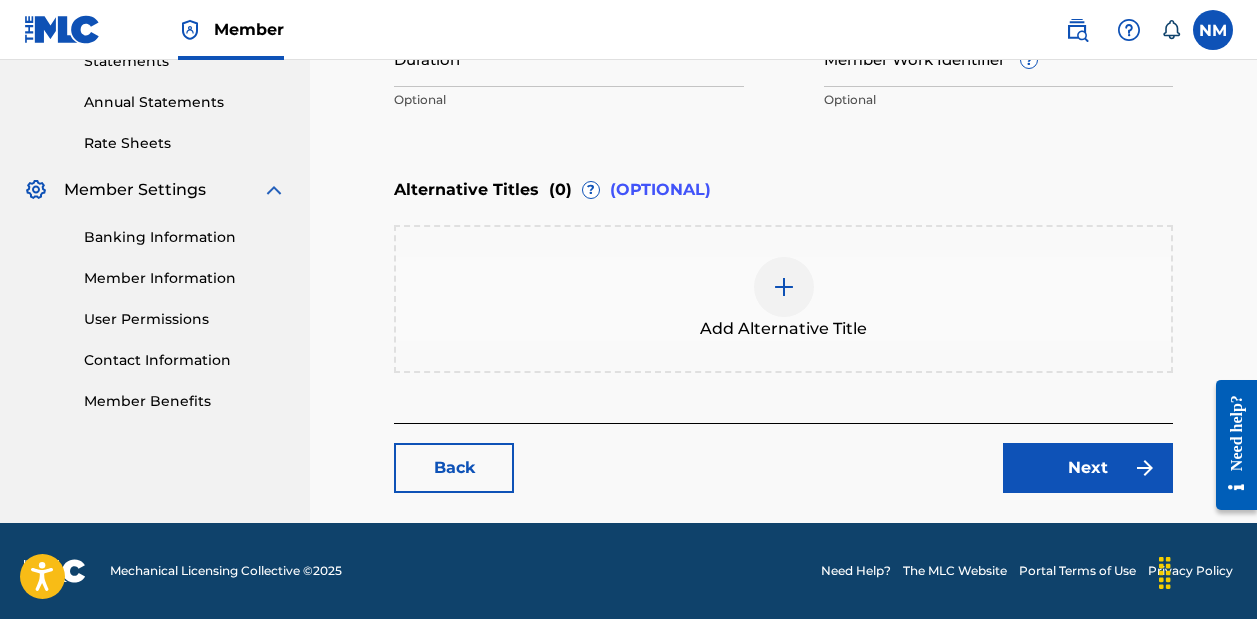 scroll, scrollTop: 708, scrollLeft: 0, axis: vertical 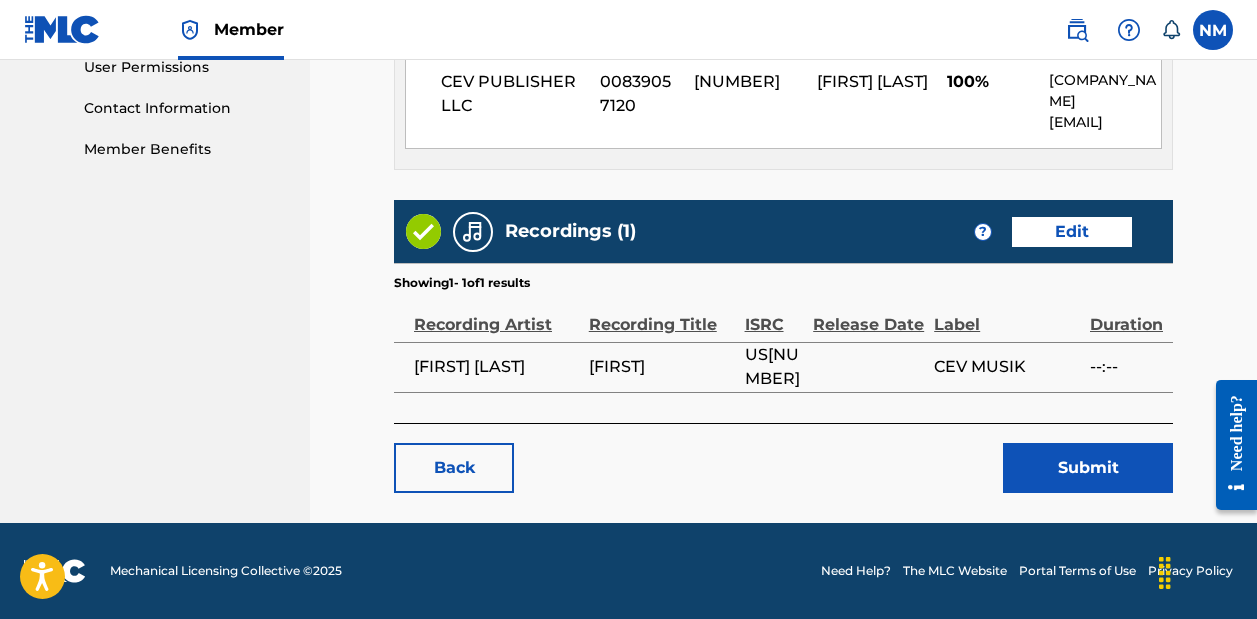 click on "Back" at bounding box center [454, 468] 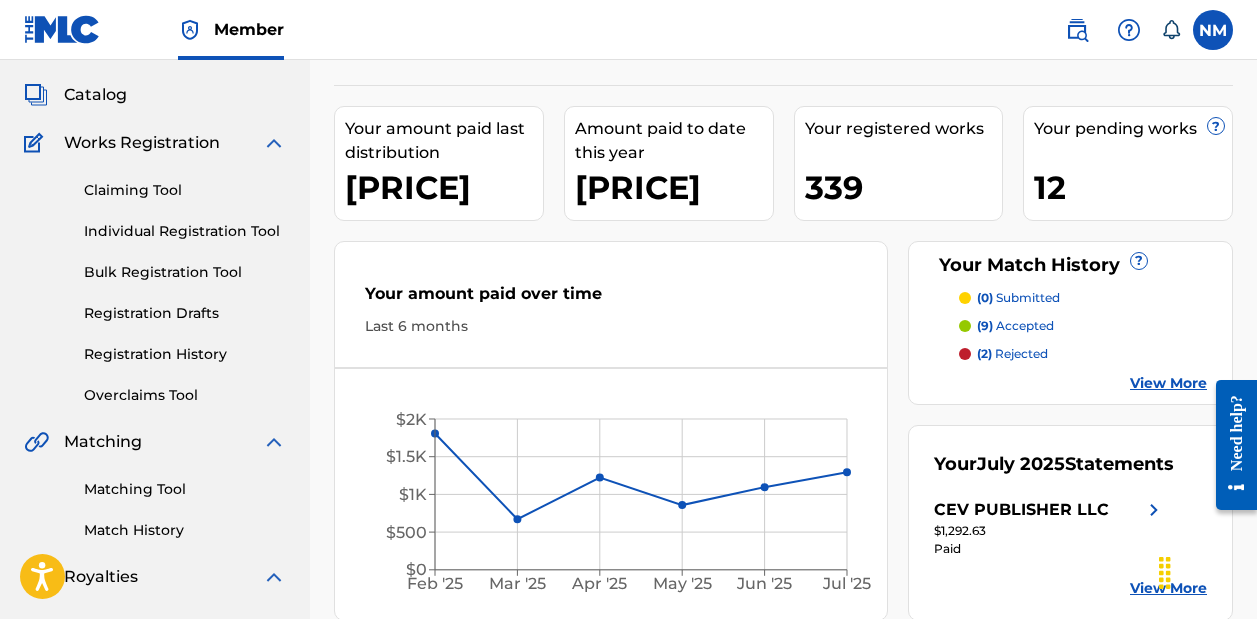 scroll, scrollTop: 113, scrollLeft: 0, axis: vertical 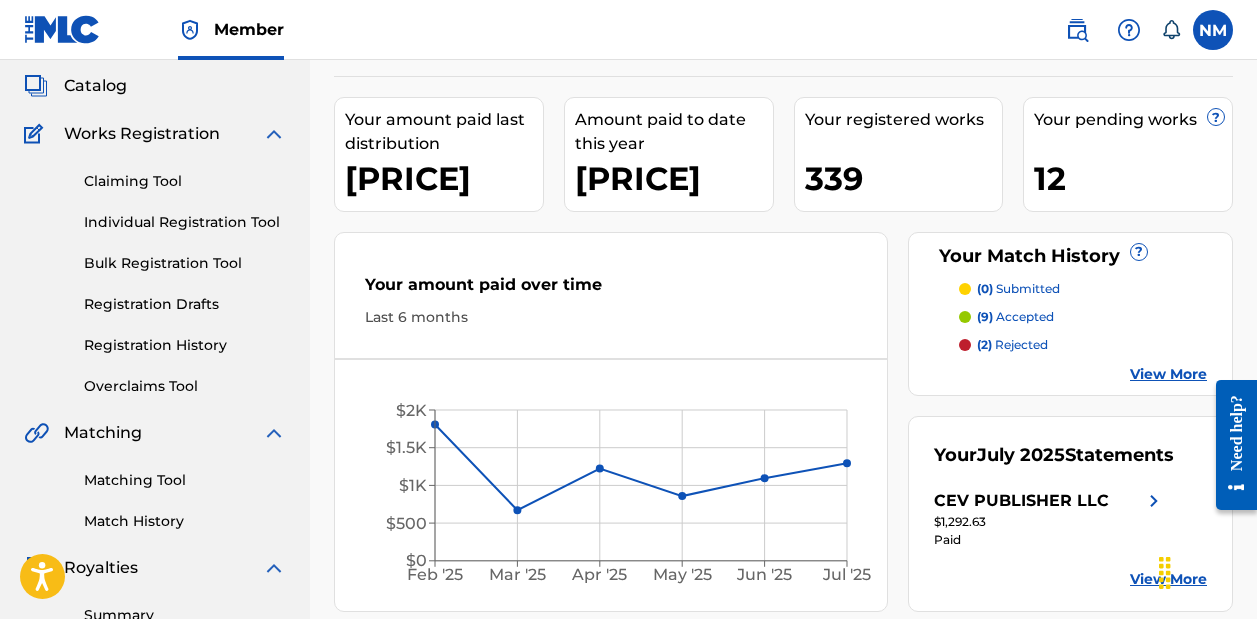 click on "Registration History" at bounding box center (185, 345) 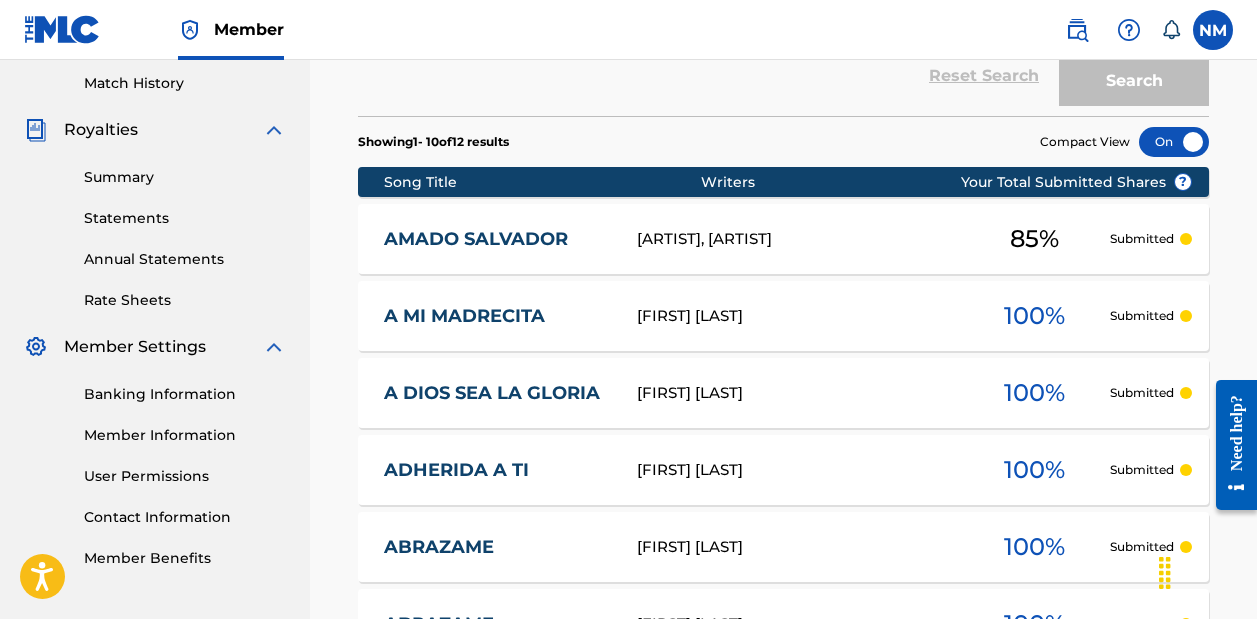 scroll, scrollTop: 547, scrollLeft: 0, axis: vertical 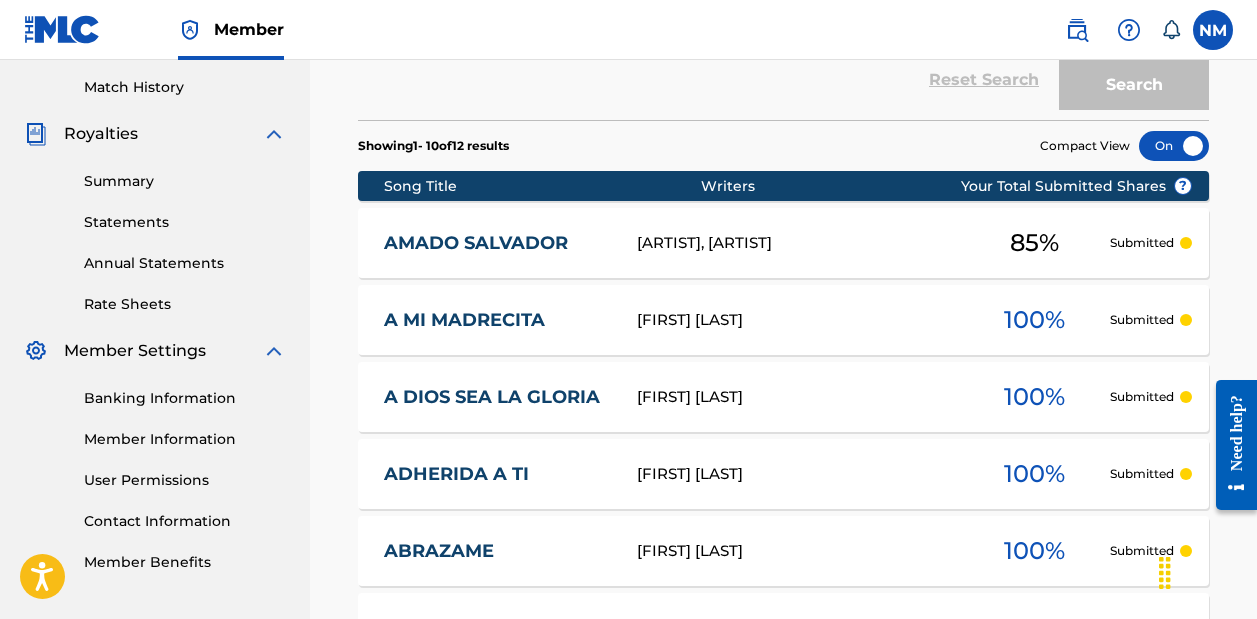 click on "AMADO SALVADOR" at bounding box center [497, 243] 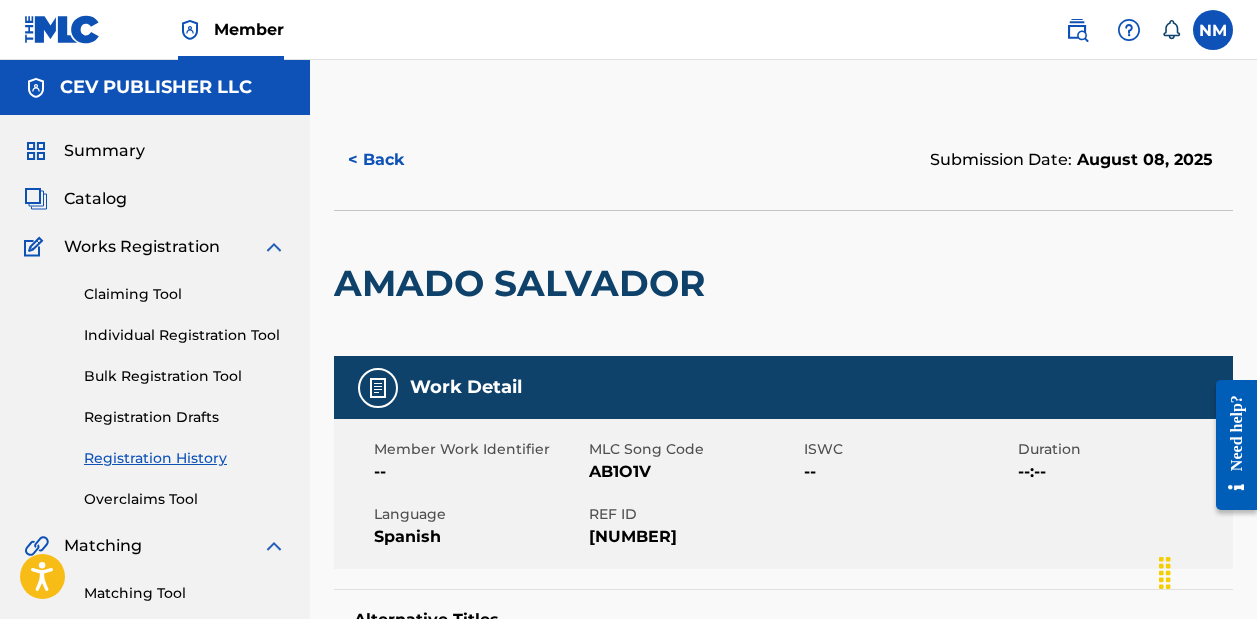 scroll, scrollTop: 0, scrollLeft: 0, axis: both 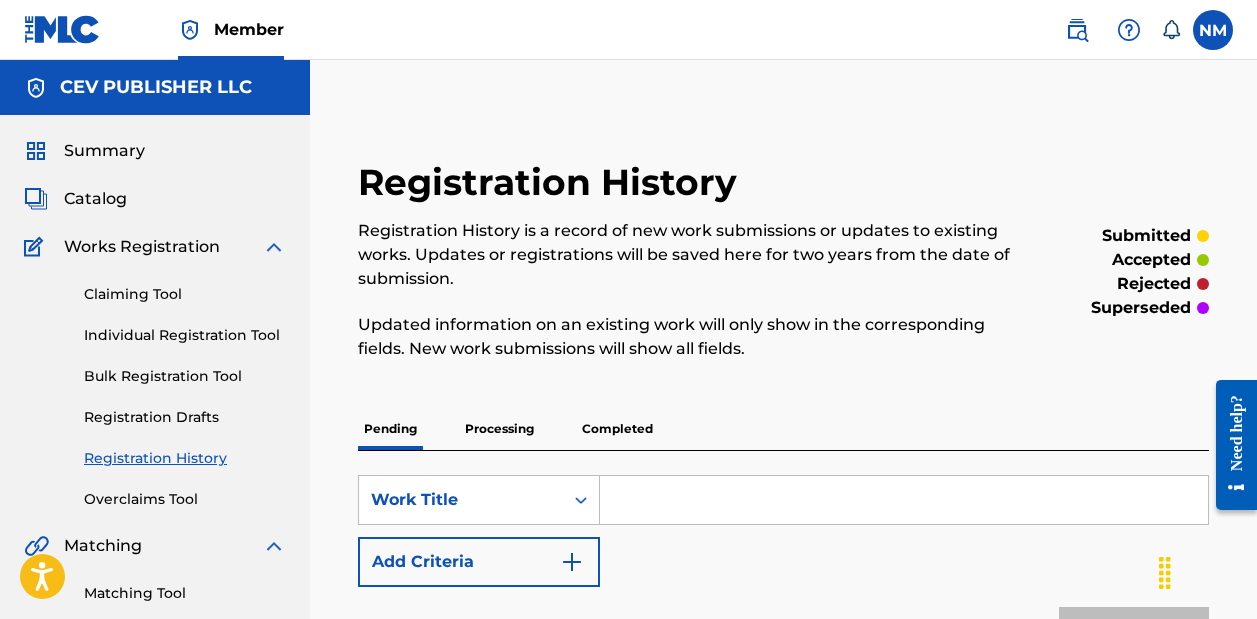 click on "Catalog" at bounding box center (95, 199) 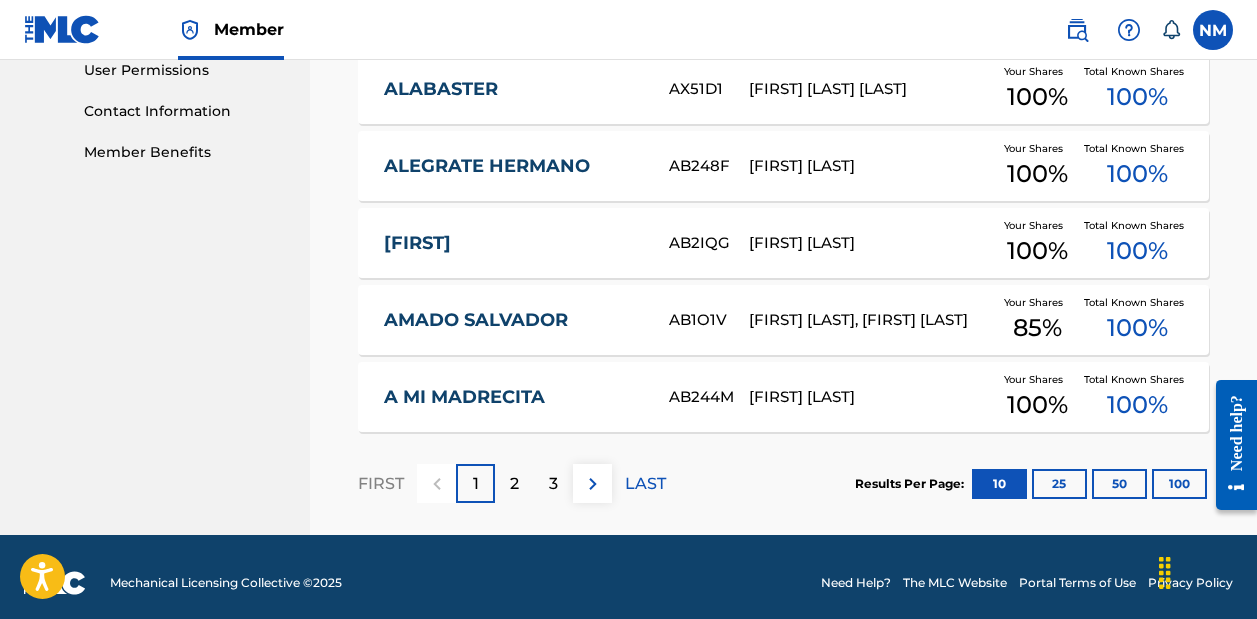 scroll, scrollTop: 958, scrollLeft: 0, axis: vertical 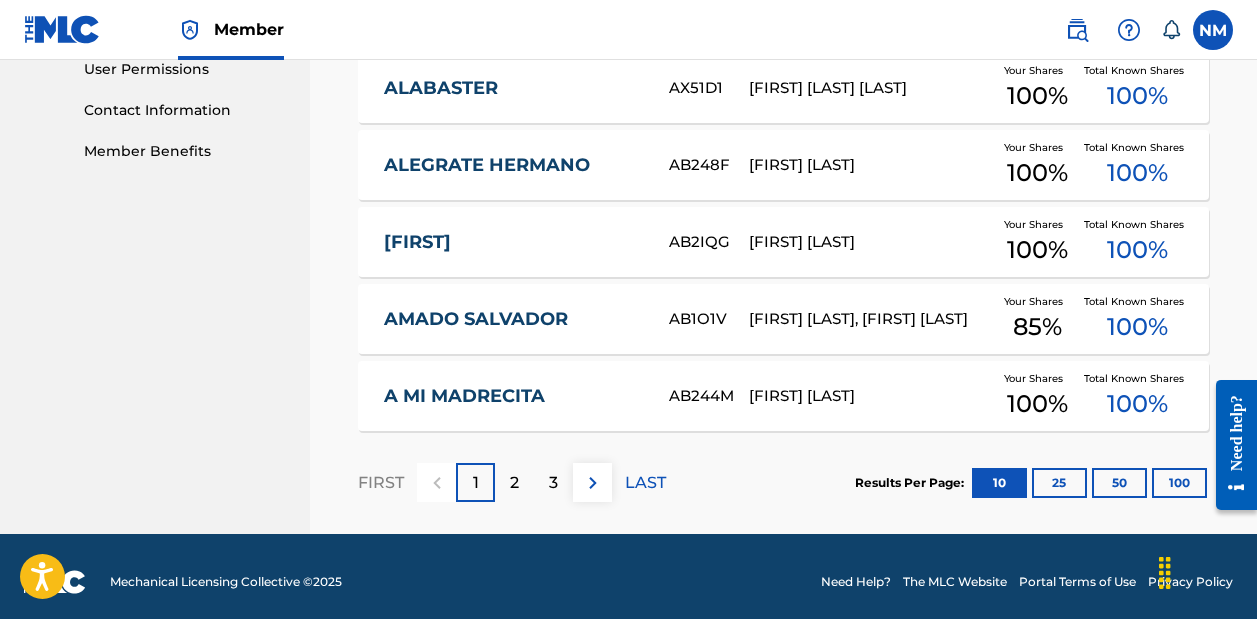 click on "2" at bounding box center [514, 483] 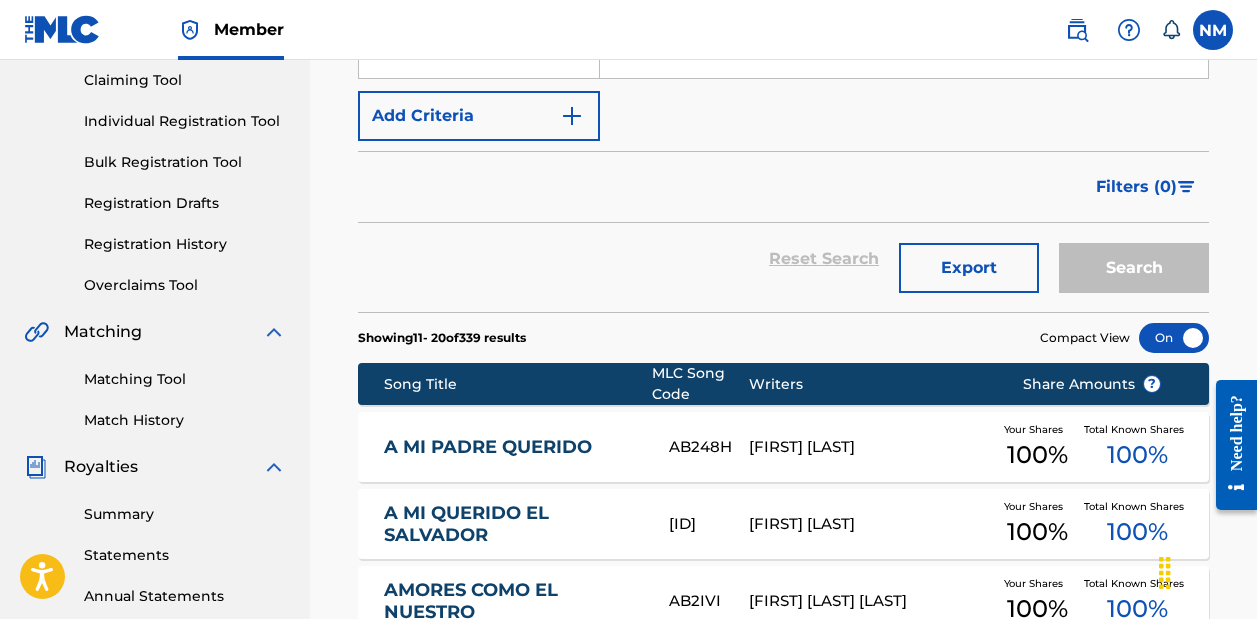 scroll, scrollTop: 227, scrollLeft: 0, axis: vertical 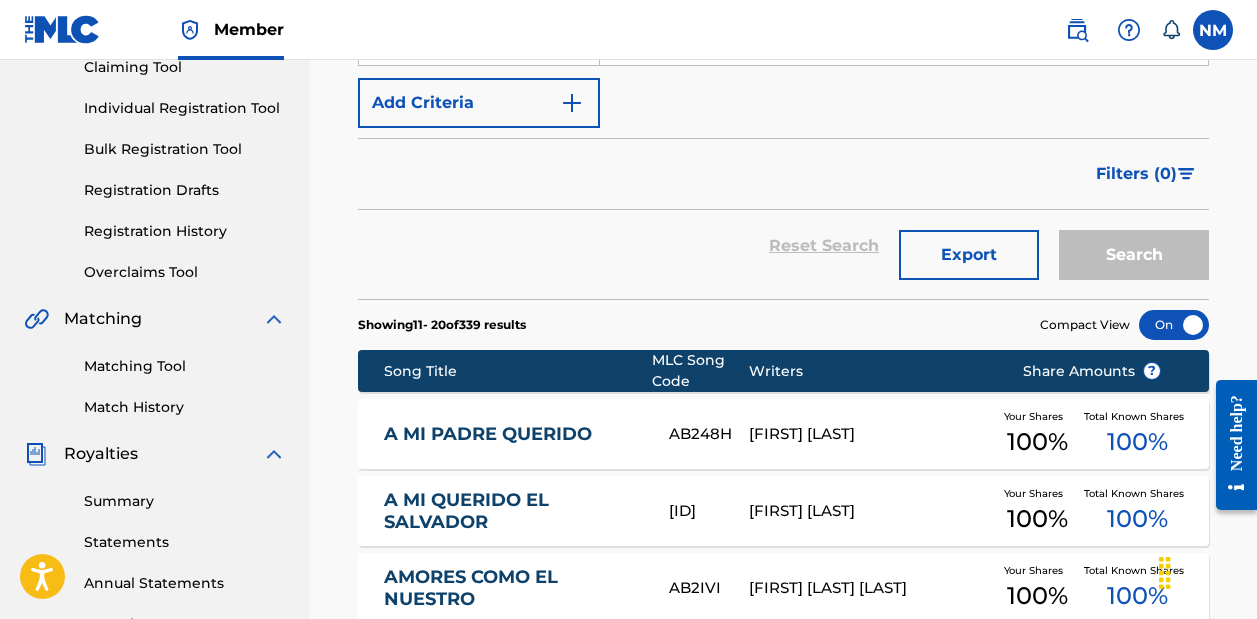click on "A MI PADRE QUERIDO" at bounding box center [513, 434] 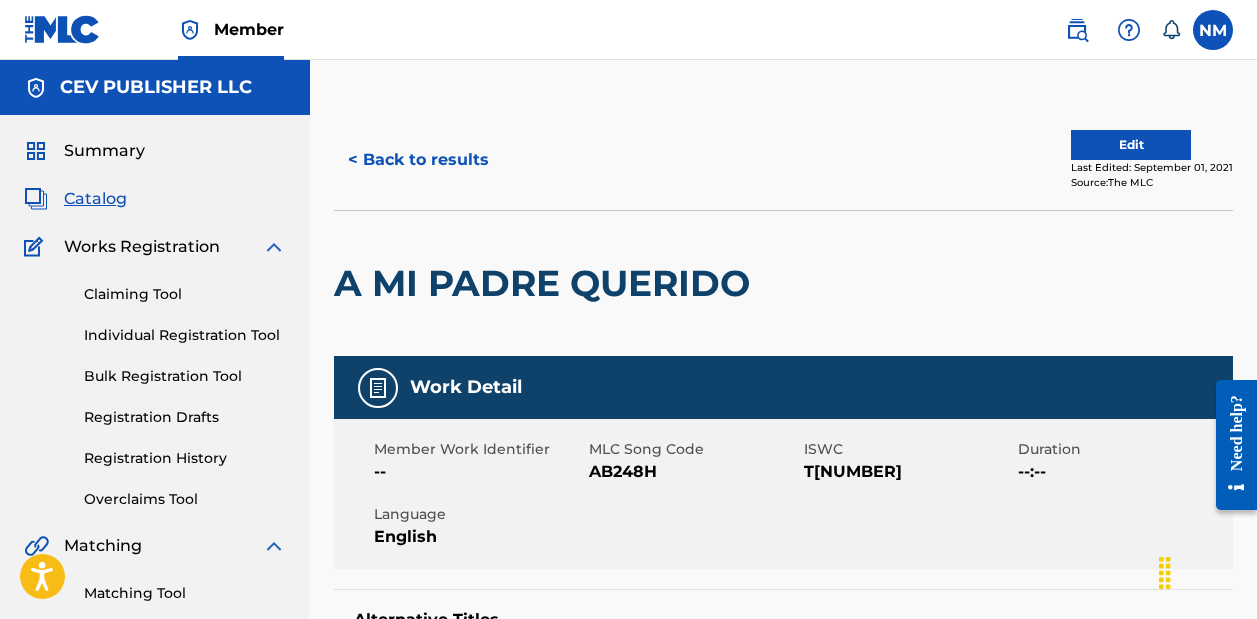 scroll, scrollTop: 0, scrollLeft: 0, axis: both 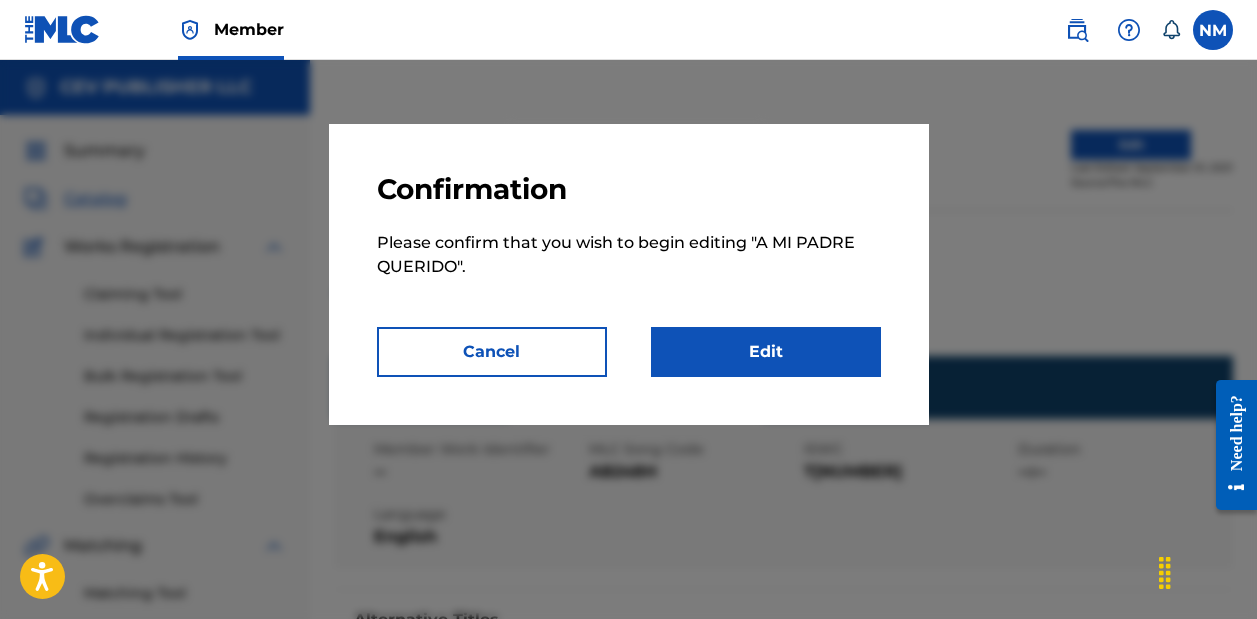 click on "Edit" at bounding box center [766, 352] 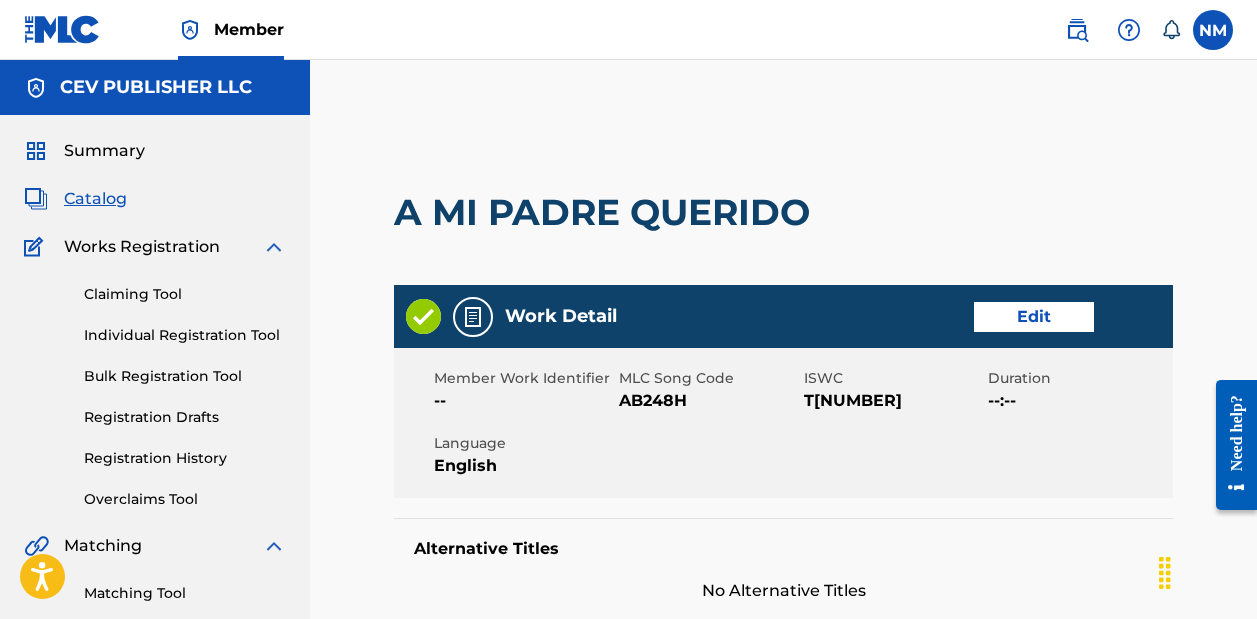 click on "Edit" at bounding box center (1034, 317) 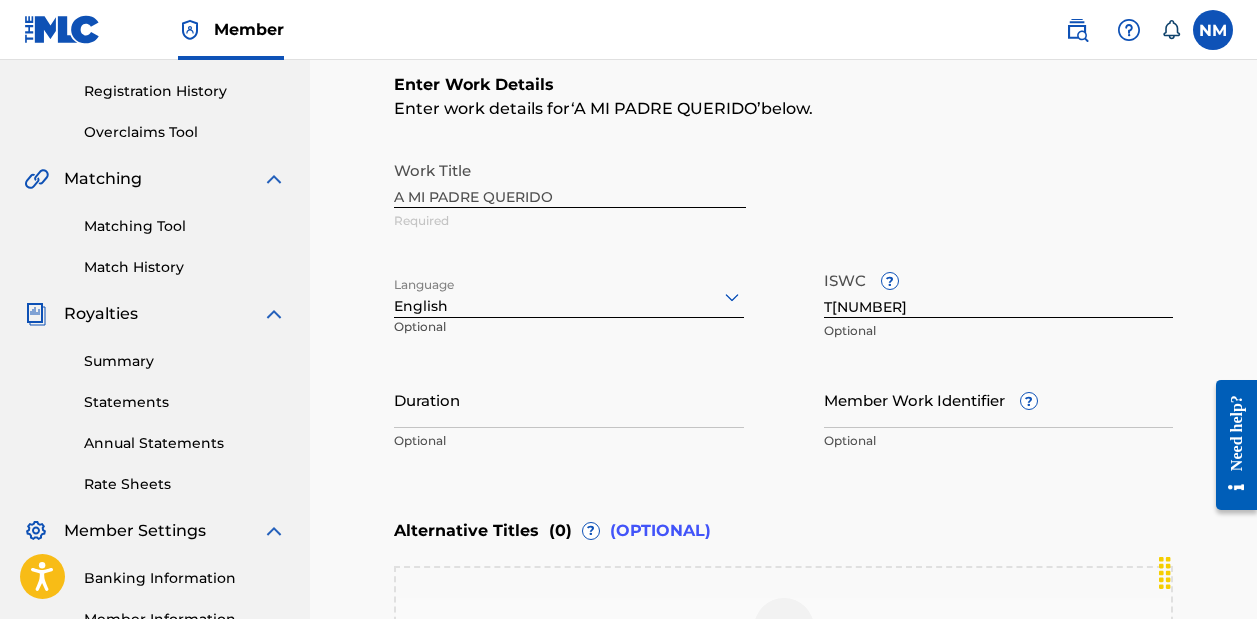 scroll, scrollTop: 370, scrollLeft: 0, axis: vertical 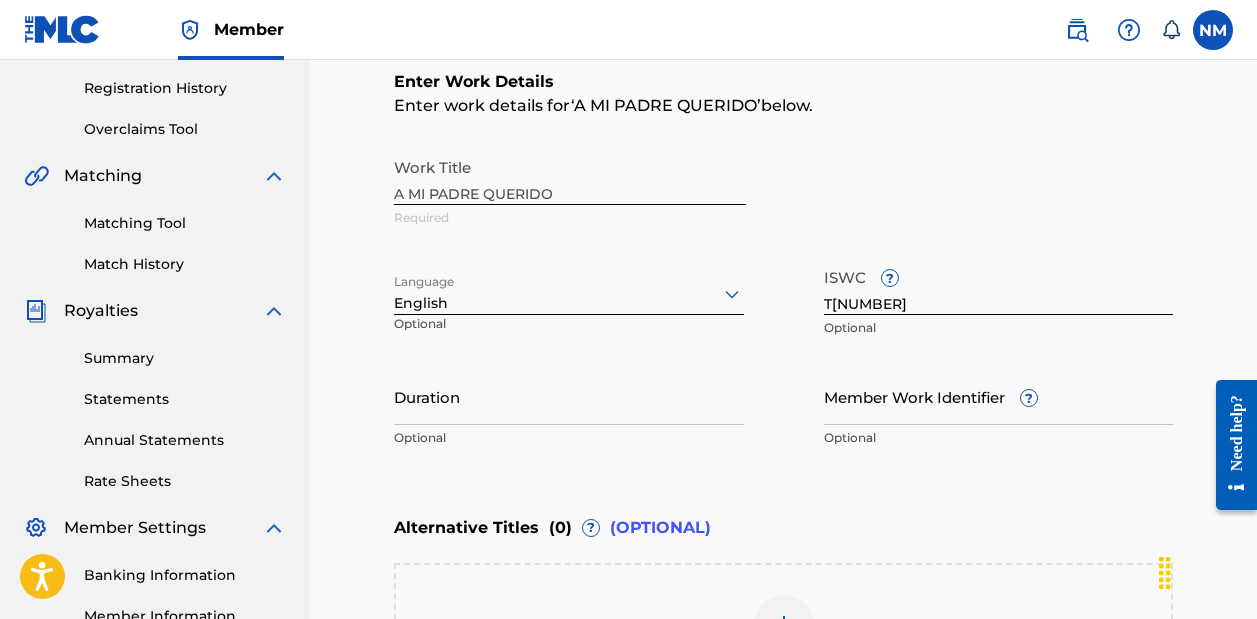 click 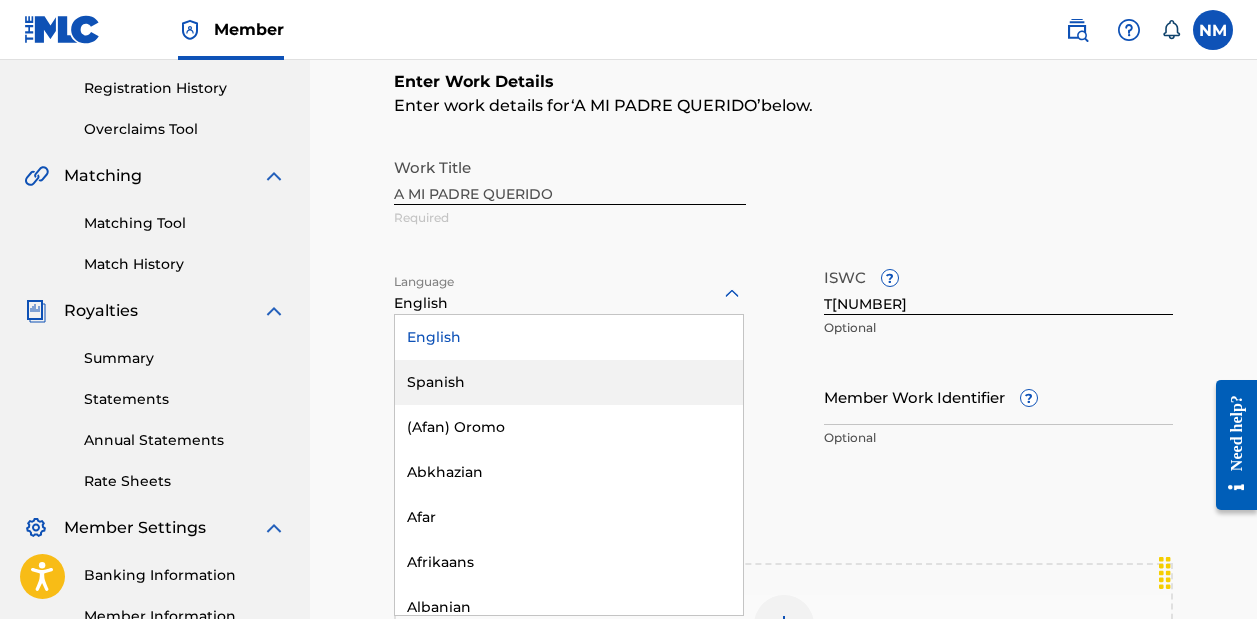 click on "Spanish" at bounding box center (569, 382) 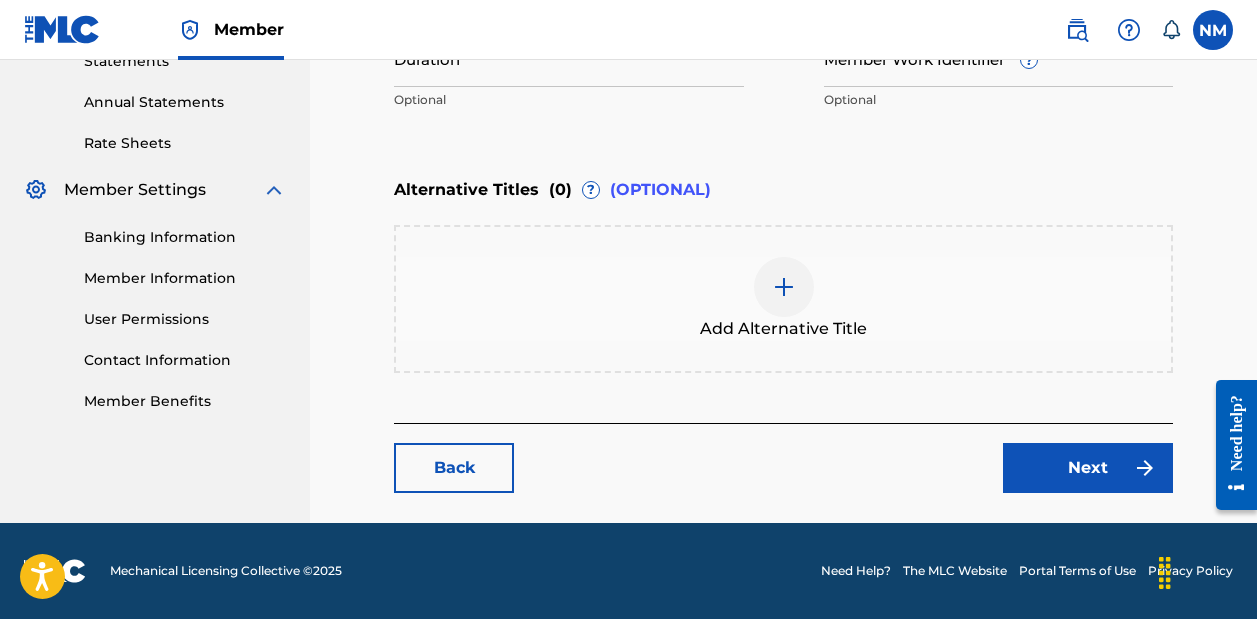 scroll, scrollTop: 708, scrollLeft: 0, axis: vertical 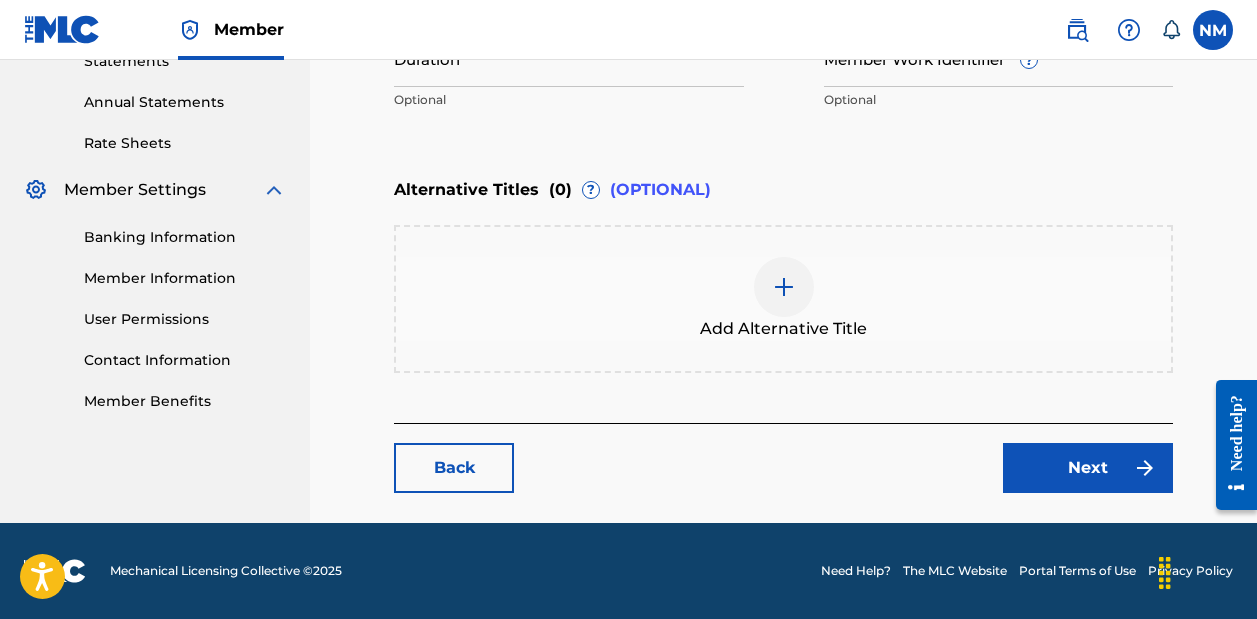 click on "Next" at bounding box center [1088, 468] 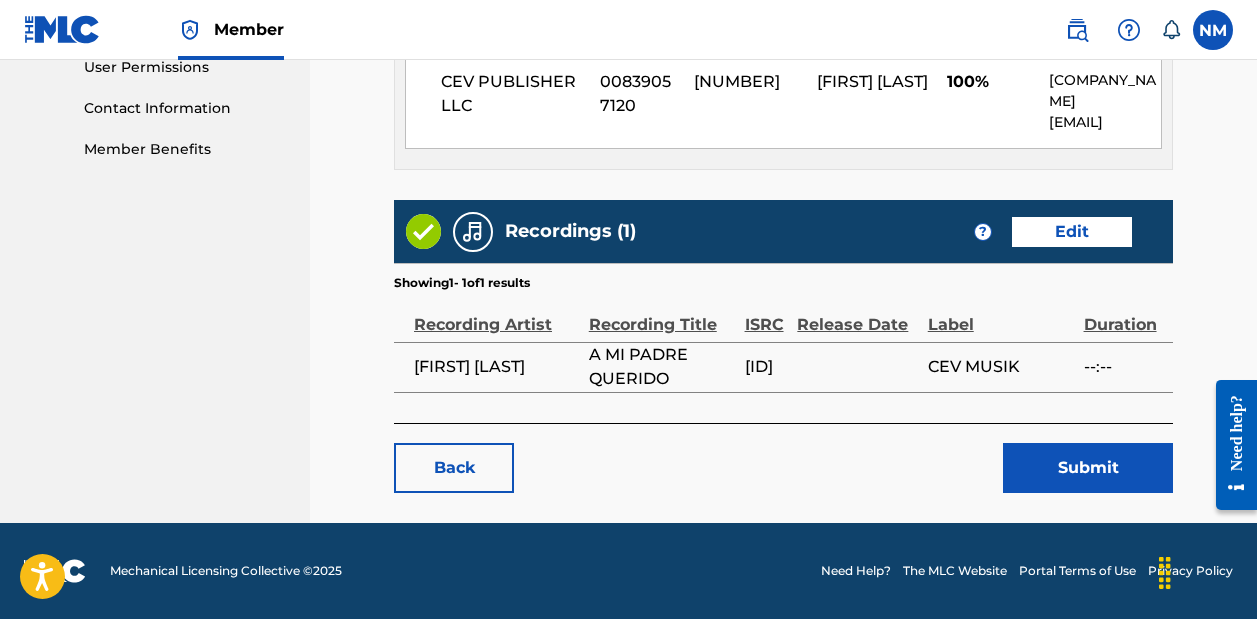 scroll, scrollTop: 1003, scrollLeft: 0, axis: vertical 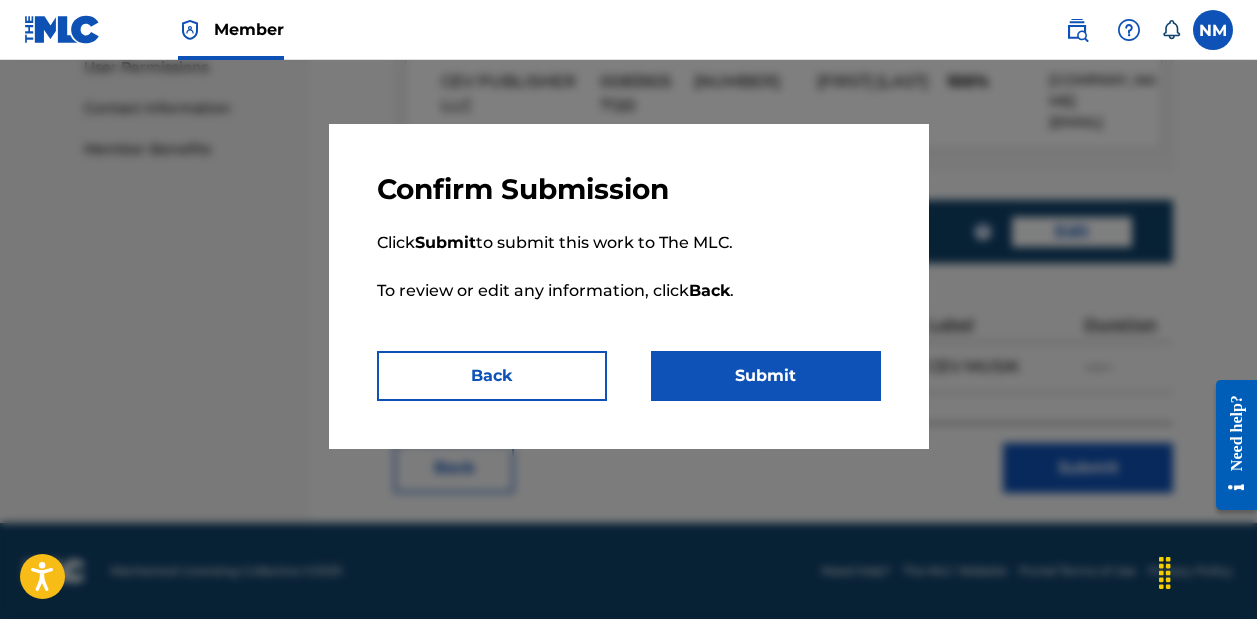 click on "Submit" at bounding box center [766, 376] 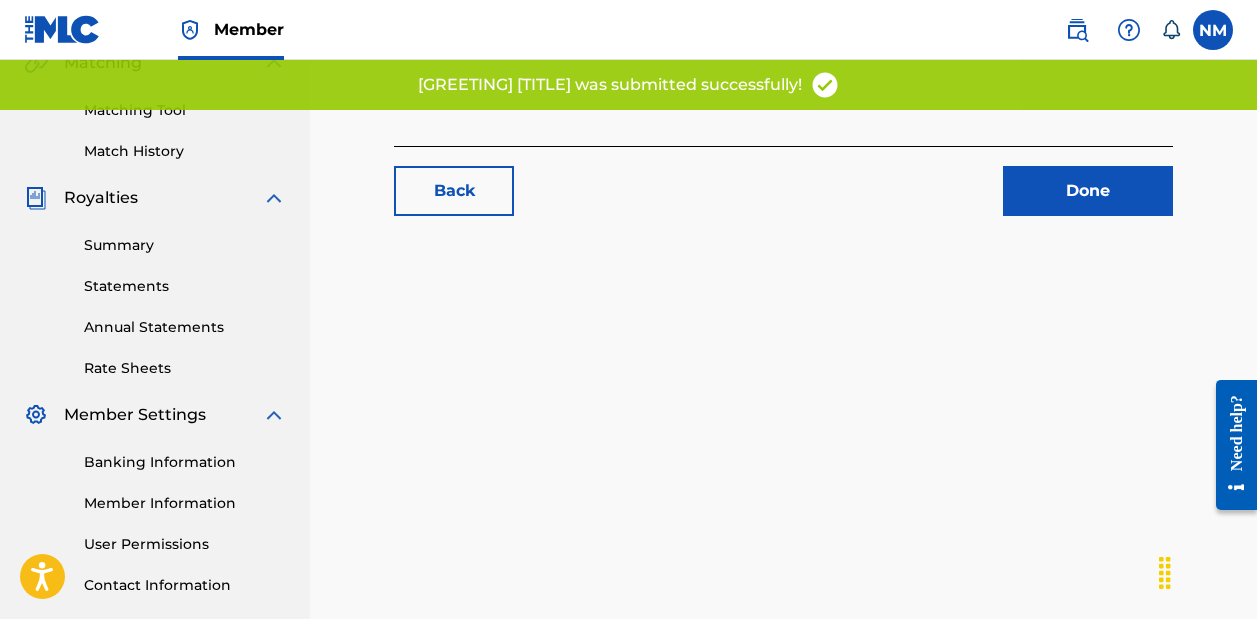 scroll, scrollTop: 395, scrollLeft: 0, axis: vertical 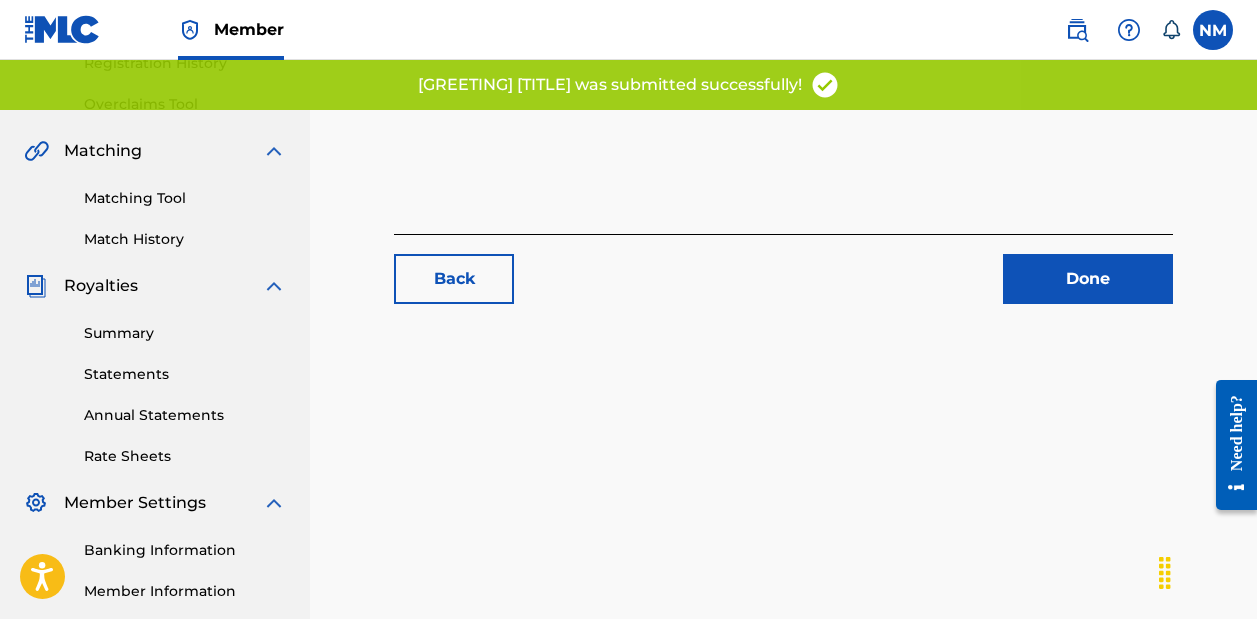 click on "Done" at bounding box center [1088, 279] 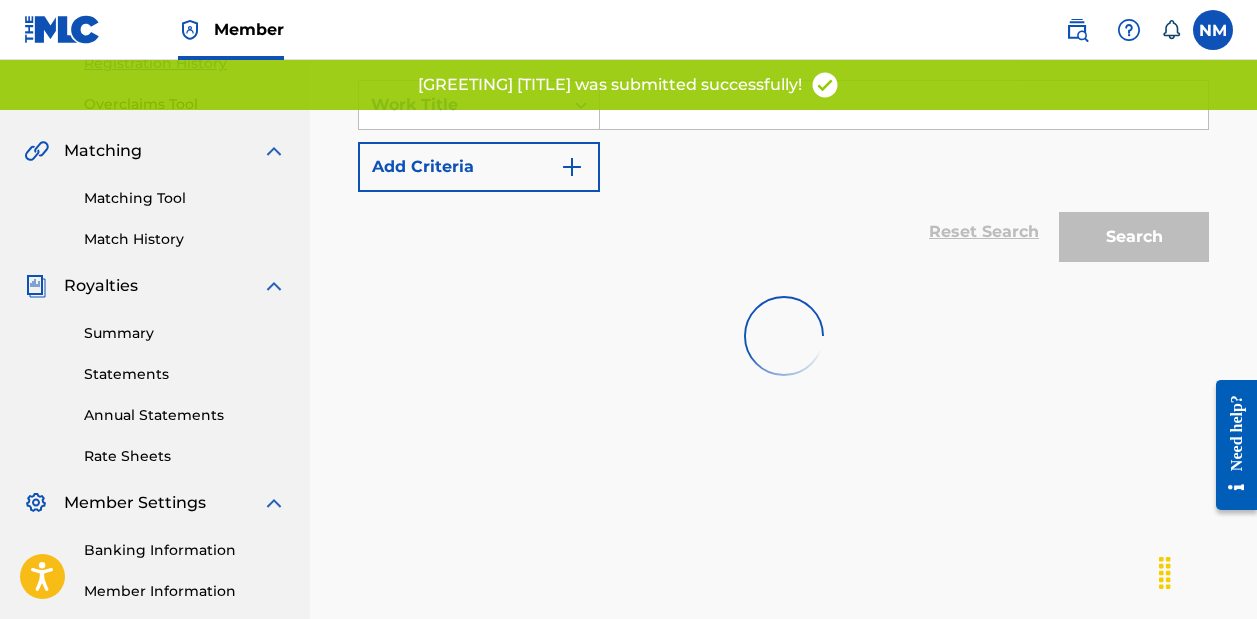 scroll, scrollTop: 0, scrollLeft: 0, axis: both 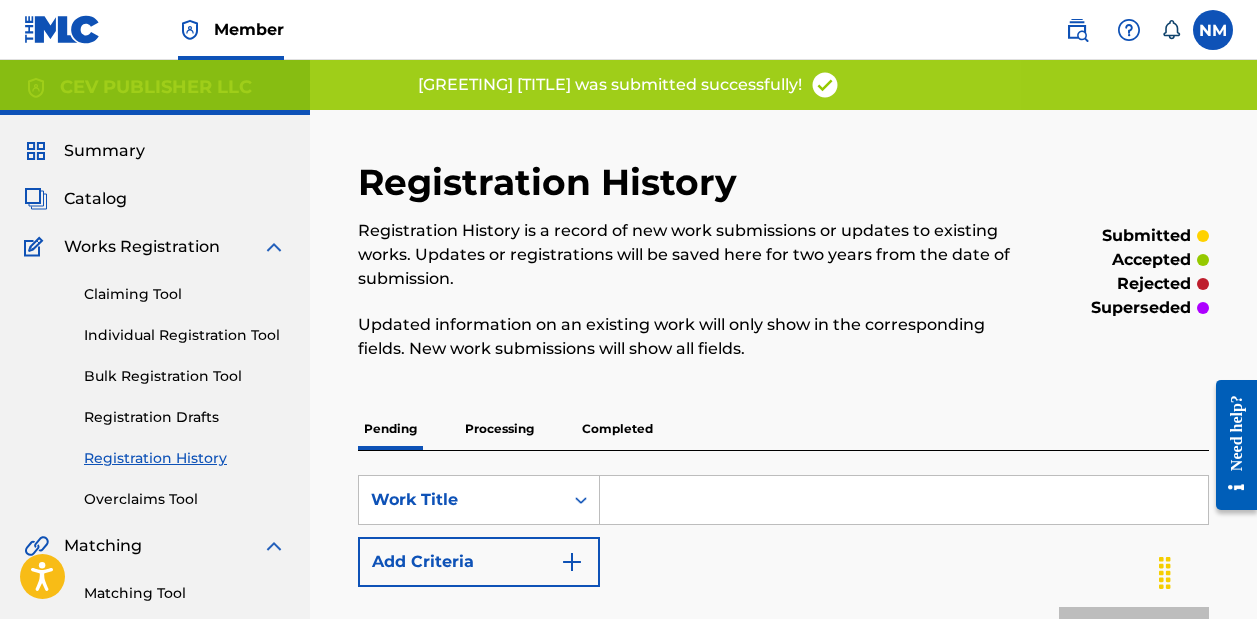 click on "Catalog" at bounding box center (95, 199) 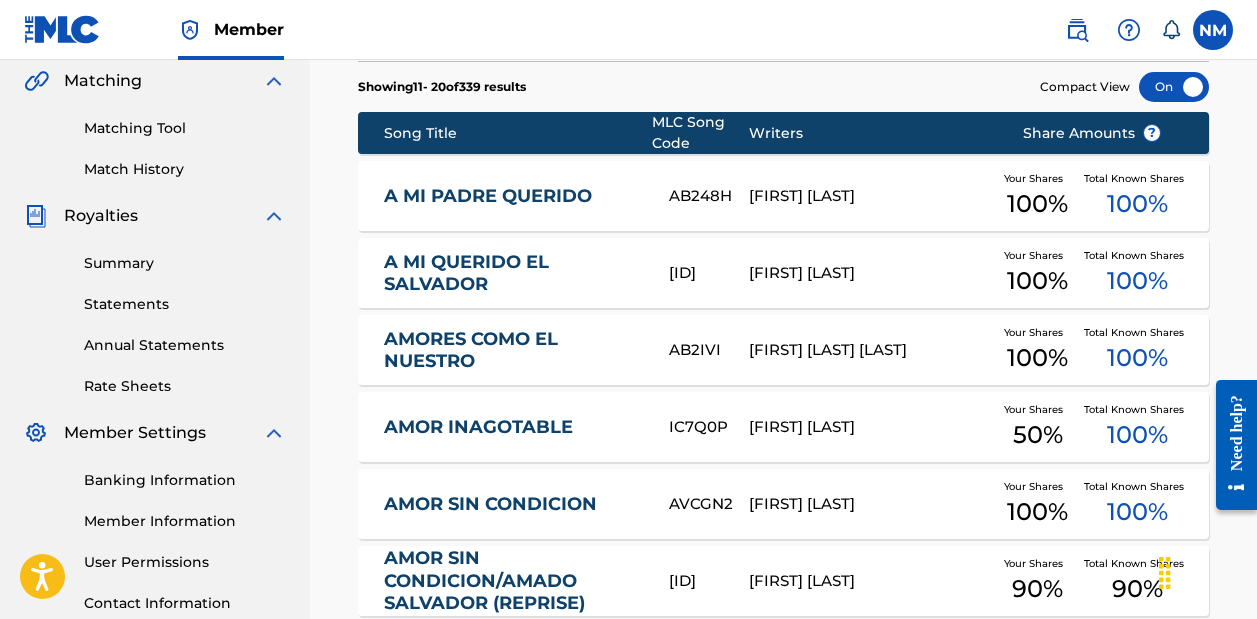 scroll, scrollTop: 454, scrollLeft: 0, axis: vertical 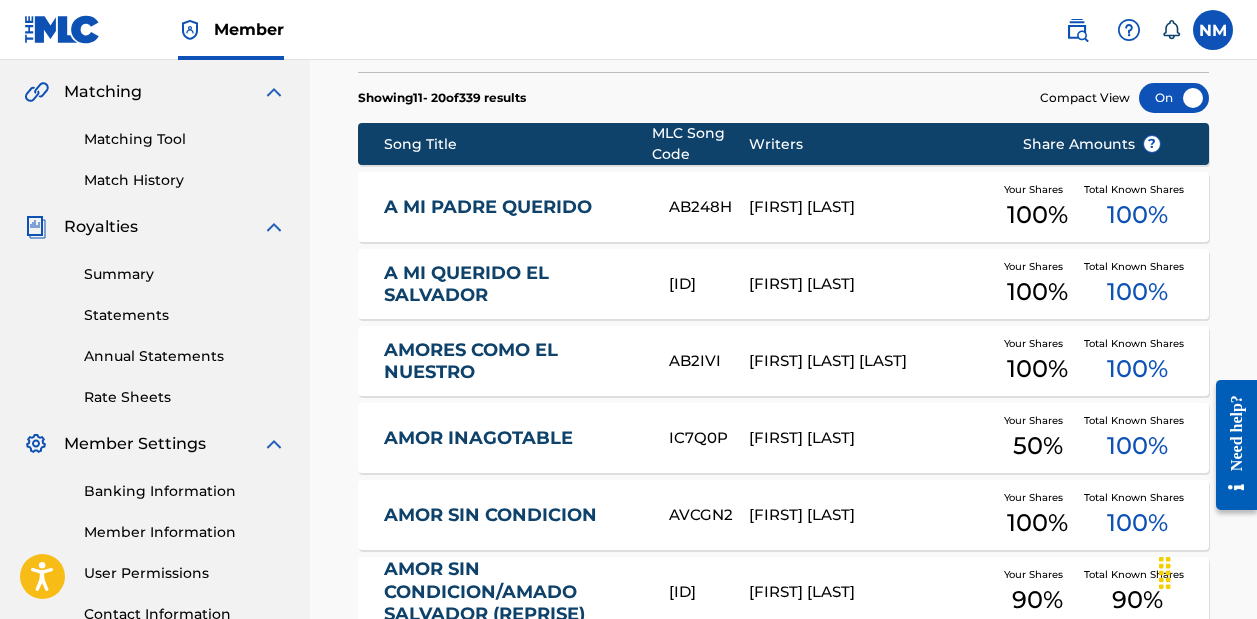click on "A MI PADRE QUERIDO" at bounding box center (513, 207) 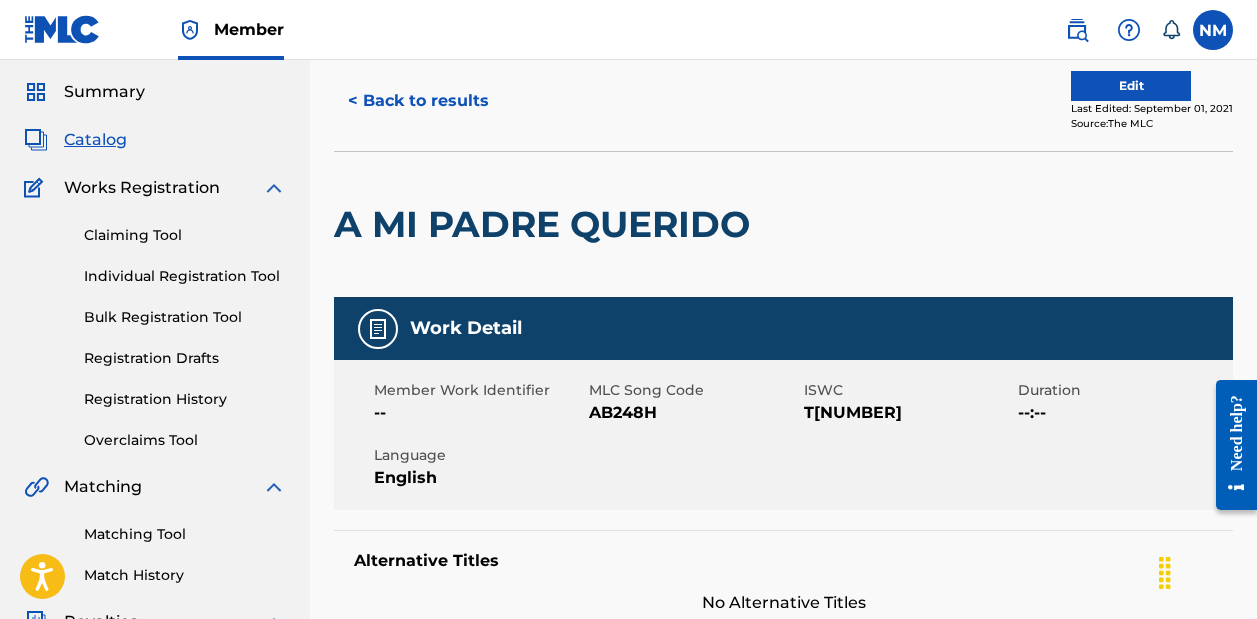 scroll, scrollTop: 52, scrollLeft: 0, axis: vertical 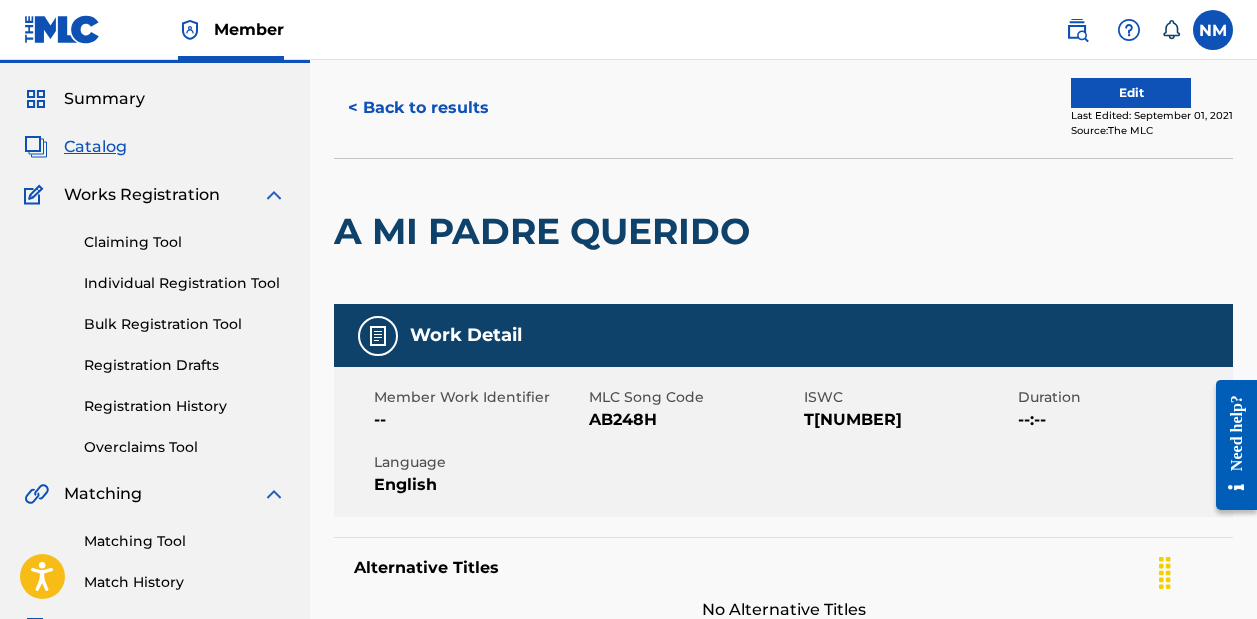 click on "Registration History" at bounding box center (185, 406) 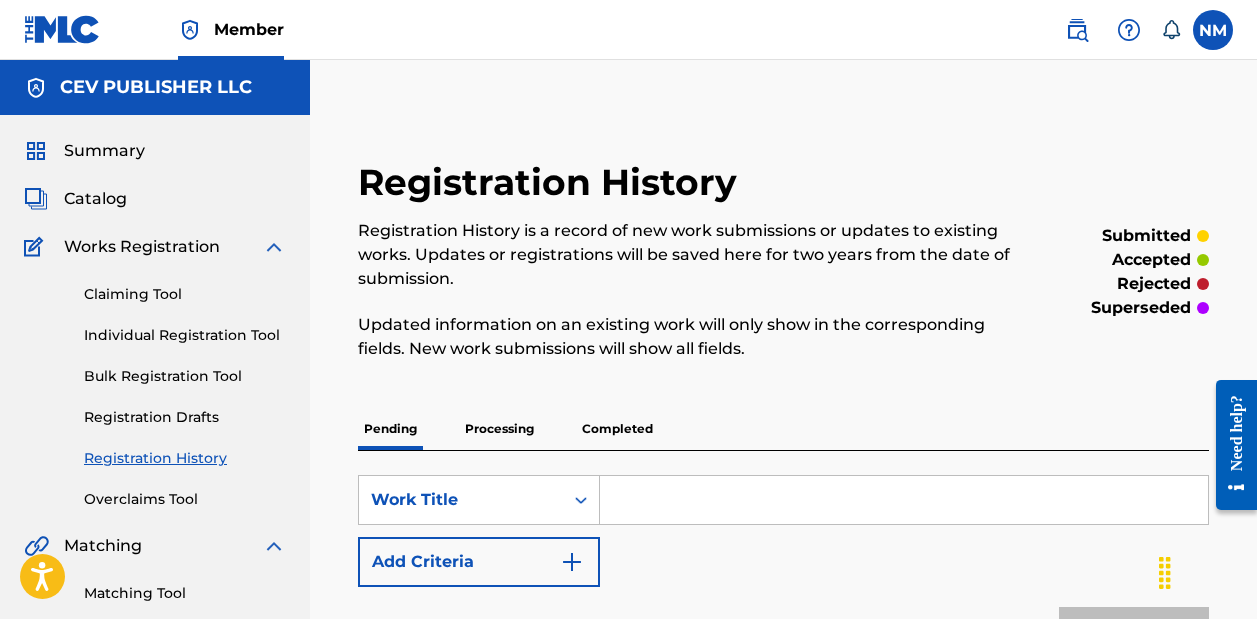scroll, scrollTop: 0, scrollLeft: 0, axis: both 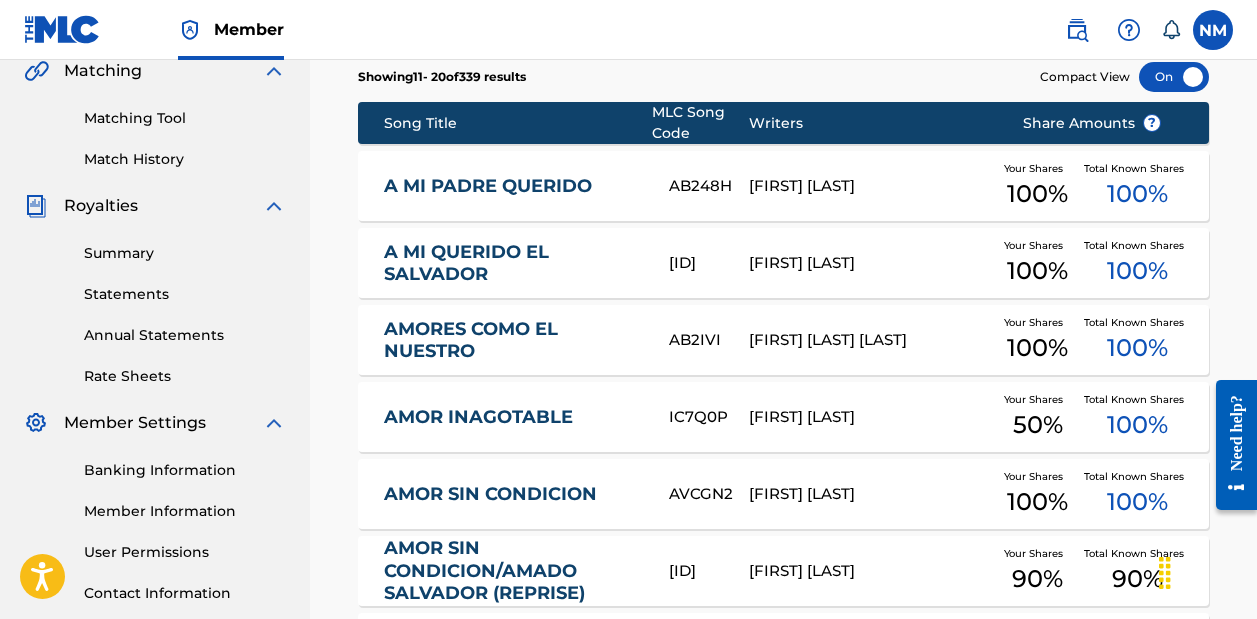 click on "A MI QUERIDO EL SALVADOR" at bounding box center (513, 263) 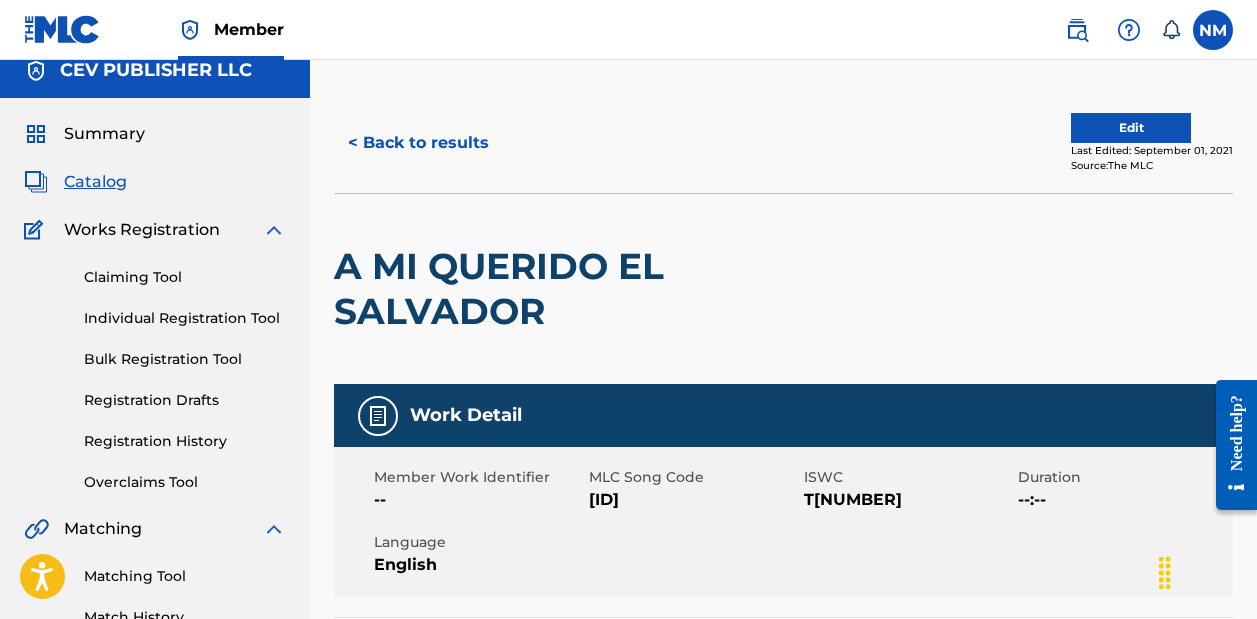 scroll, scrollTop: 15, scrollLeft: 0, axis: vertical 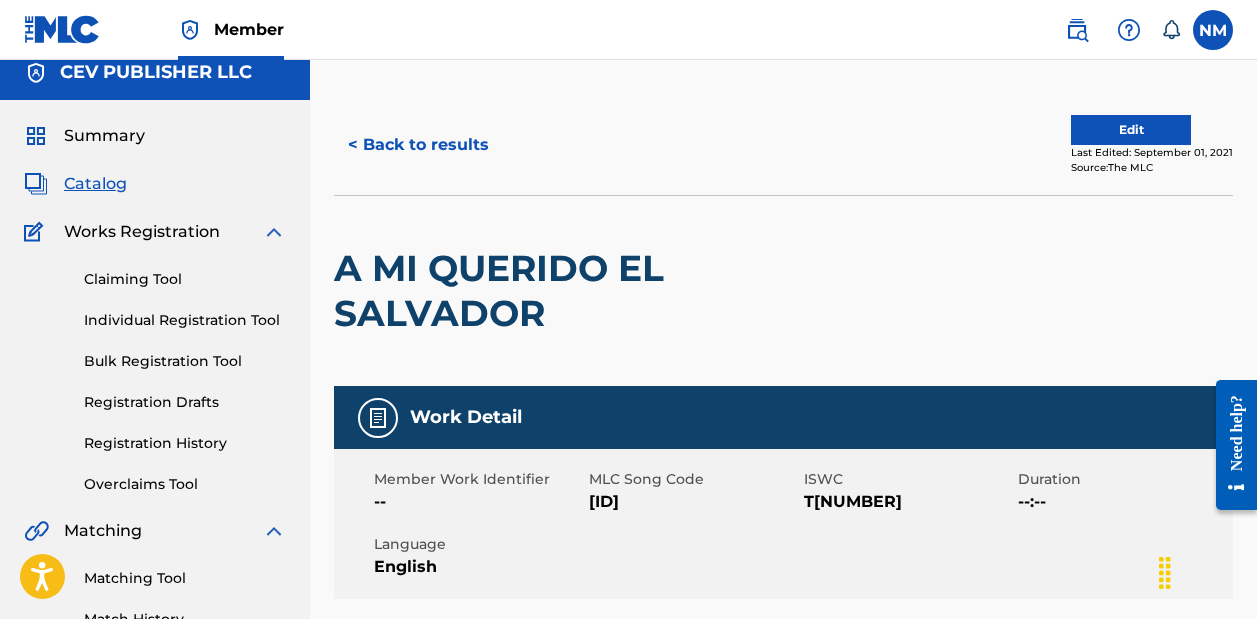 click on "Edit" at bounding box center (1131, 130) 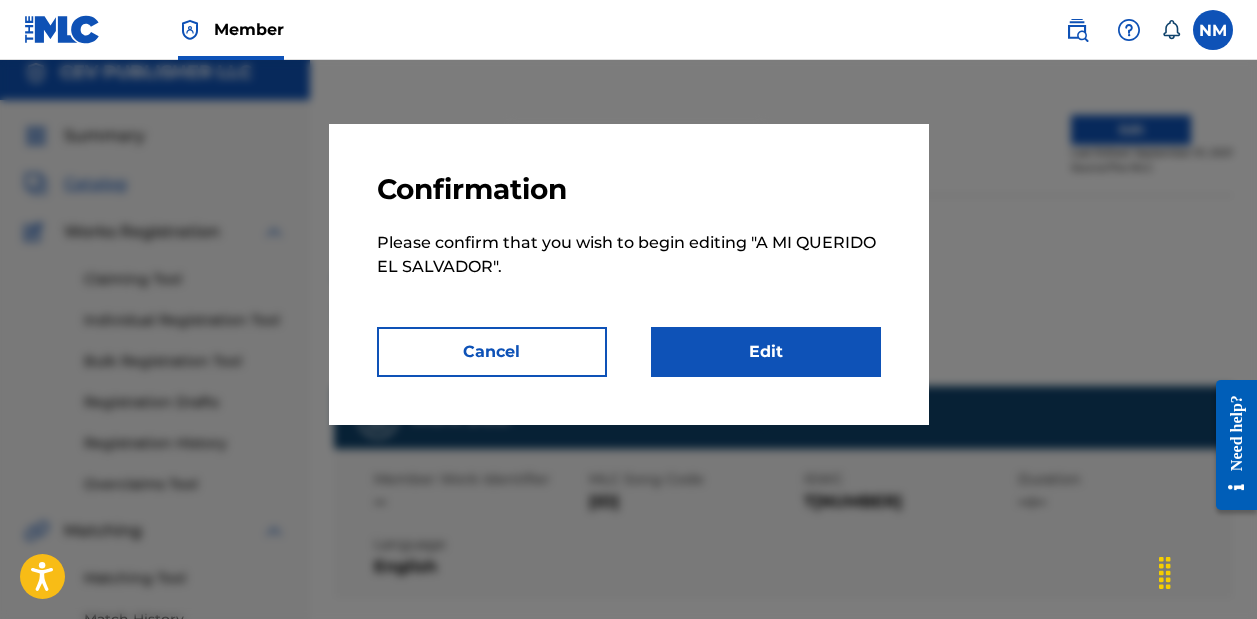 click on "Edit" at bounding box center (766, 352) 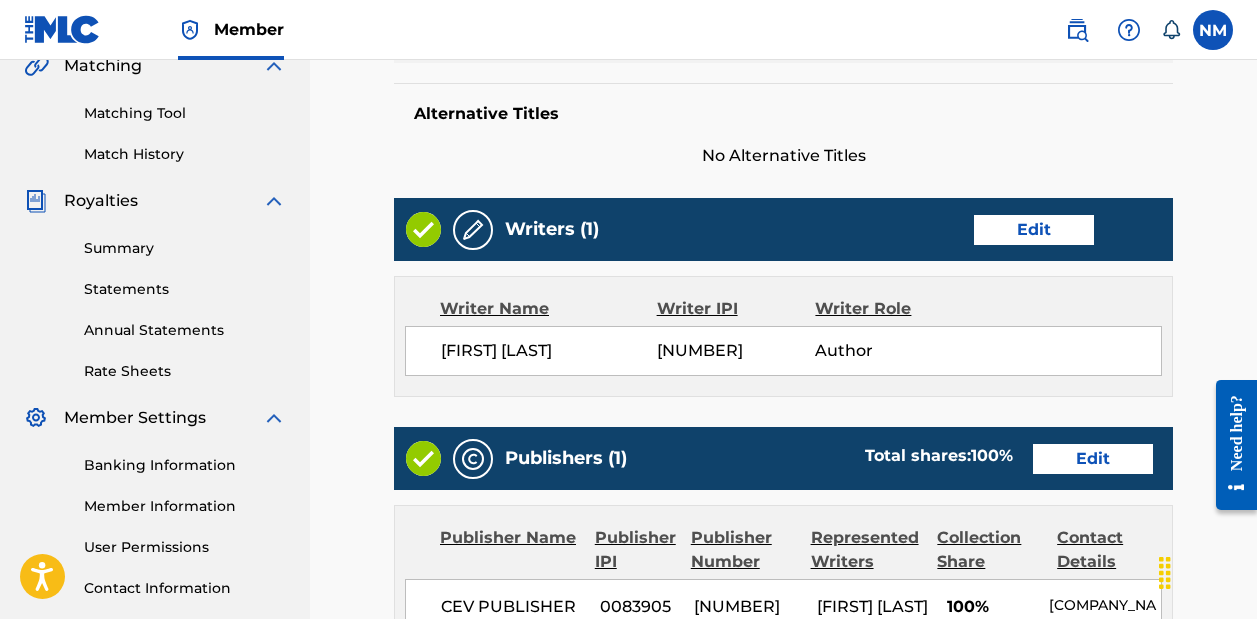 scroll, scrollTop: 433, scrollLeft: 0, axis: vertical 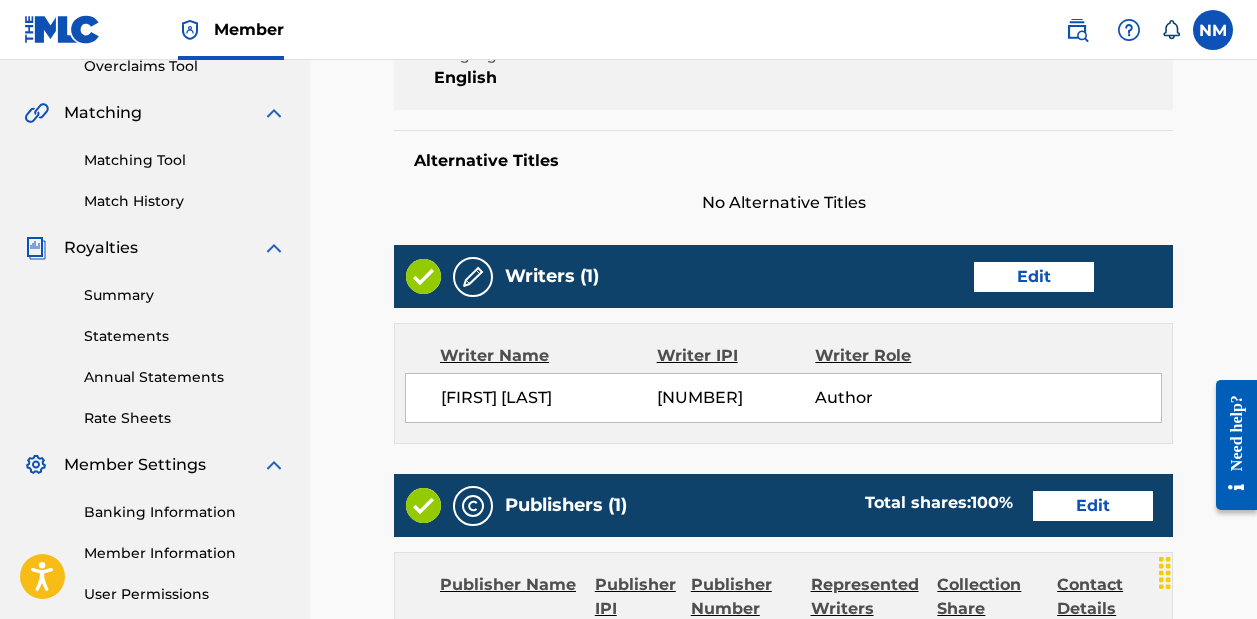 click on "Edit" at bounding box center (1034, 277) 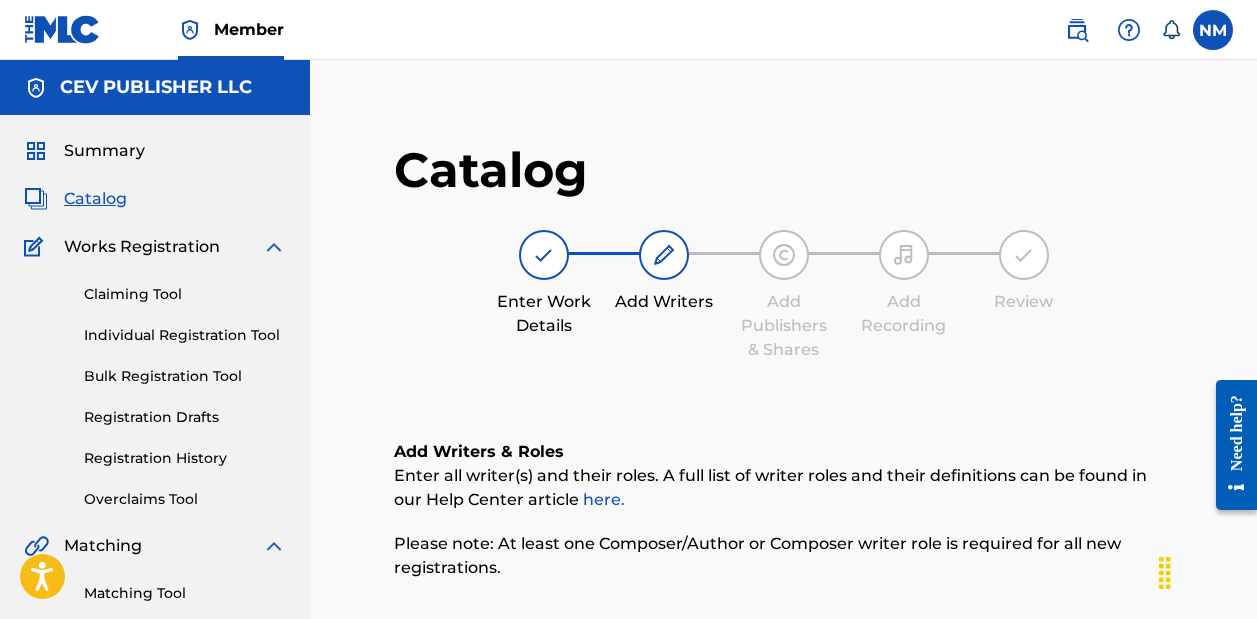 scroll, scrollTop: 0, scrollLeft: 0, axis: both 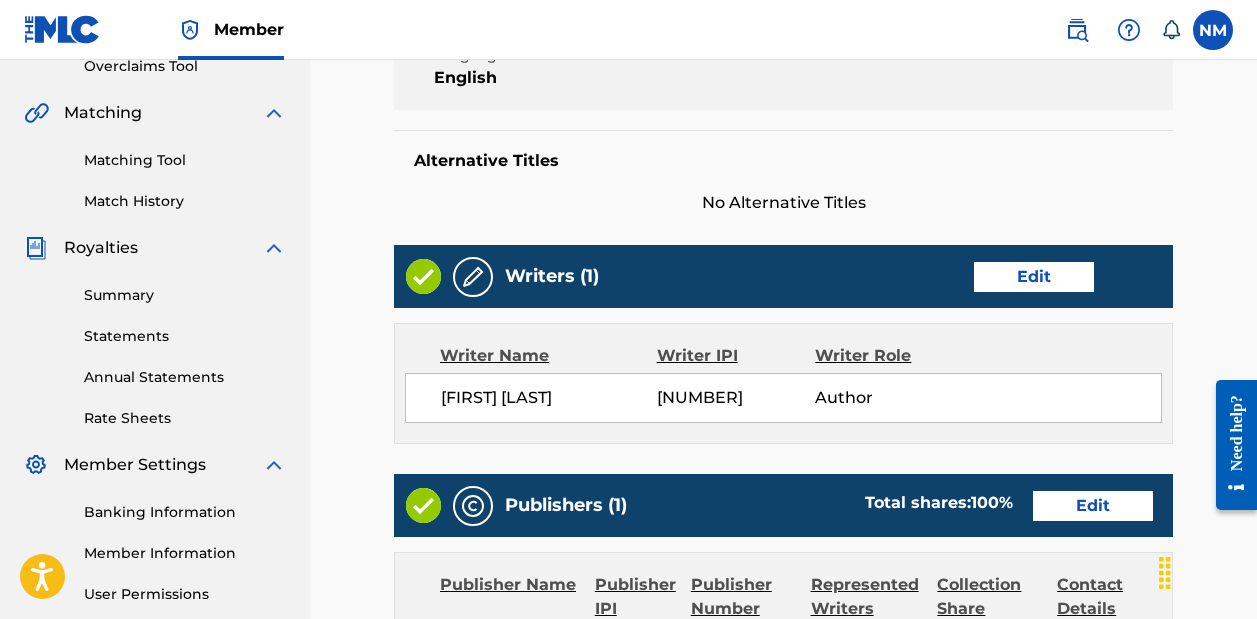 click on "Edit" at bounding box center [1034, 277] 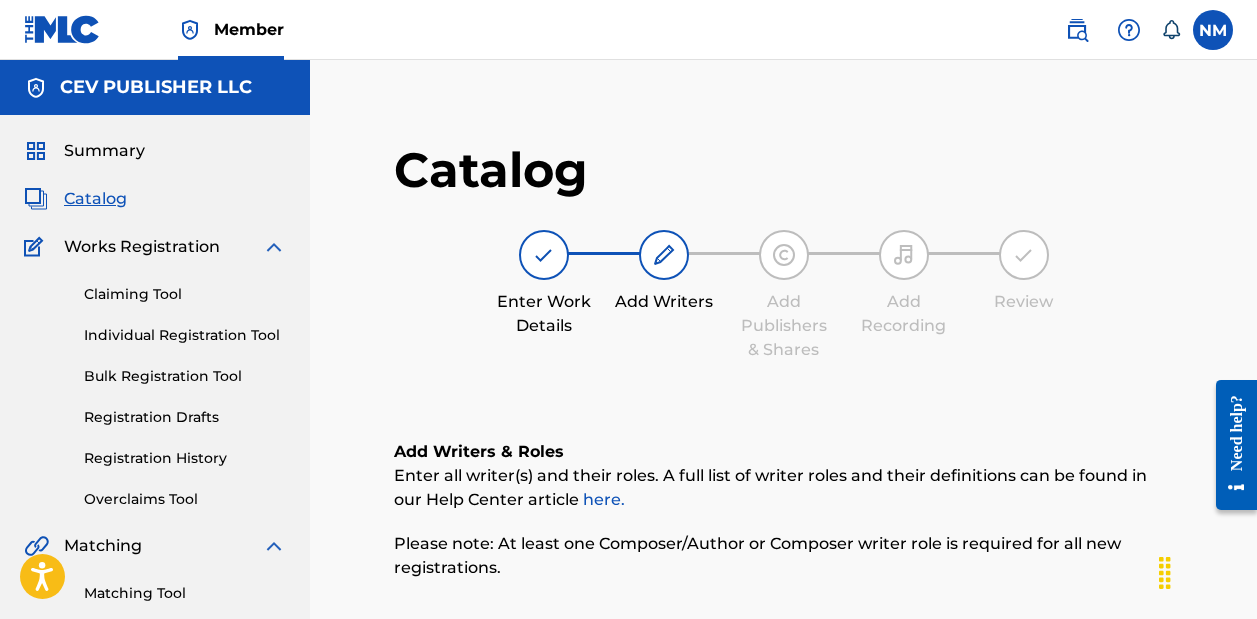 scroll, scrollTop: 0, scrollLeft: 0, axis: both 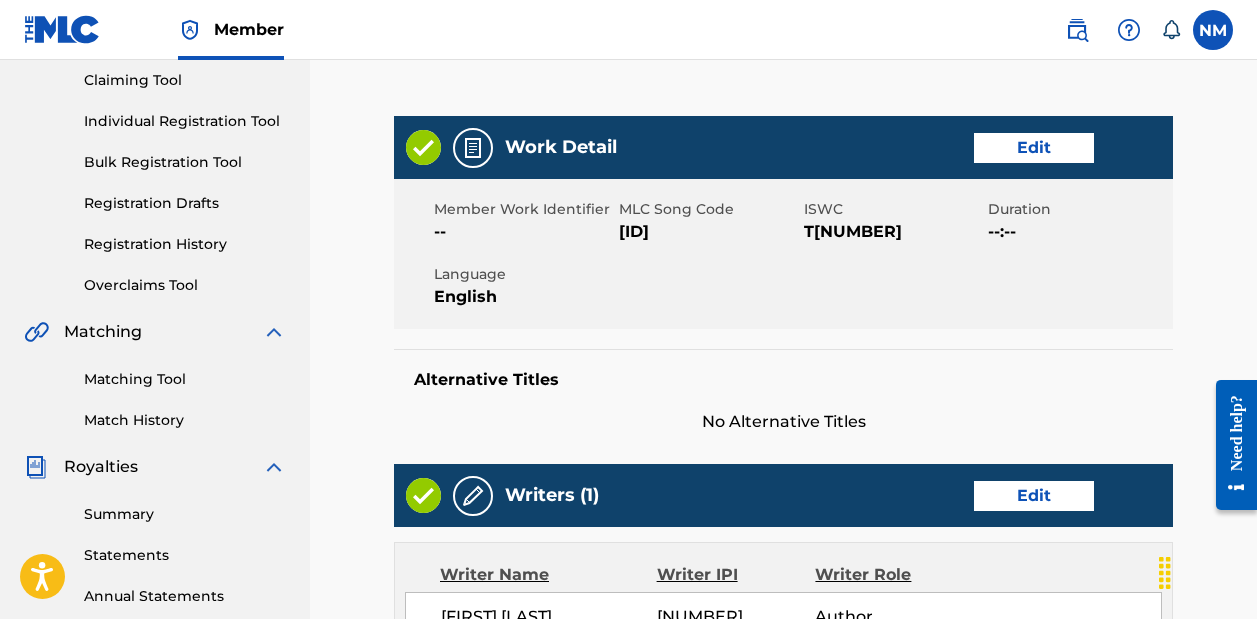 click on "Edit" at bounding box center (1034, 148) 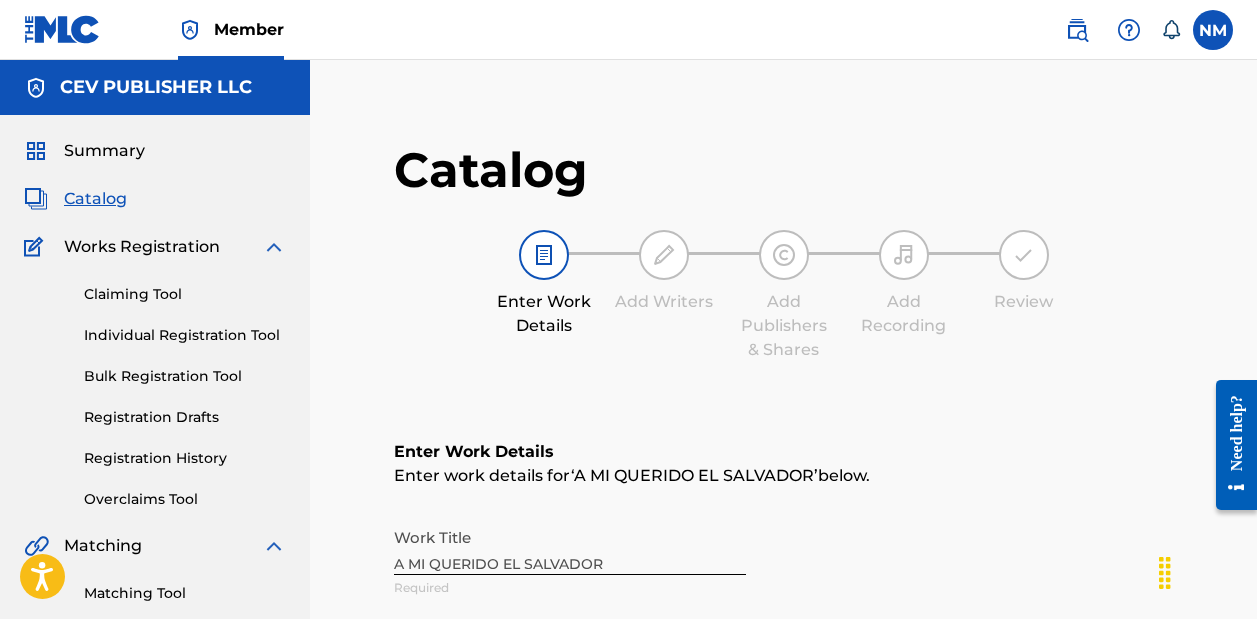 scroll, scrollTop: 0, scrollLeft: 0, axis: both 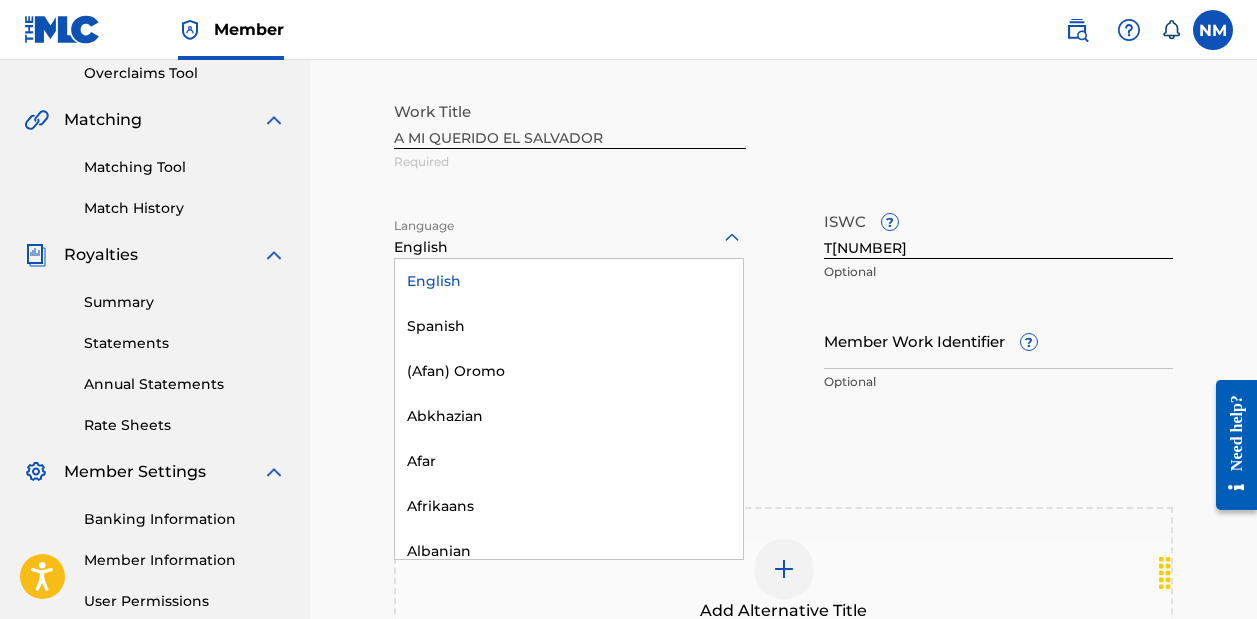 click 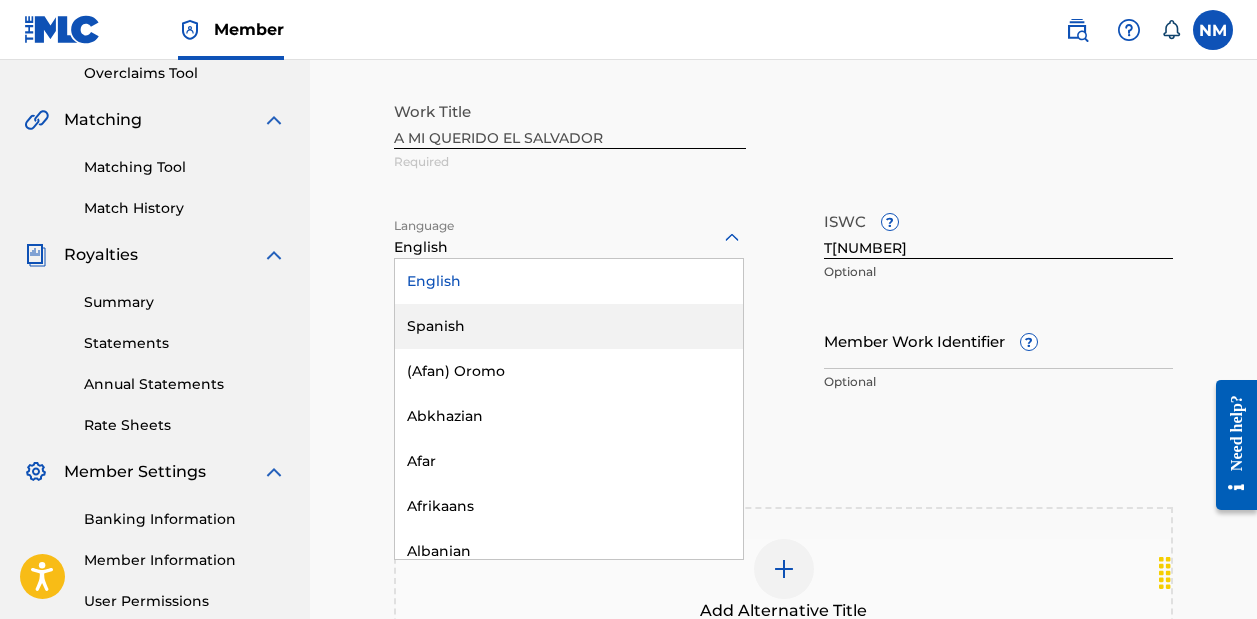 click on "Spanish" at bounding box center [569, 326] 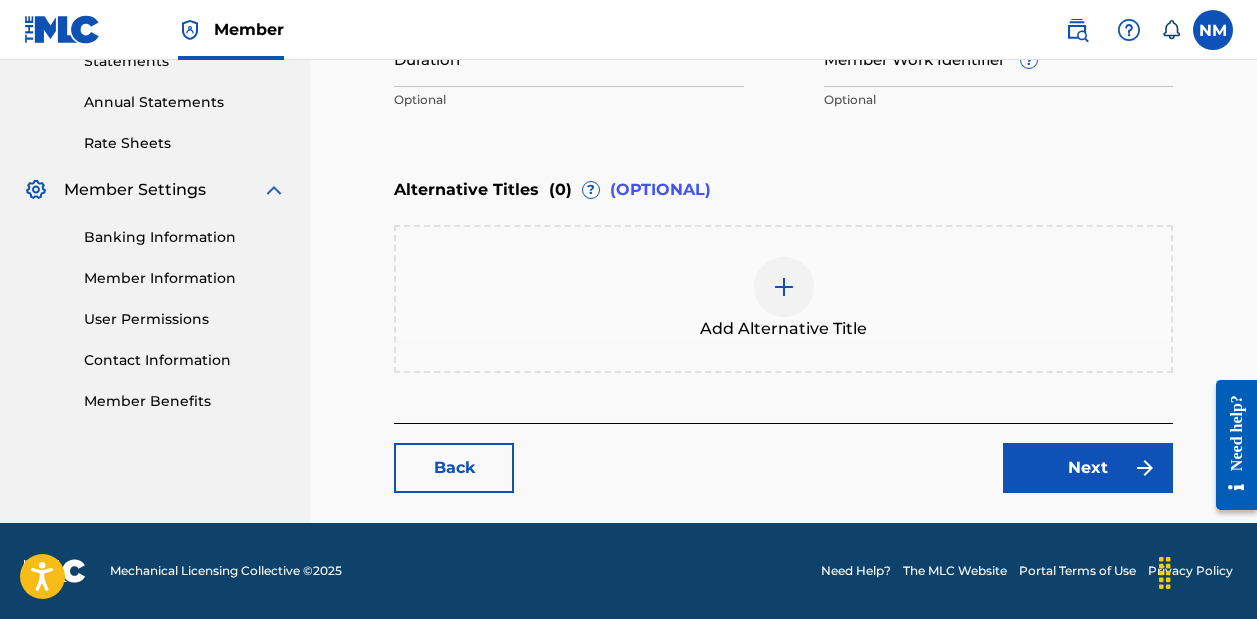 scroll, scrollTop: 708, scrollLeft: 0, axis: vertical 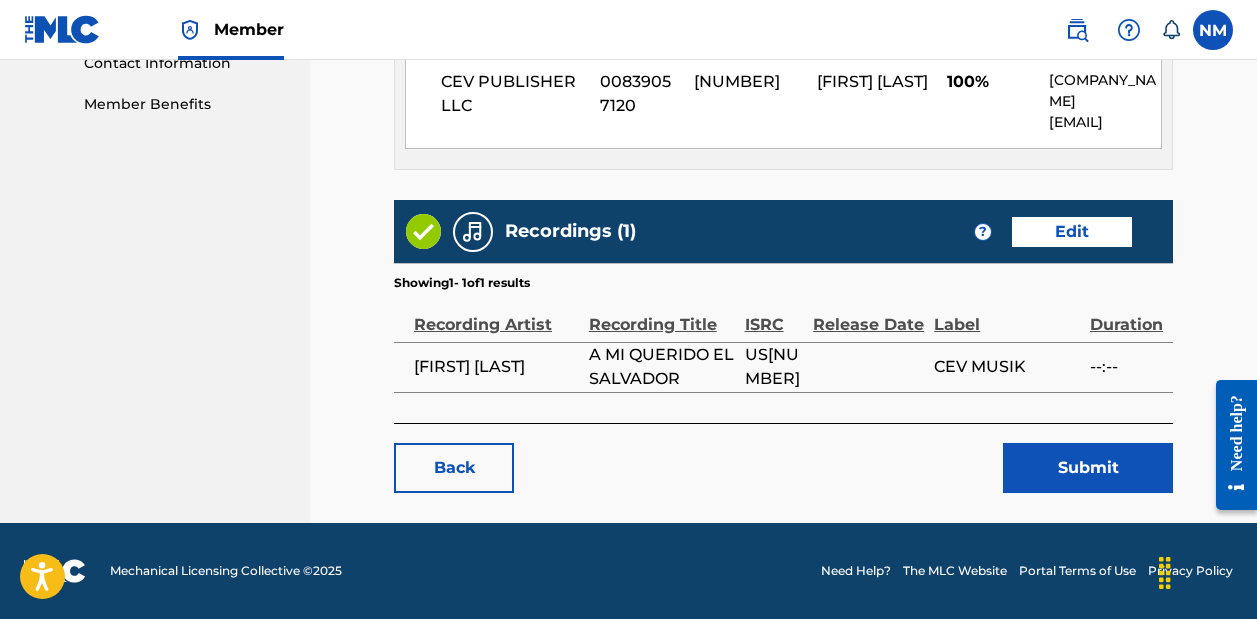 click on "Submit" at bounding box center (1088, 468) 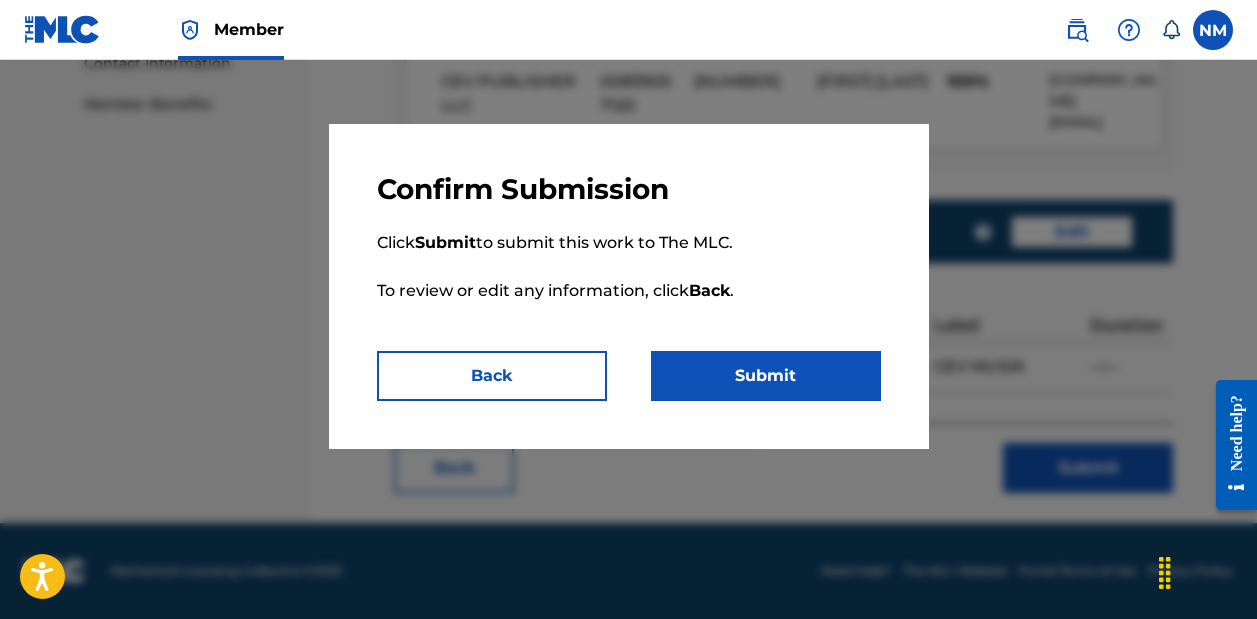 click on "Submit" at bounding box center (766, 376) 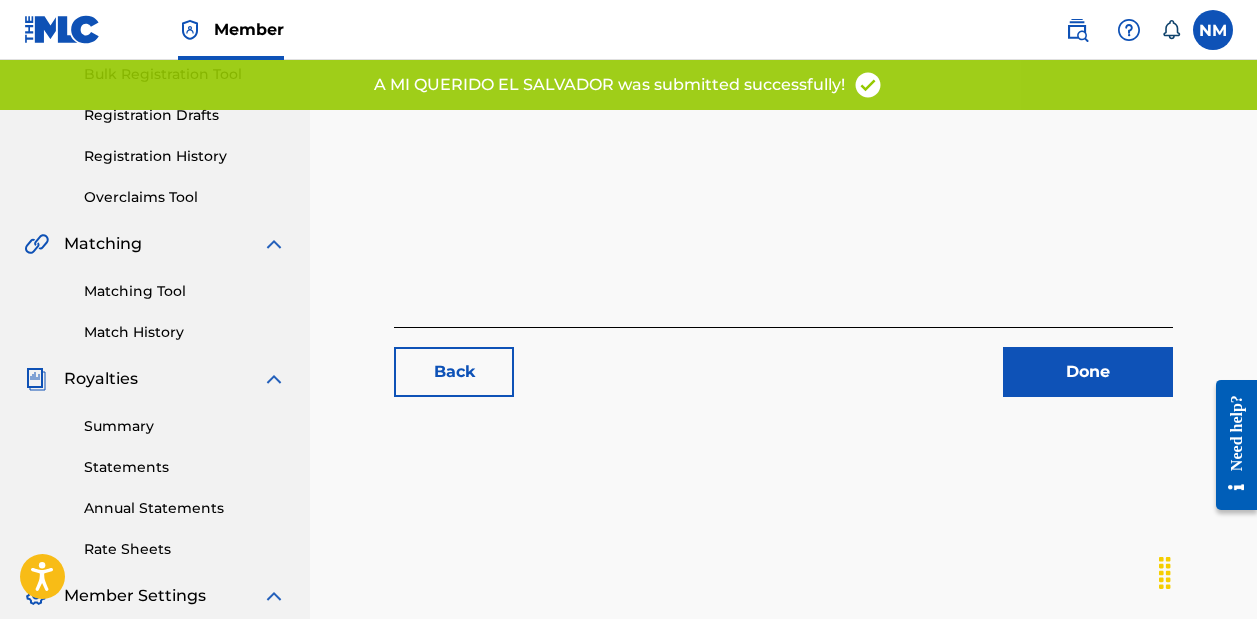 scroll, scrollTop: 338, scrollLeft: 0, axis: vertical 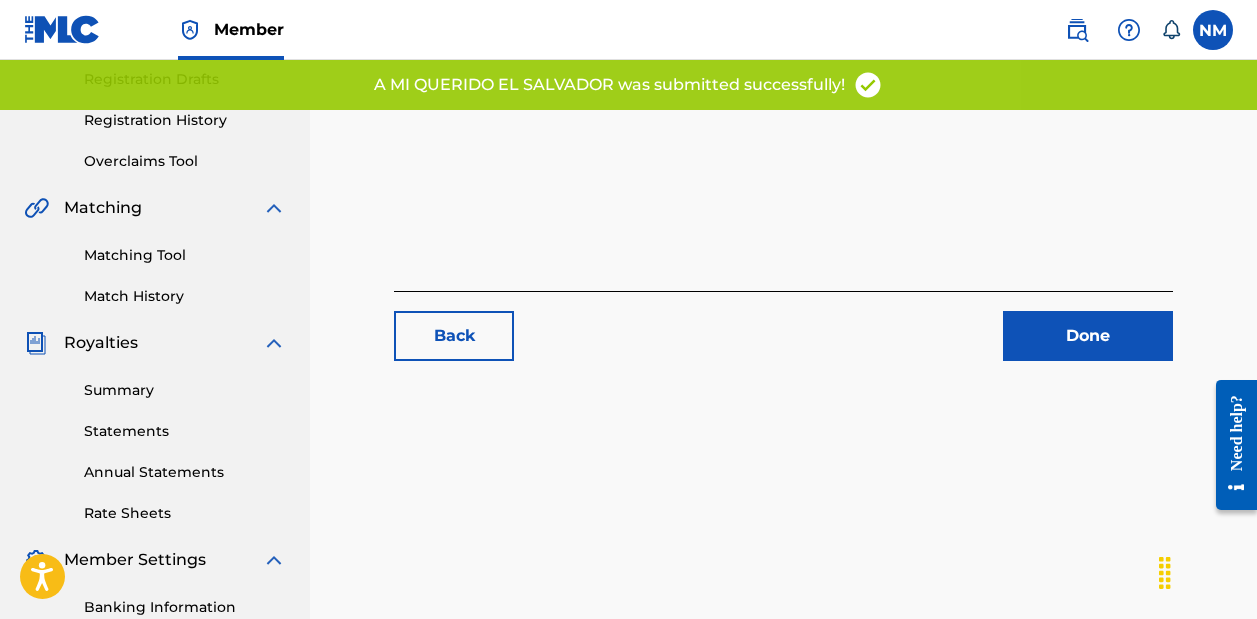 click on "Done" at bounding box center [1088, 336] 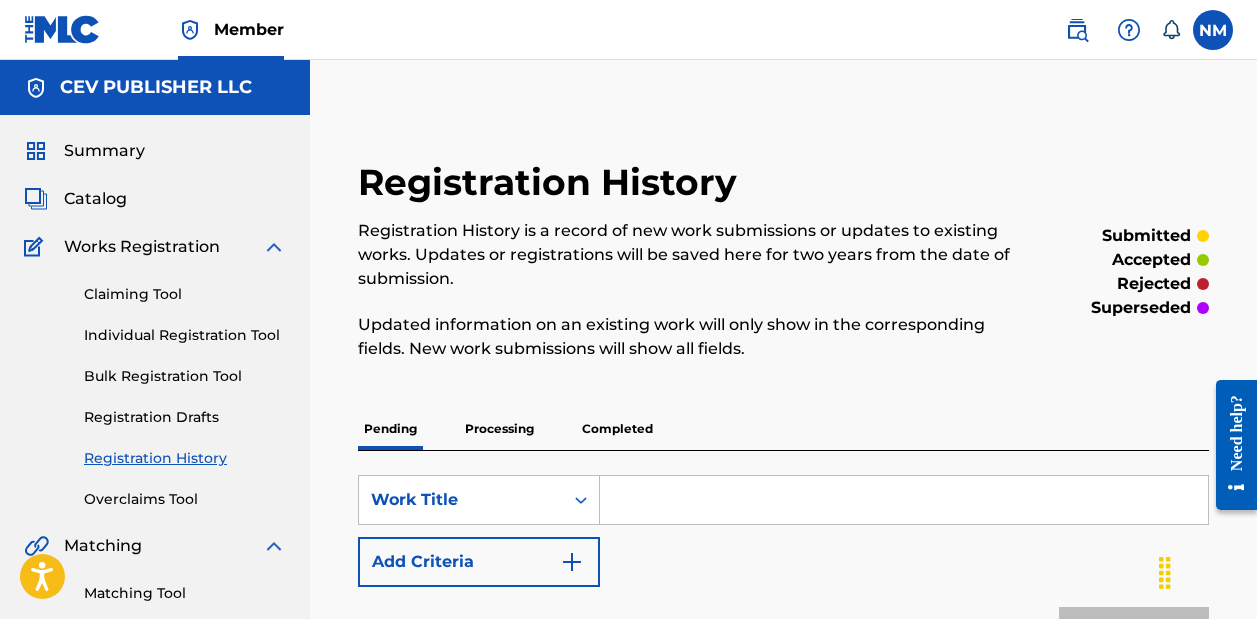 click on "Catalog" at bounding box center [95, 199] 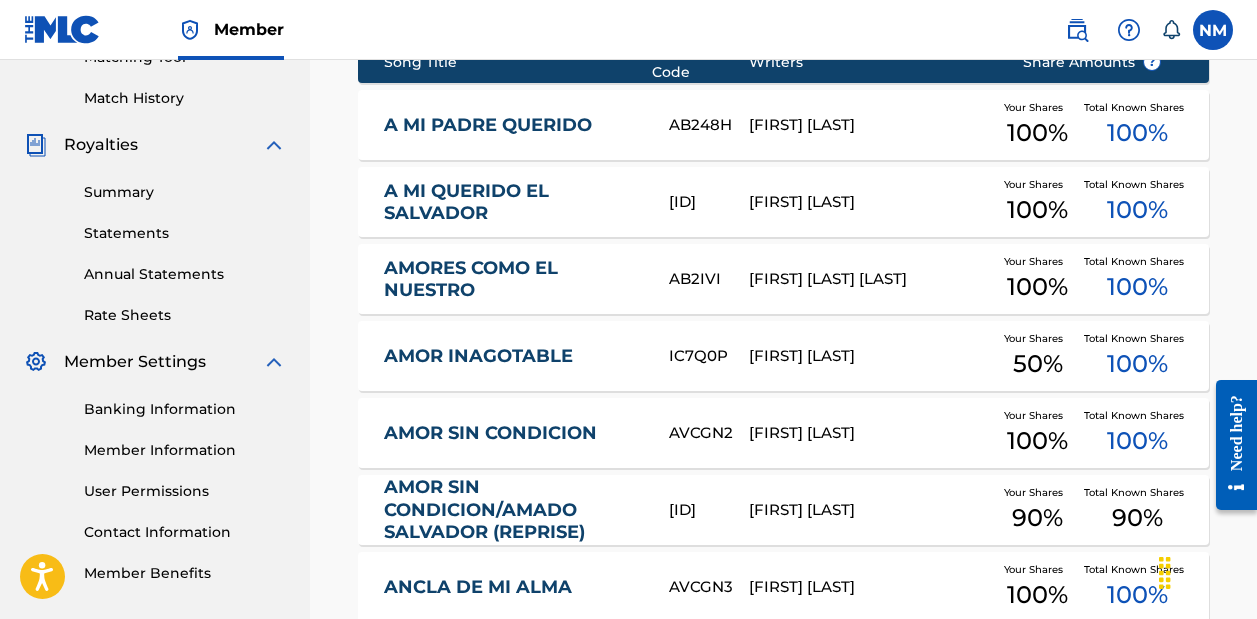 scroll, scrollTop: 532, scrollLeft: 0, axis: vertical 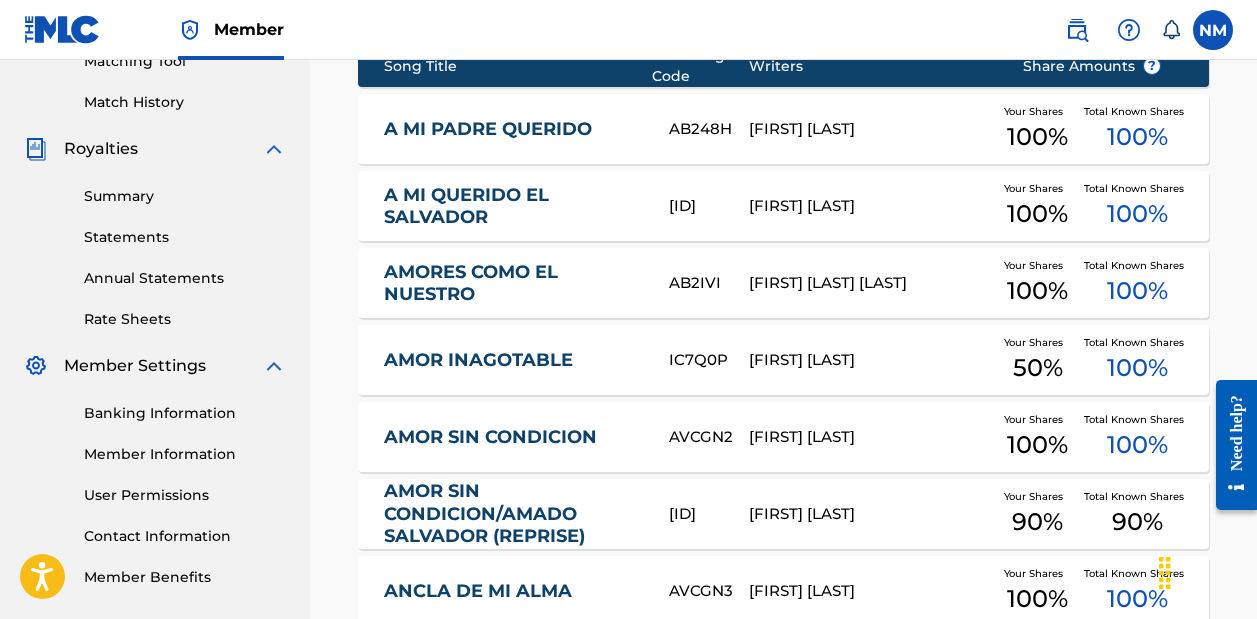 click on "AMORES COMO EL NUESTRO" at bounding box center (513, 283) 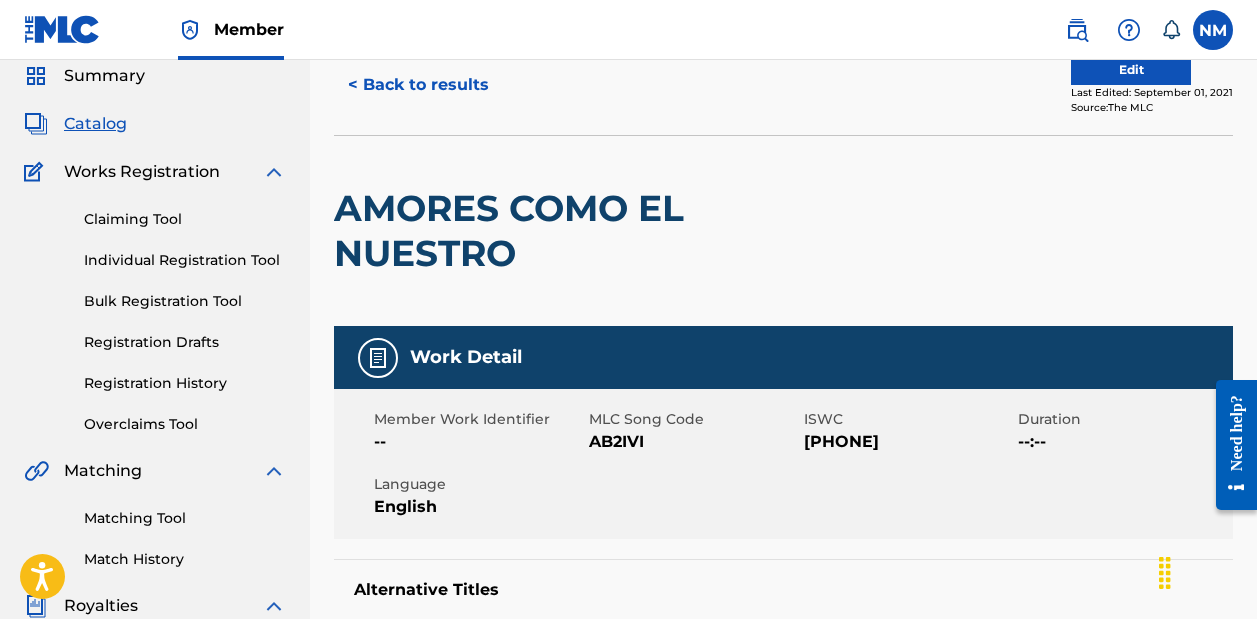scroll, scrollTop: 0, scrollLeft: 0, axis: both 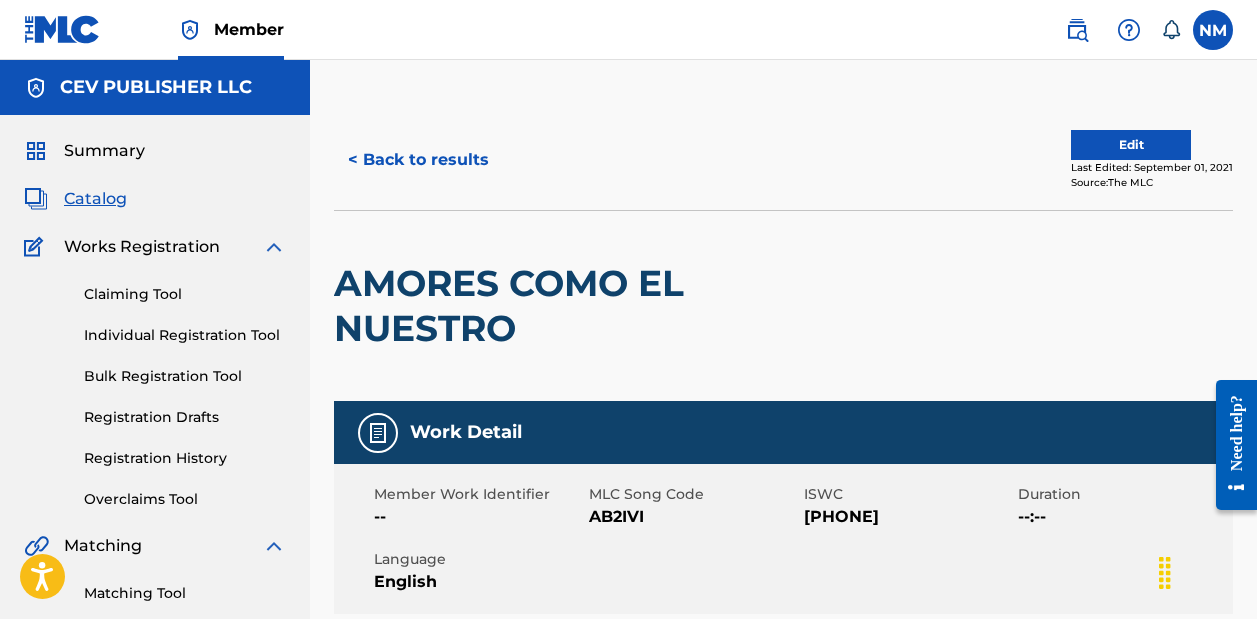 click on "Edit" at bounding box center (1131, 145) 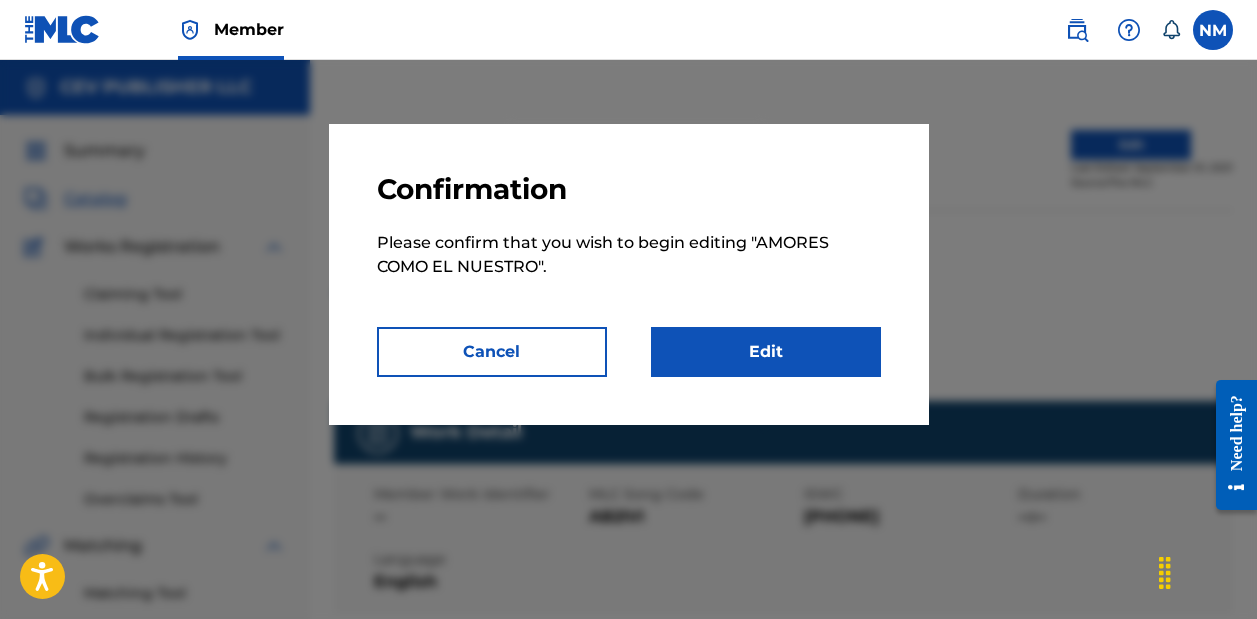 click on "Edit" at bounding box center (766, 352) 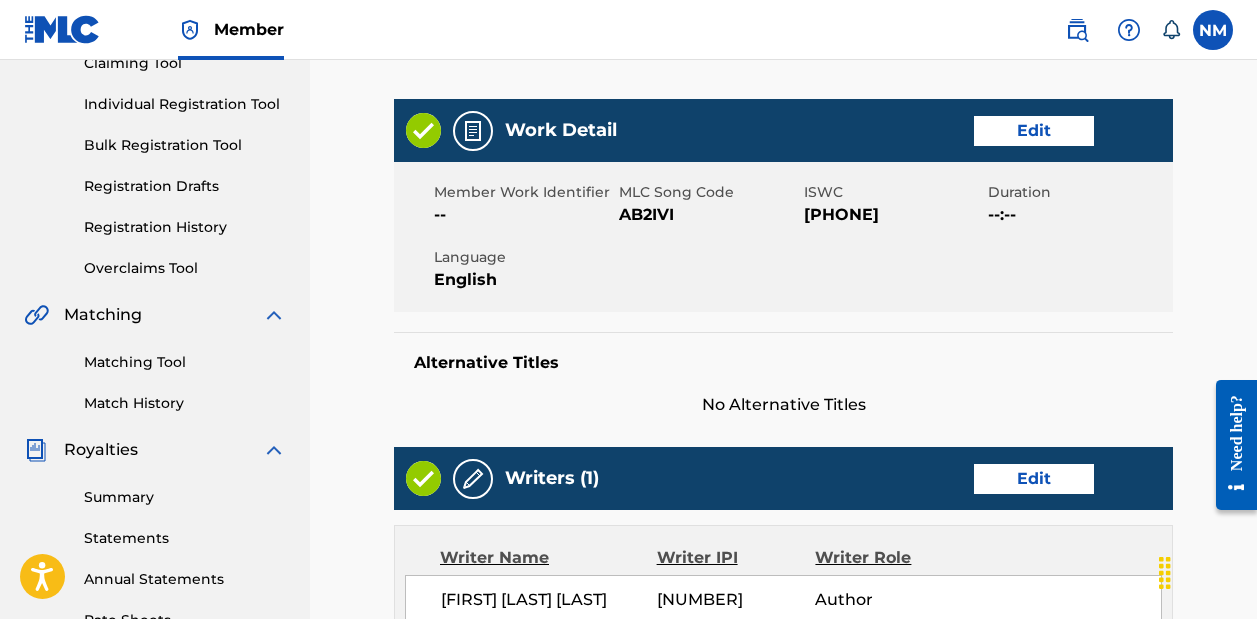 scroll, scrollTop: 233, scrollLeft: 0, axis: vertical 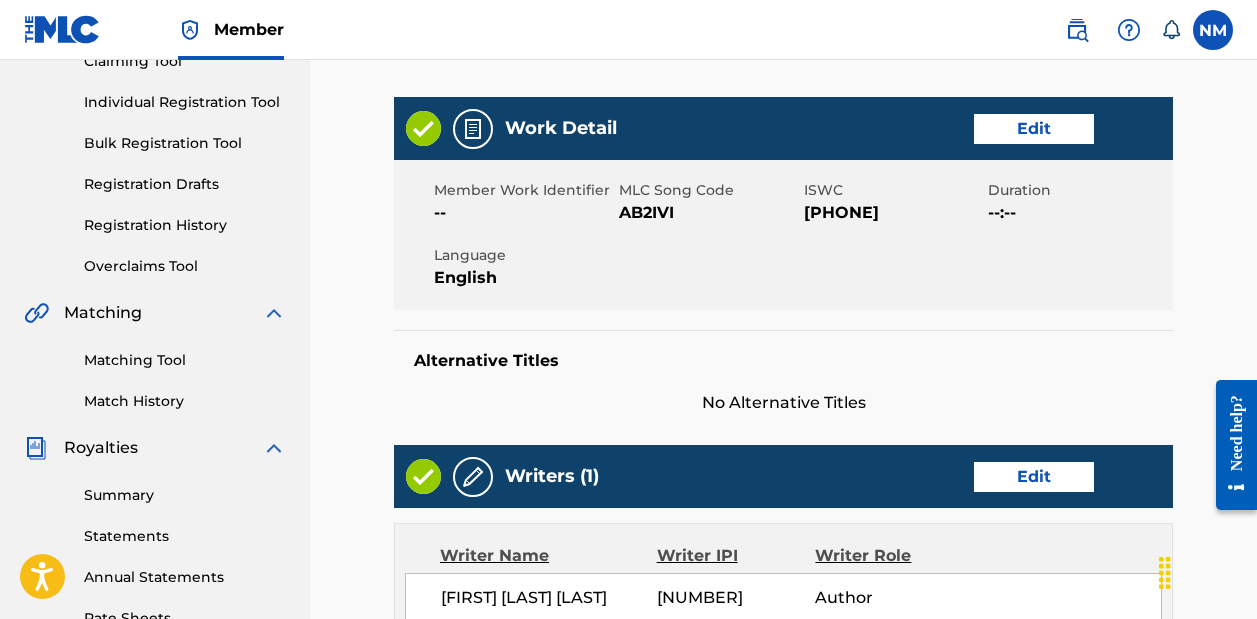 click on "Edit" at bounding box center [1034, 129] 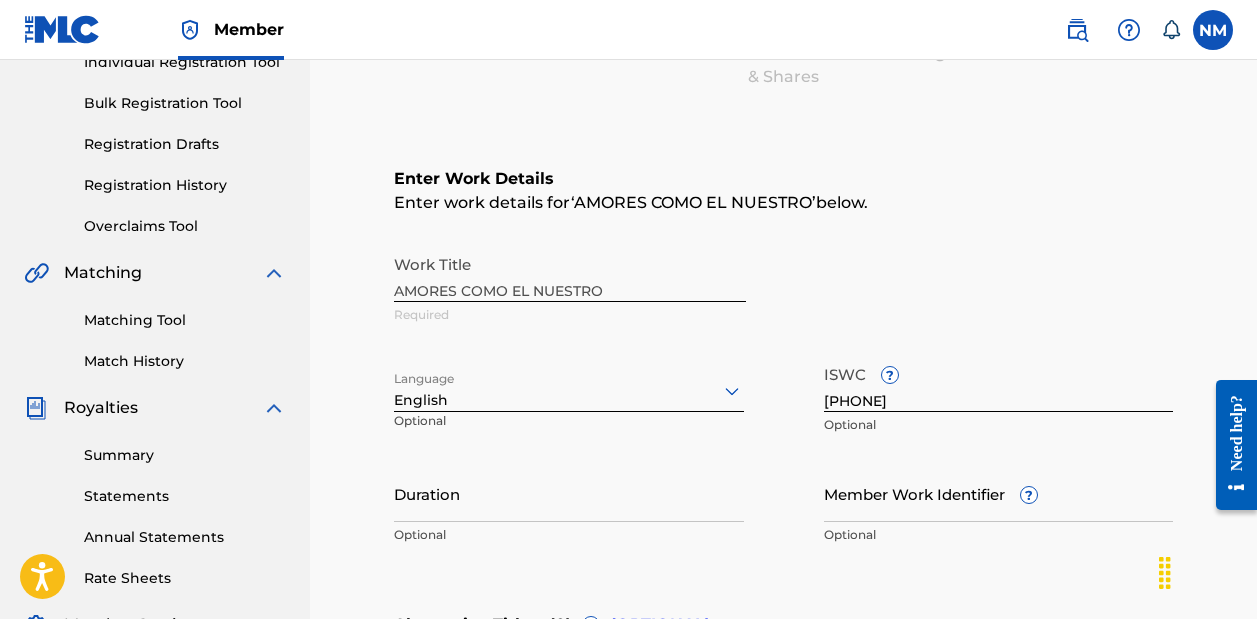 scroll, scrollTop: 278, scrollLeft: 0, axis: vertical 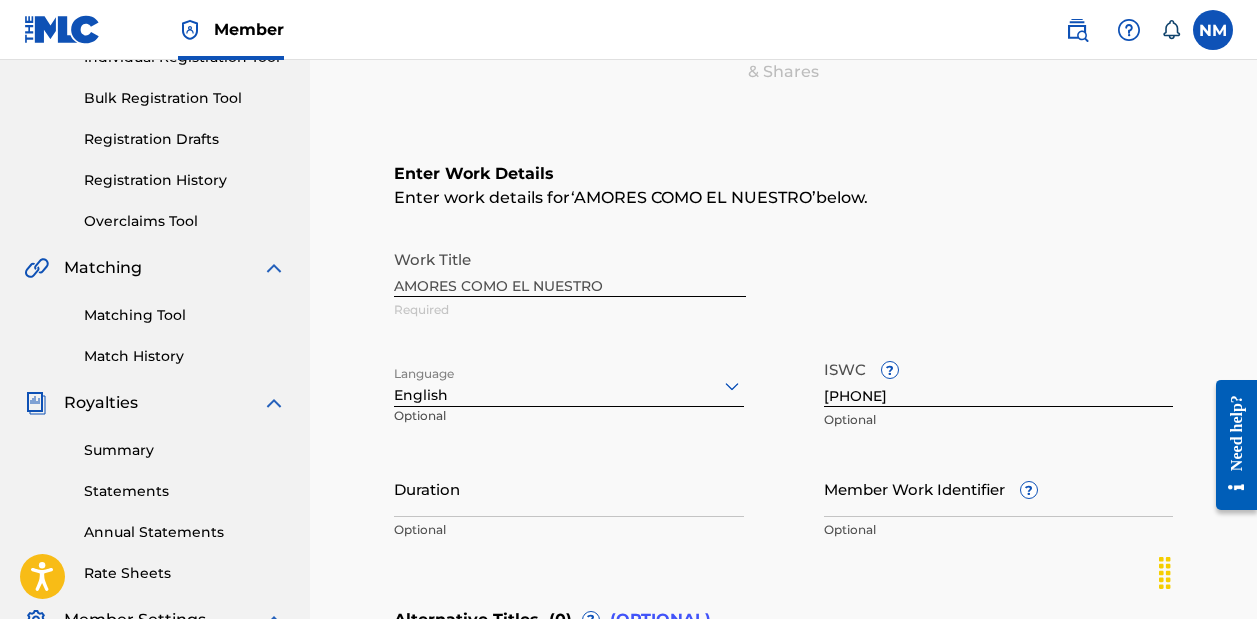 click 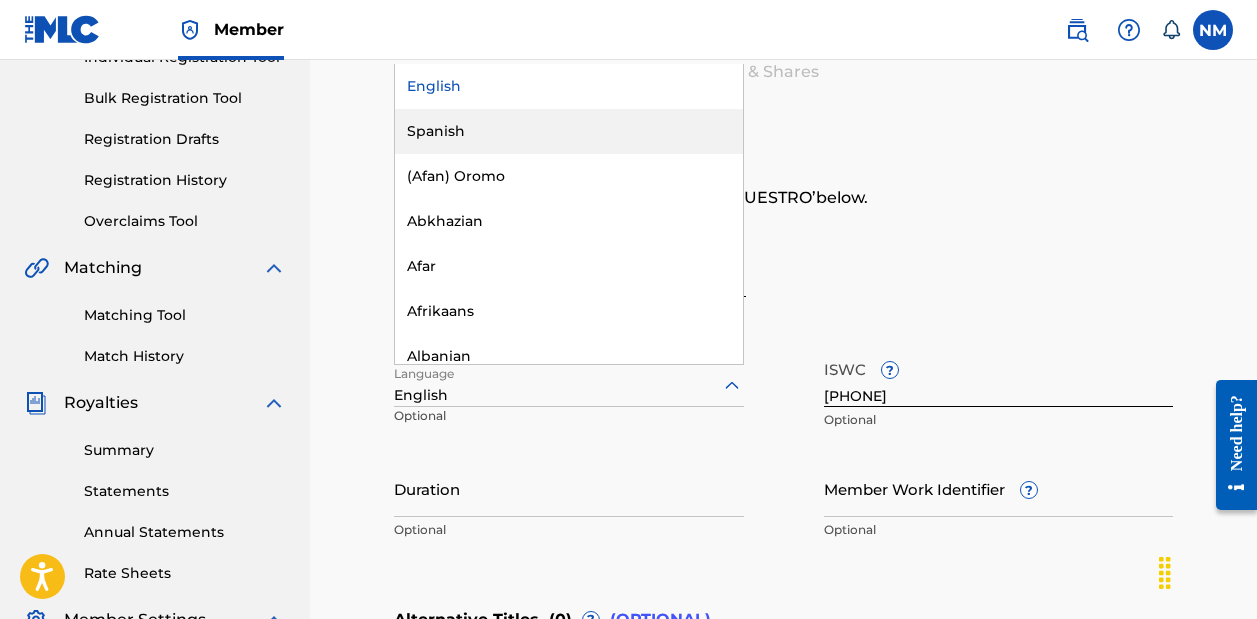 click on "Spanish" at bounding box center [569, 131] 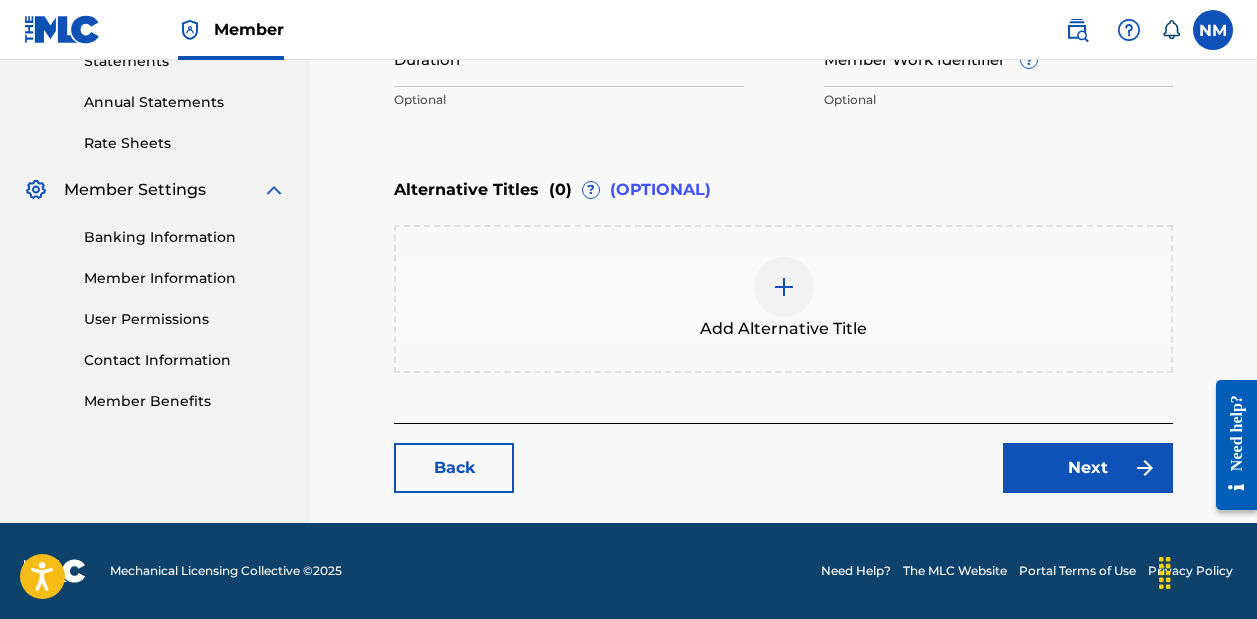 scroll, scrollTop: 708, scrollLeft: 0, axis: vertical 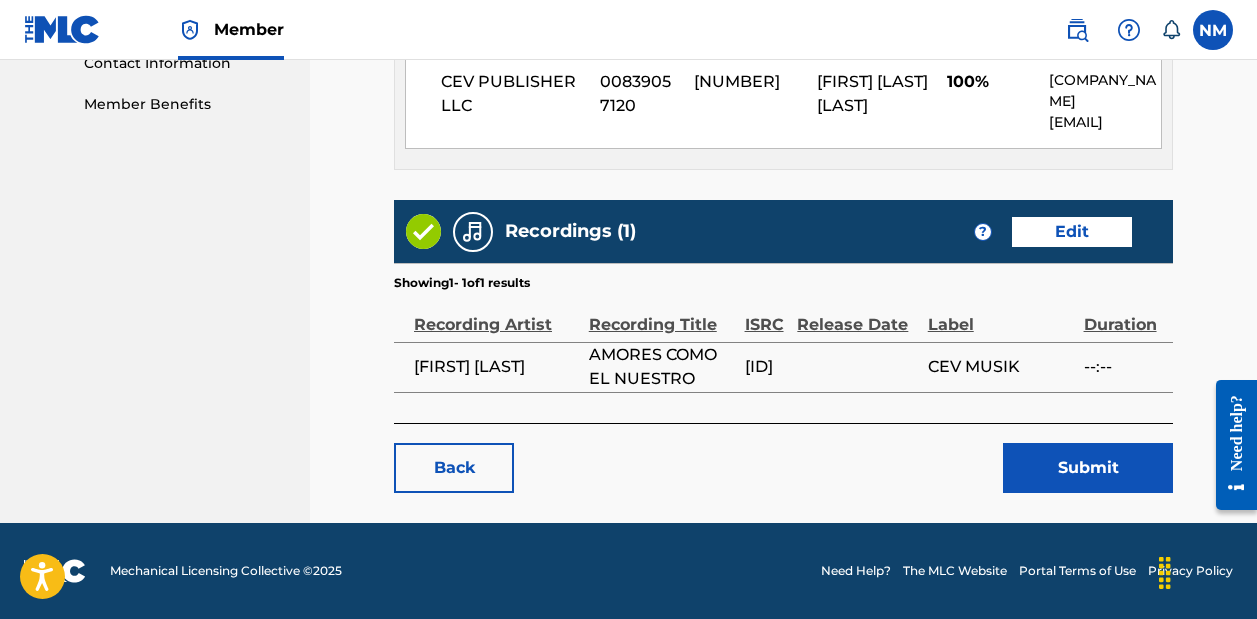 click on "Submit" at bounding box center (1088, 468) 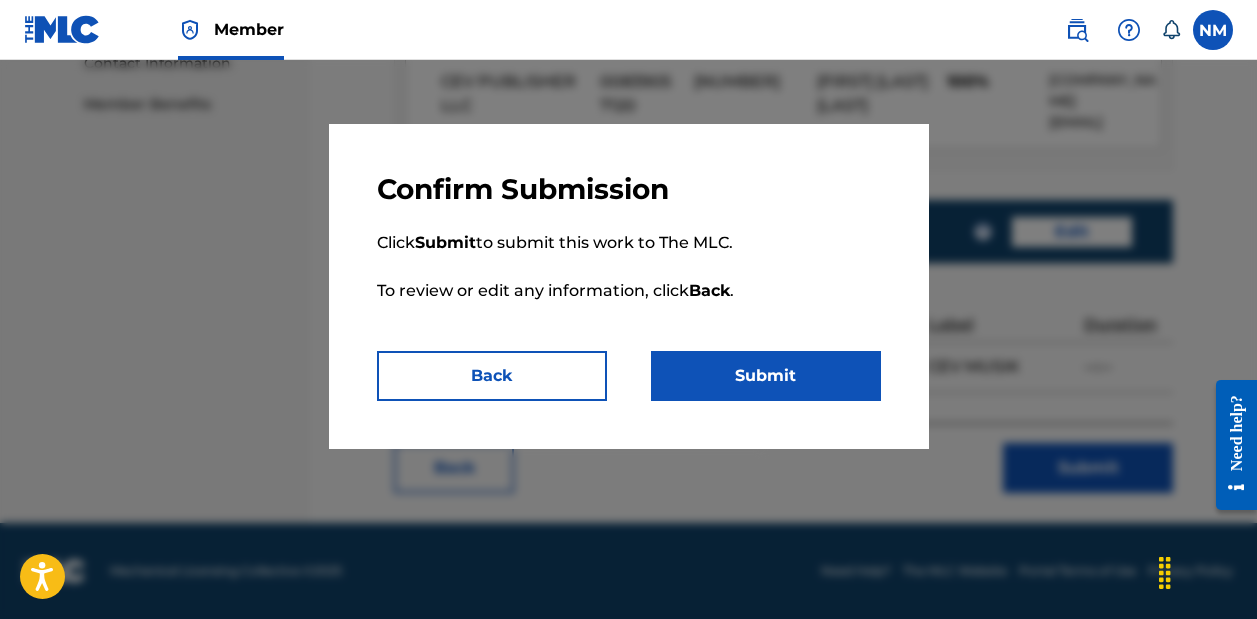 click on "Submit" at bounding box center [766, 376] 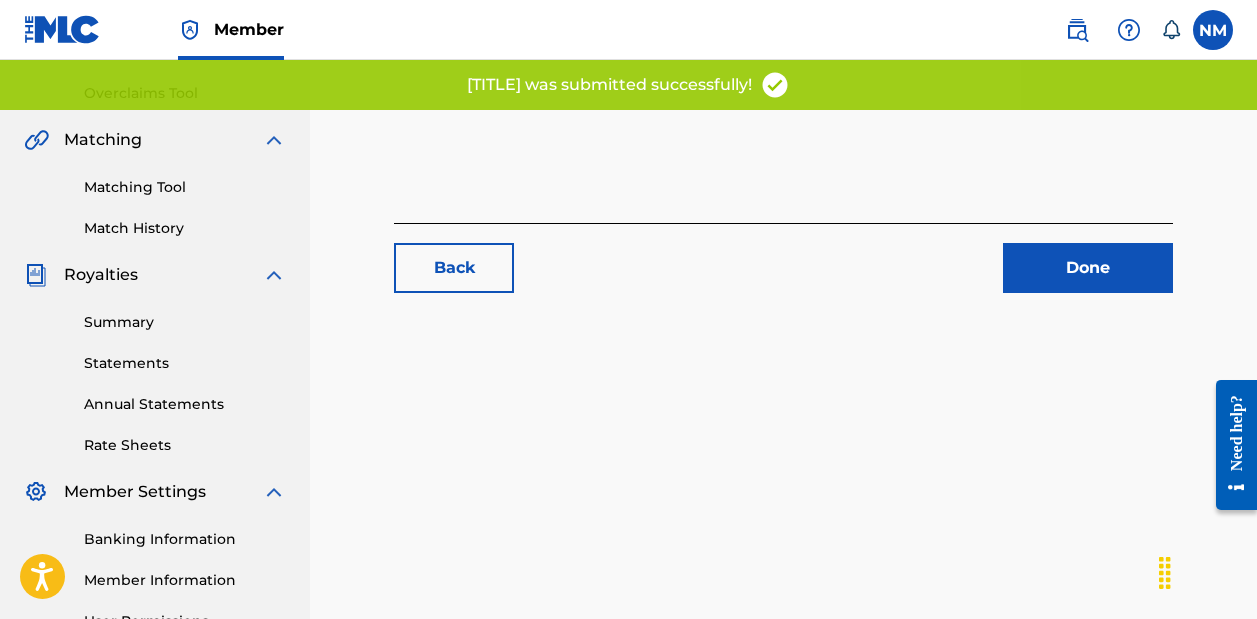 scroll, scrollTop: 467, scrollLeft: 0, axis: vertical 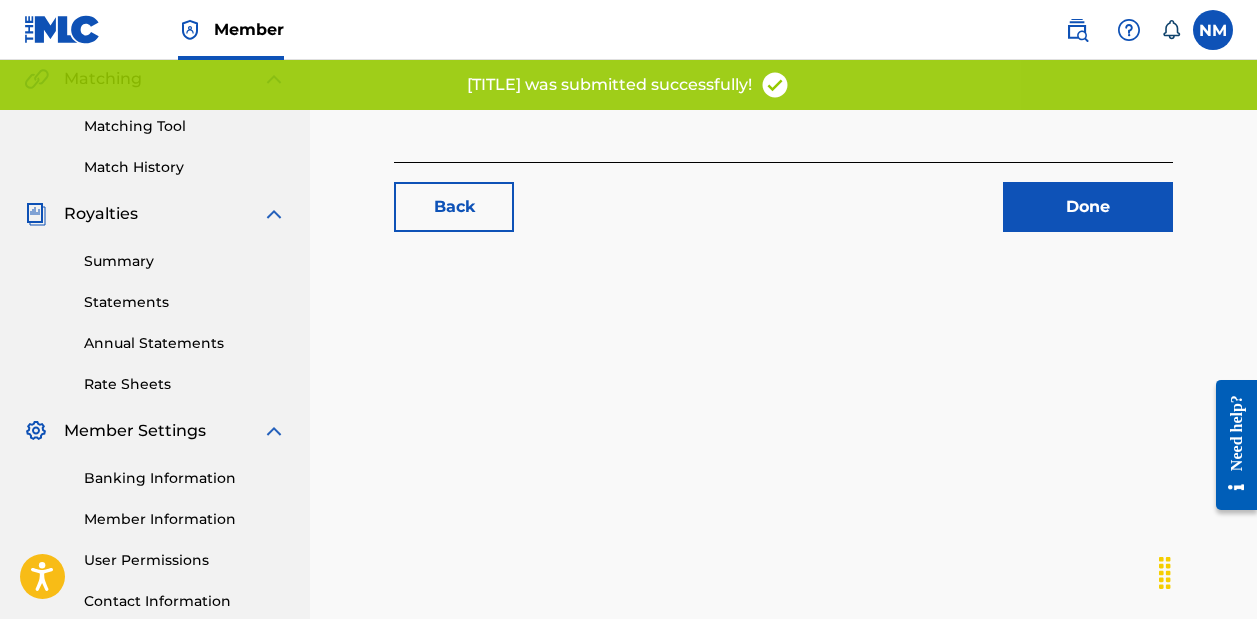 click on "Done" at bounding box center [1088, 207] 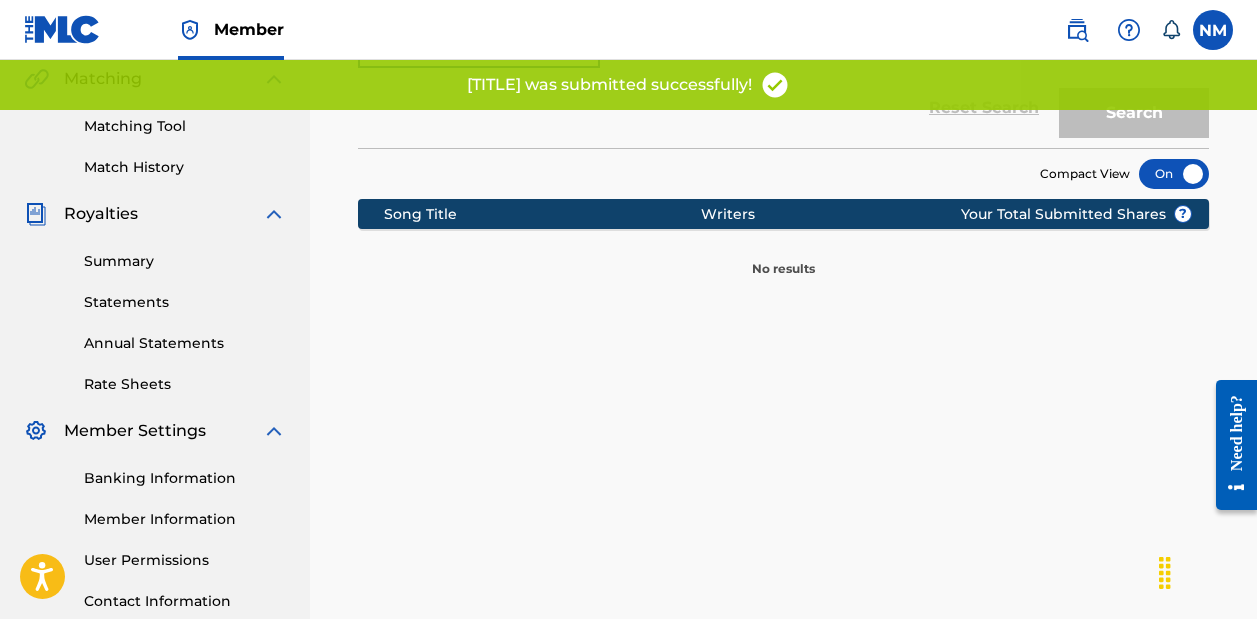 scroll, scrollTop: 0, scrollLeft: 0, axis: both 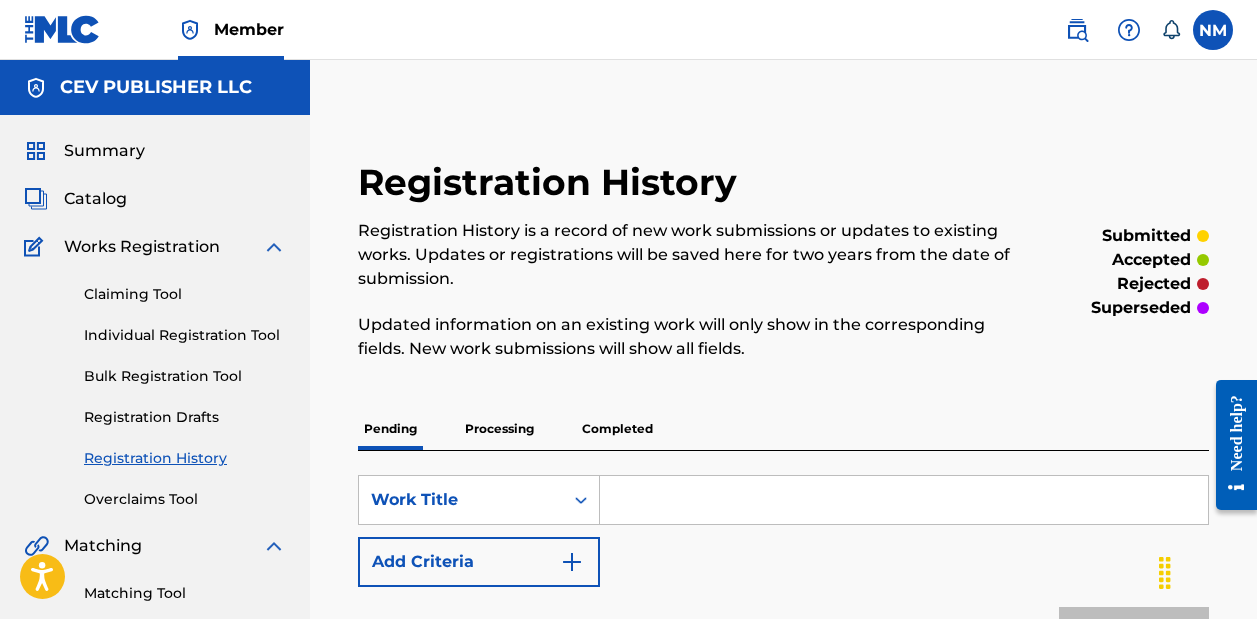 click on "Catalog" at bounding box center (95, 199) 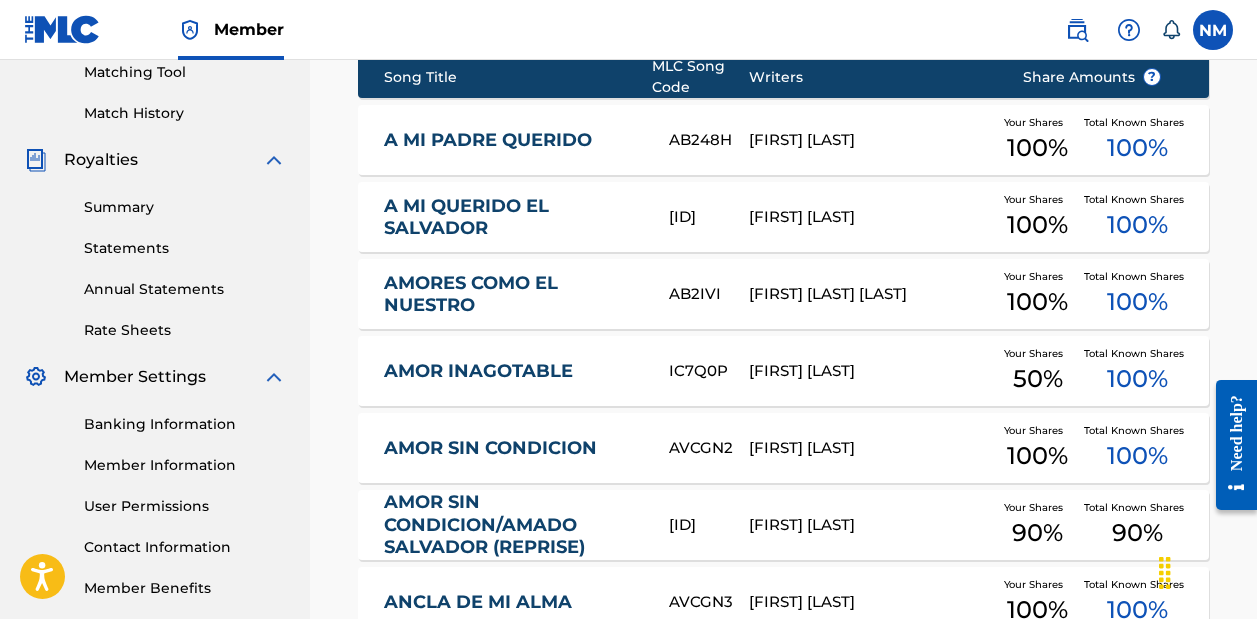 scroll, scrollTop: 525, scrollLeft: 0, axis: vertical 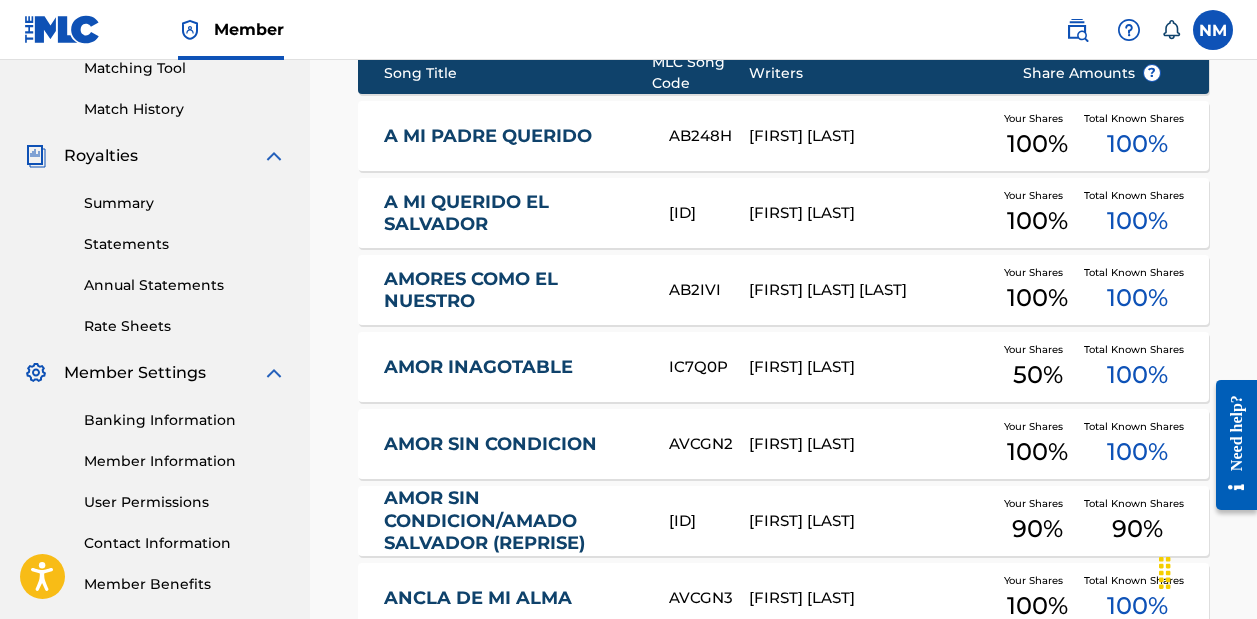 click on "AMOR INAGOTABLE" at bounding box center [513, 367] 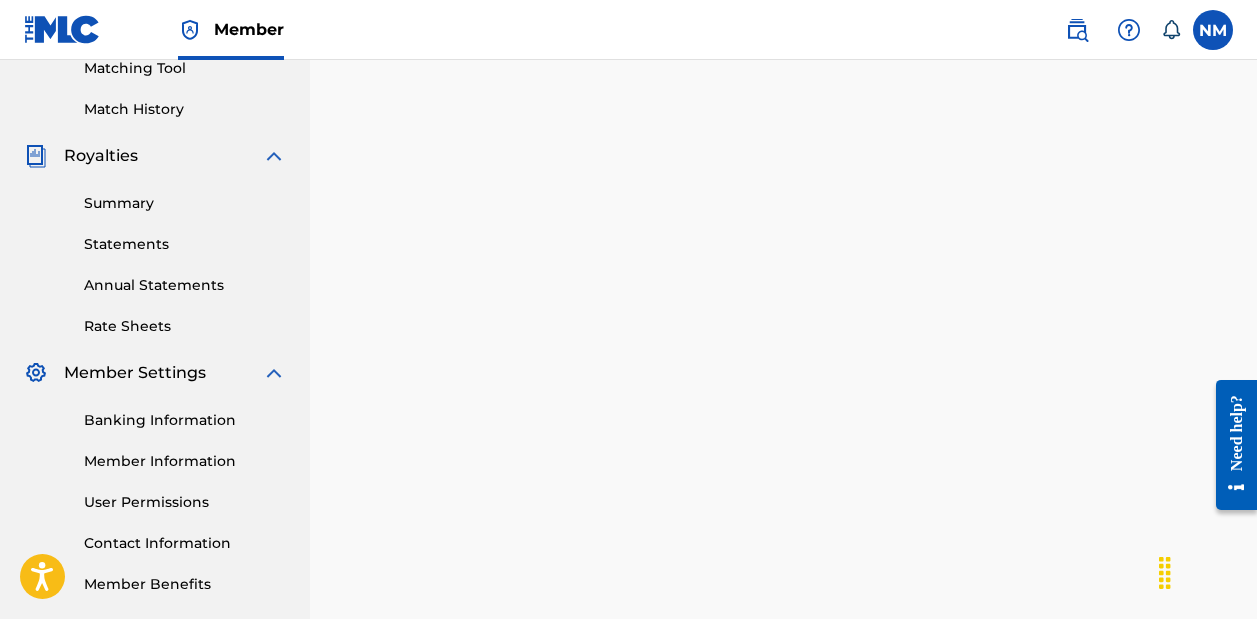 scroll, scrollTop: 0, scrollLeft: 0, axis: both 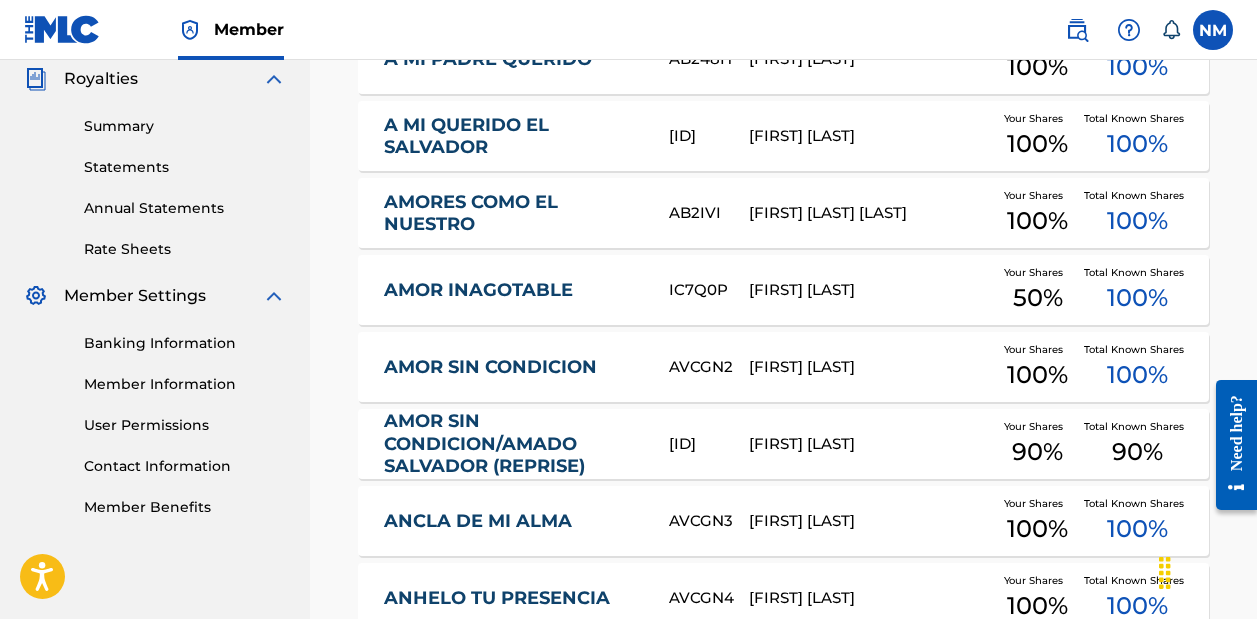 click on "AMOR SIN CONDICION" at bounding box center [513, 367] 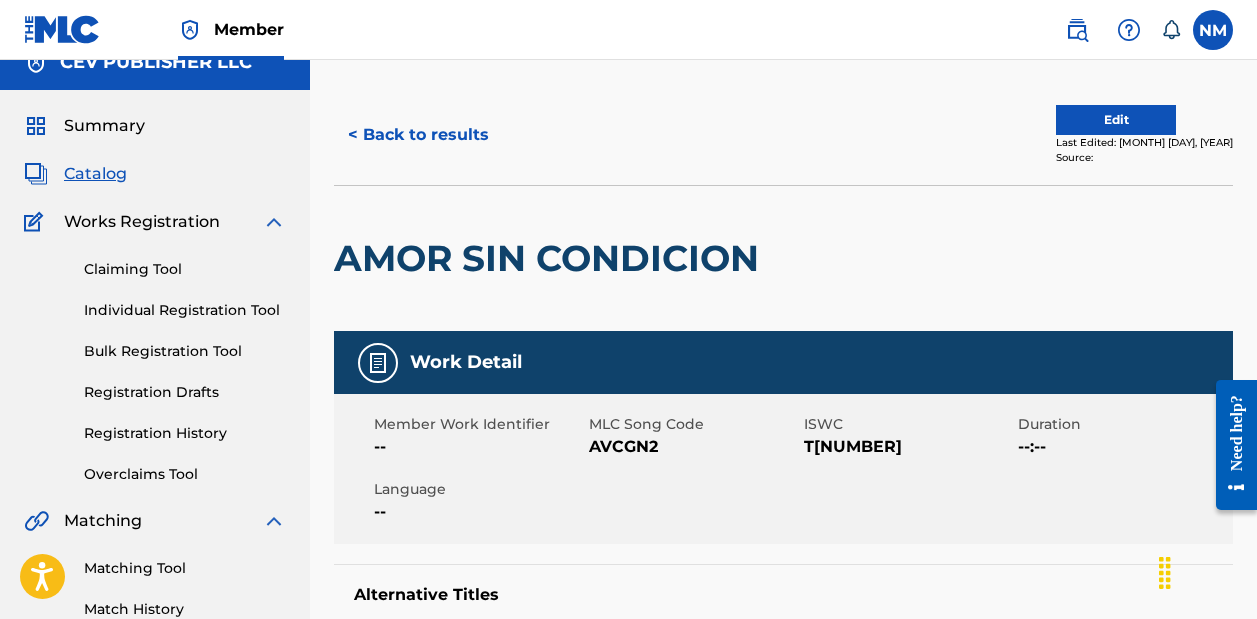 scroll, scrollTop: 22, scrollLeft: 0, axis: vertical 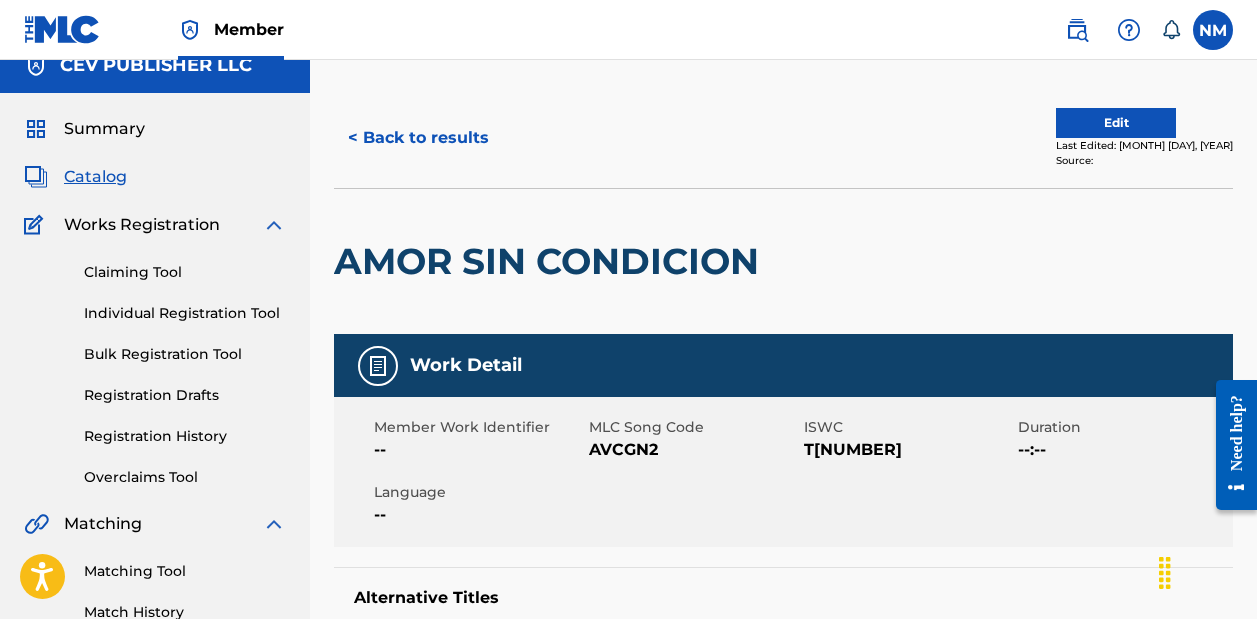 click on "Edit" at bounding box center [1116, 123] 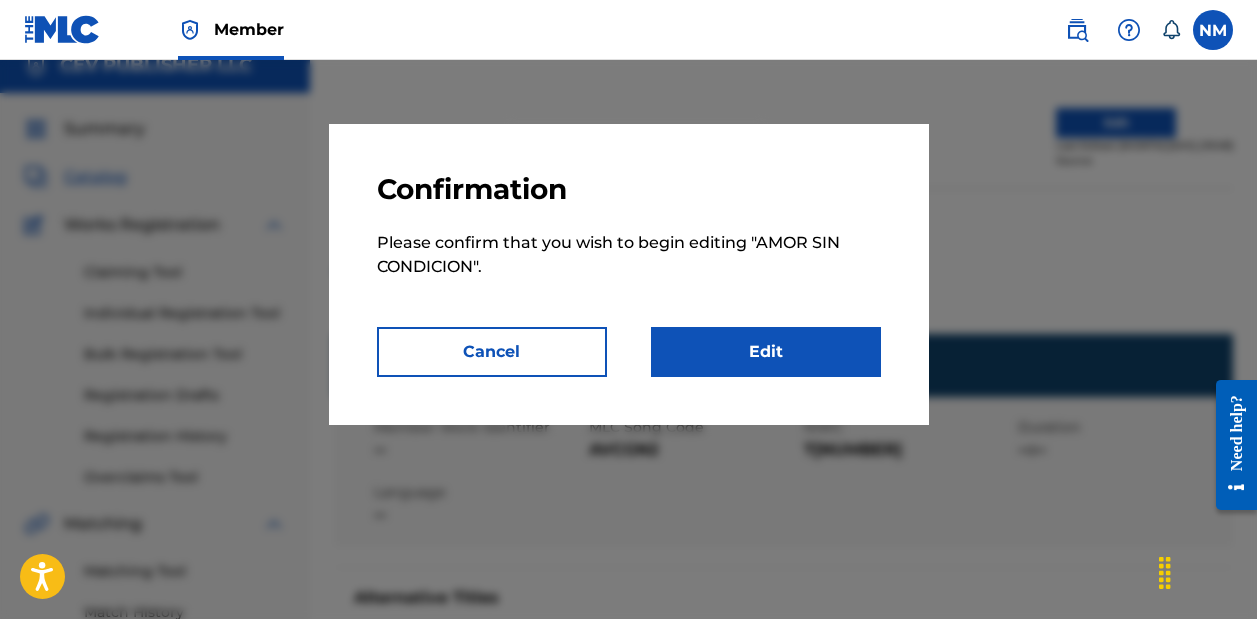 click on "Edit" at bounding box center (766, 352) 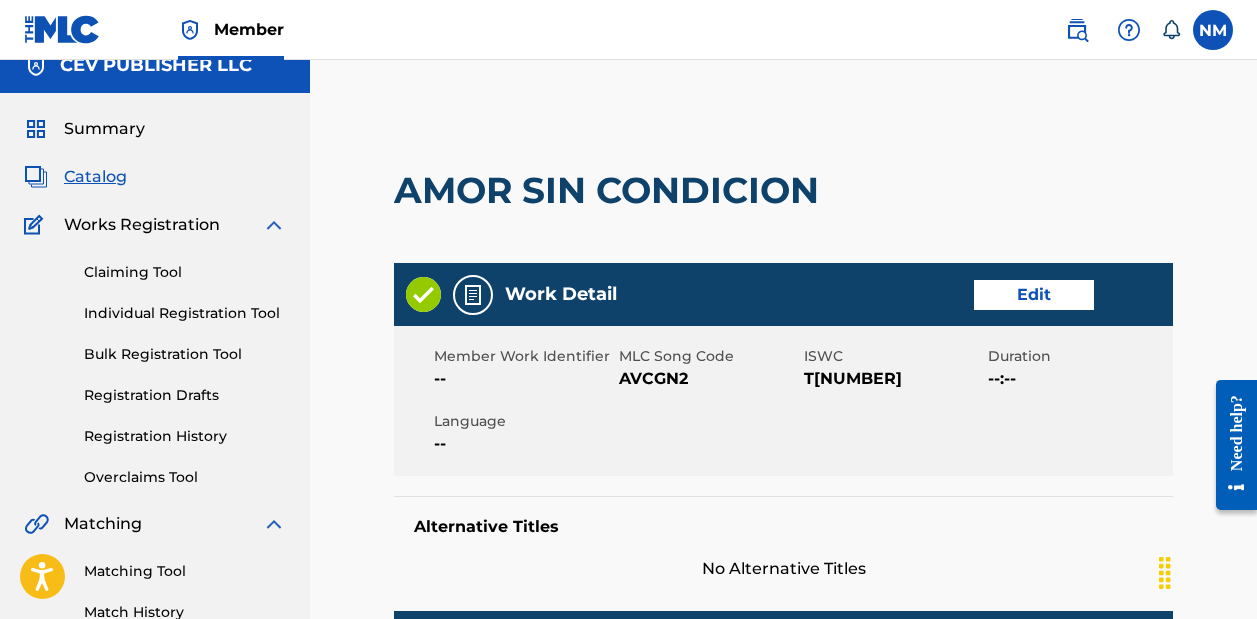 scroll, scrollTop: 0, scrollLeft: 0, axis: both 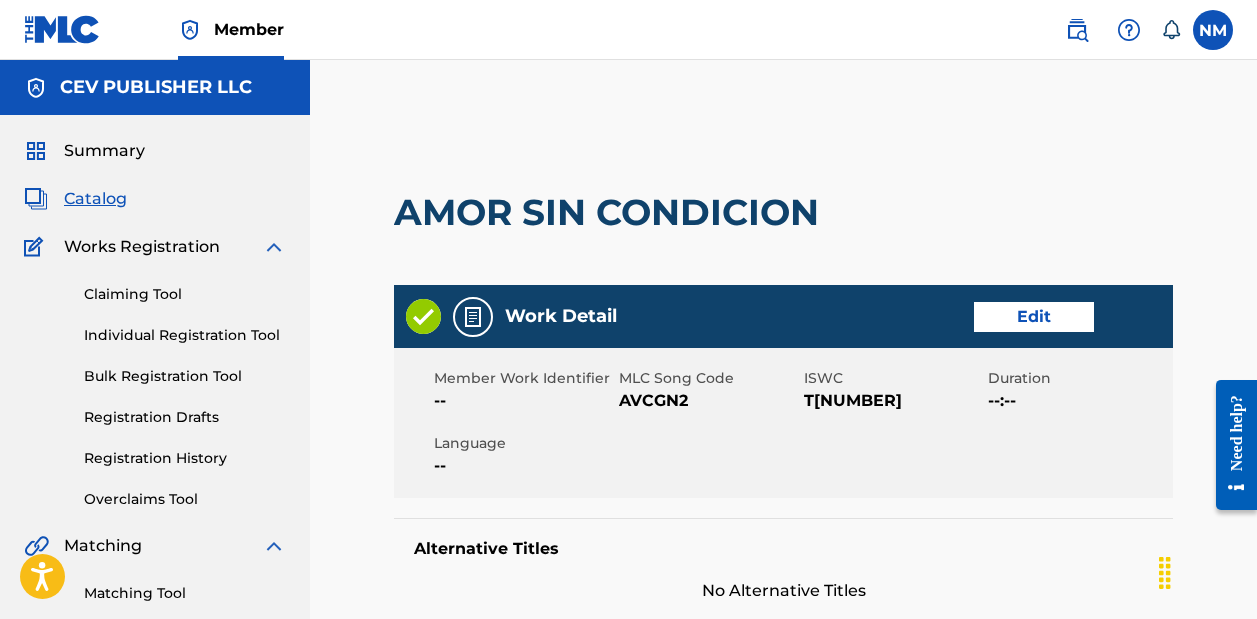 click on "Edit" at bounding box center [1034, 317] 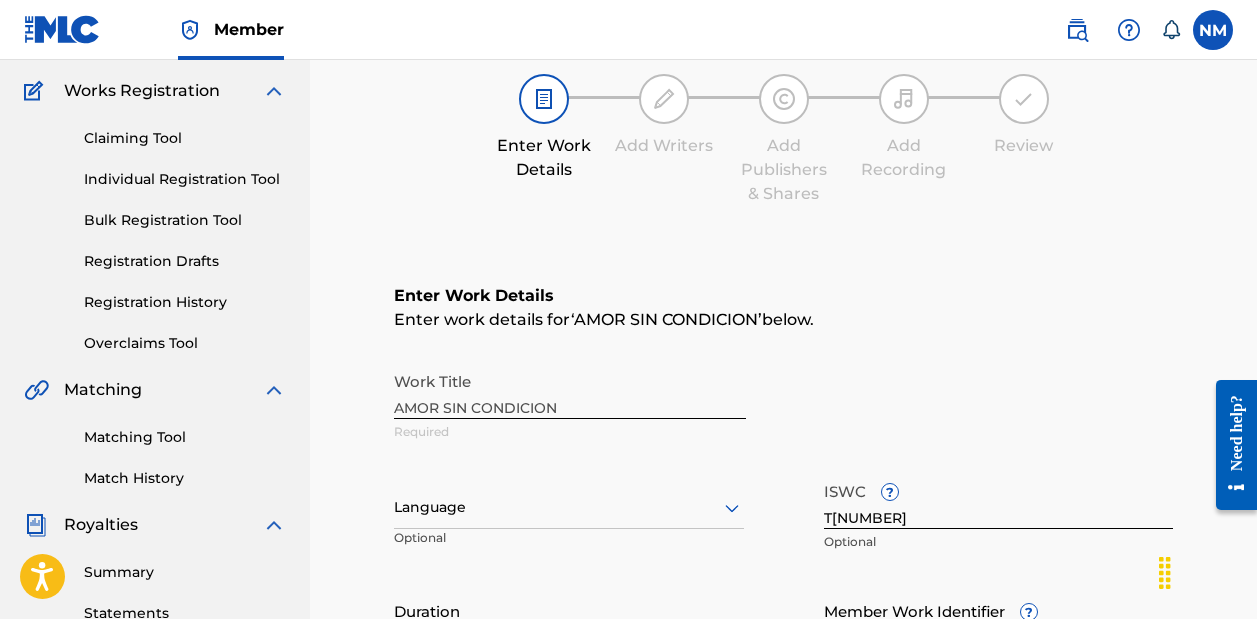 scroll, scrollTop: 159, scrollLeft: 0, axis: vertical 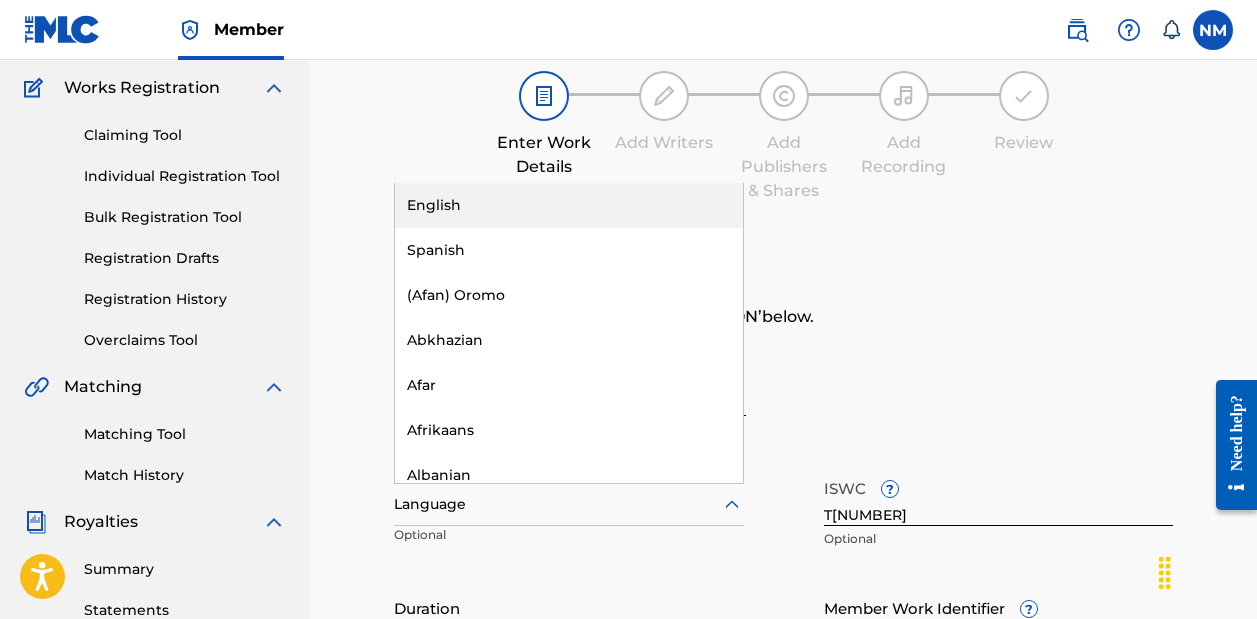 click 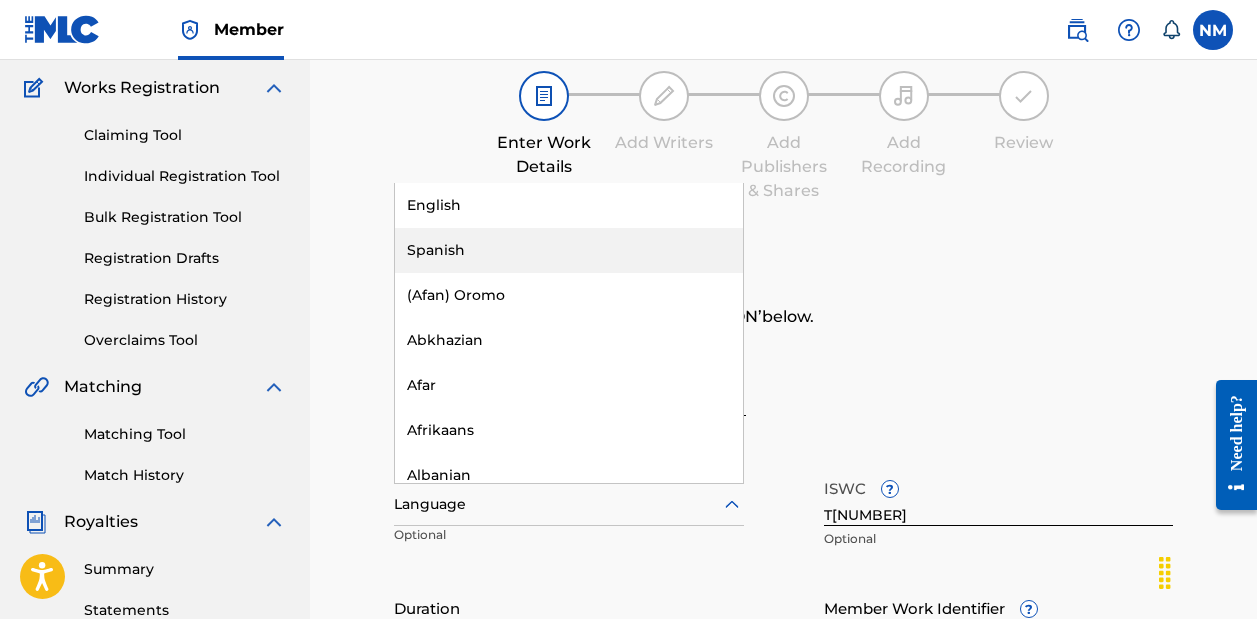 click on "Spanish" at bounding box center [569, 250] 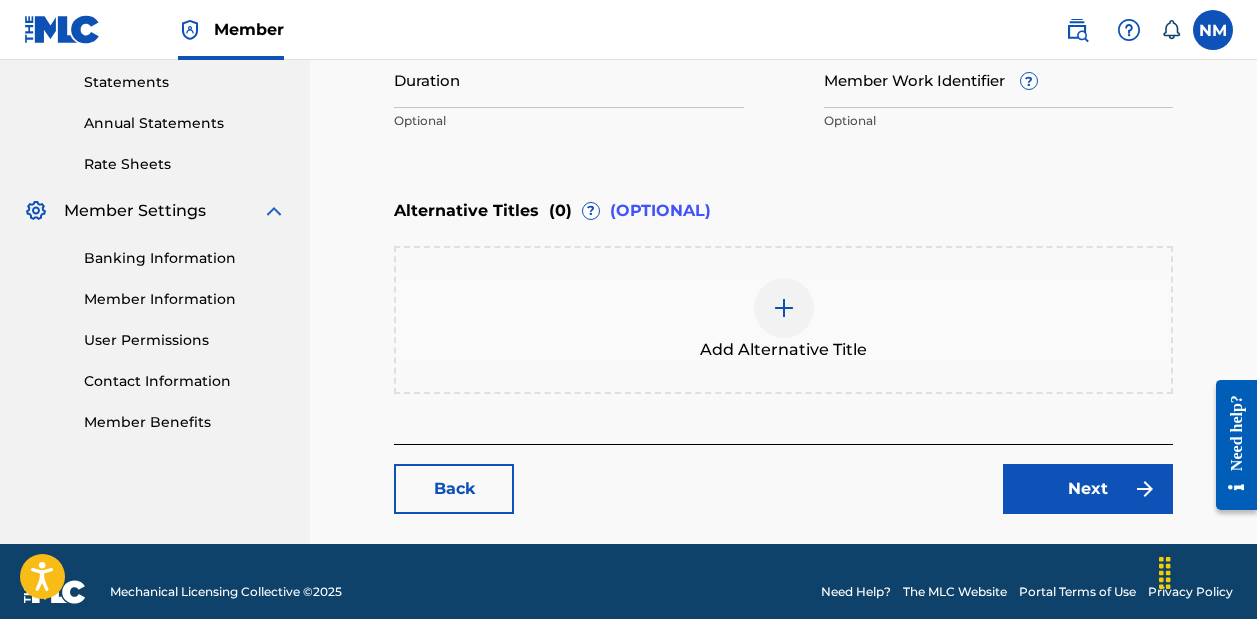 scroll, scrollTop: 697, scrollLeft: 0, axis: vertical 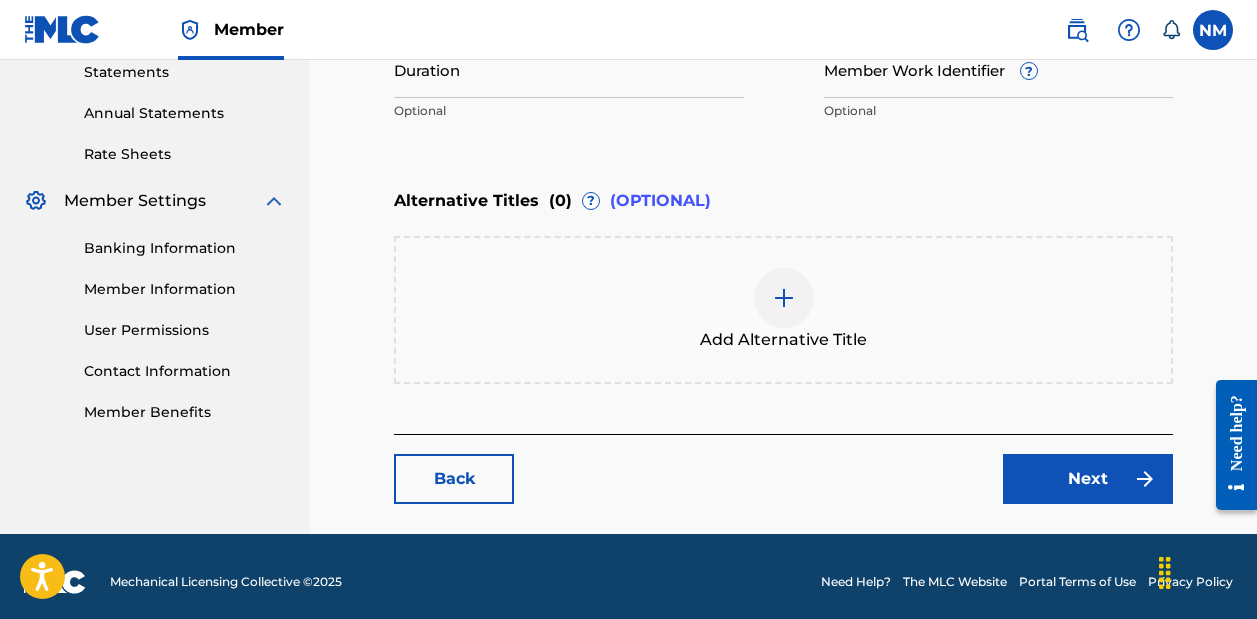 click on "Next" at bounding box center (1088, 479) 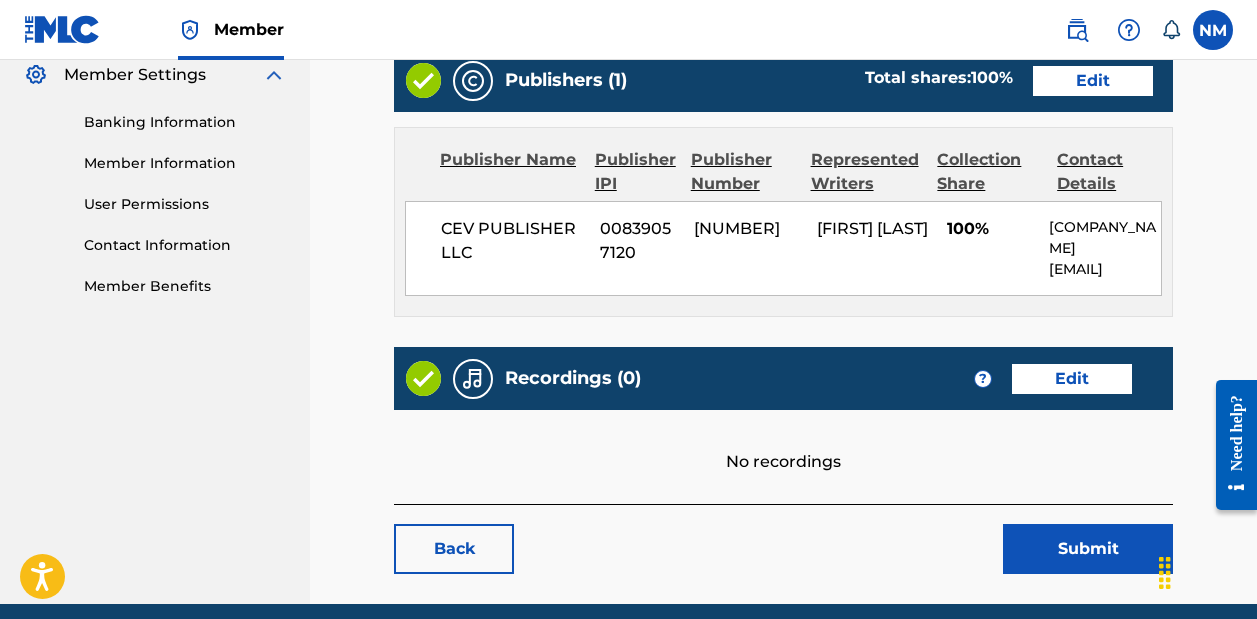 scroll, scrollTop: 831, scrollLeft: 0, axis: vertical 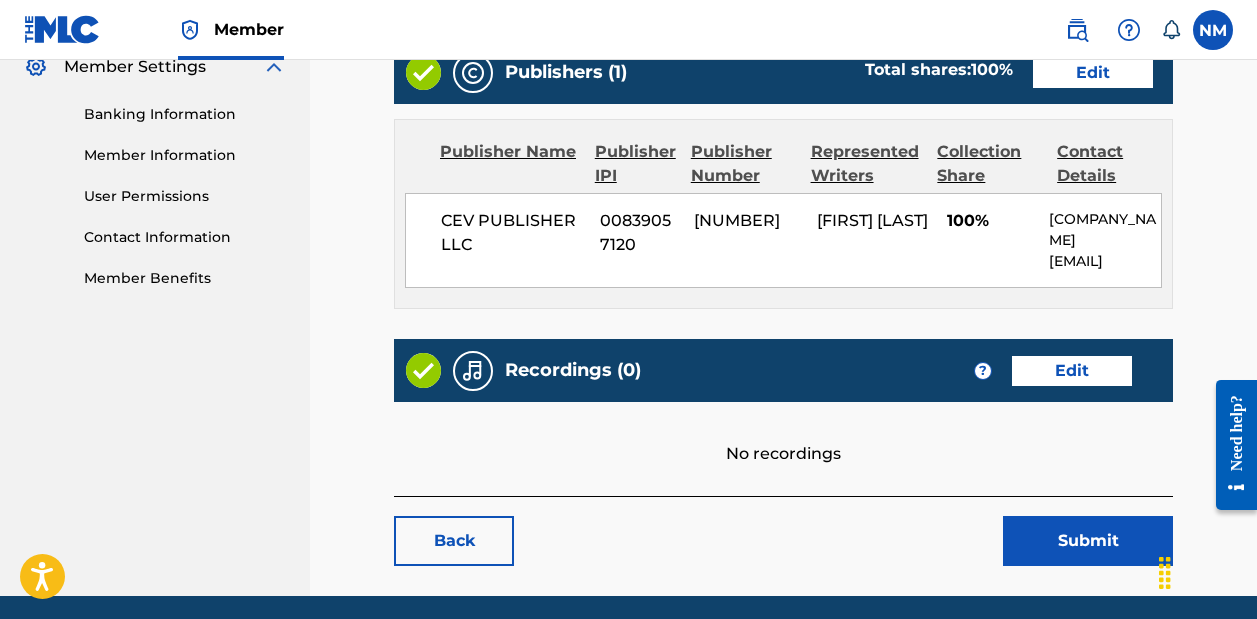 click on "Submit" at bounding box center (1088, 541) 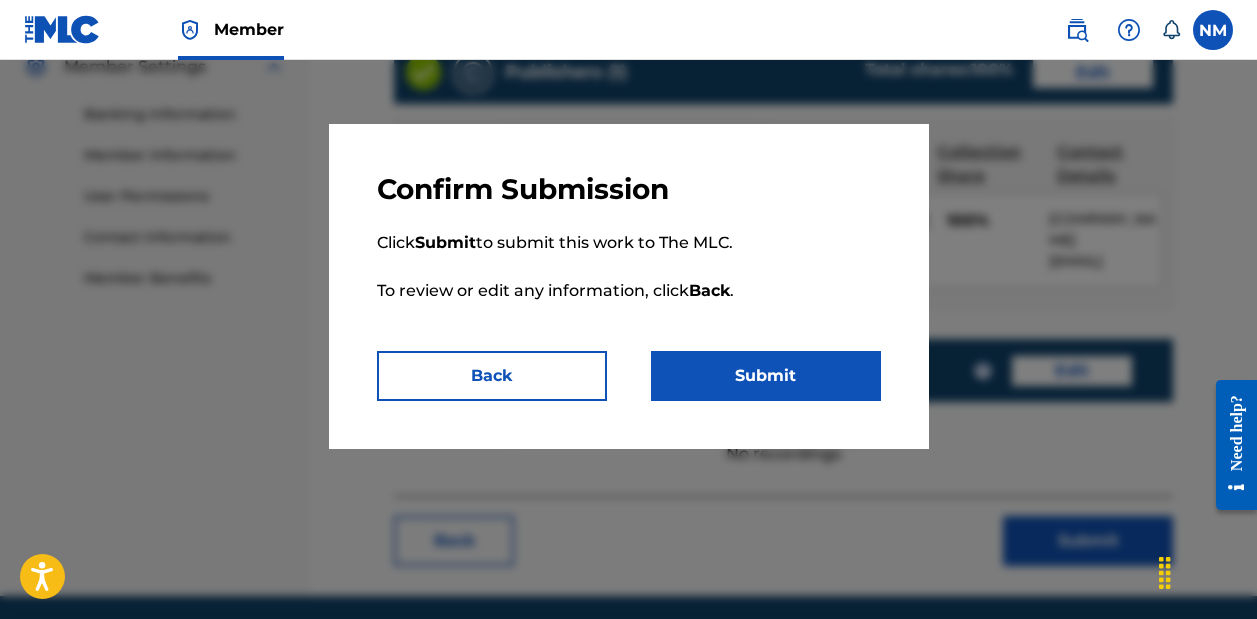click on "Submit" at bounding box center [766, 376] 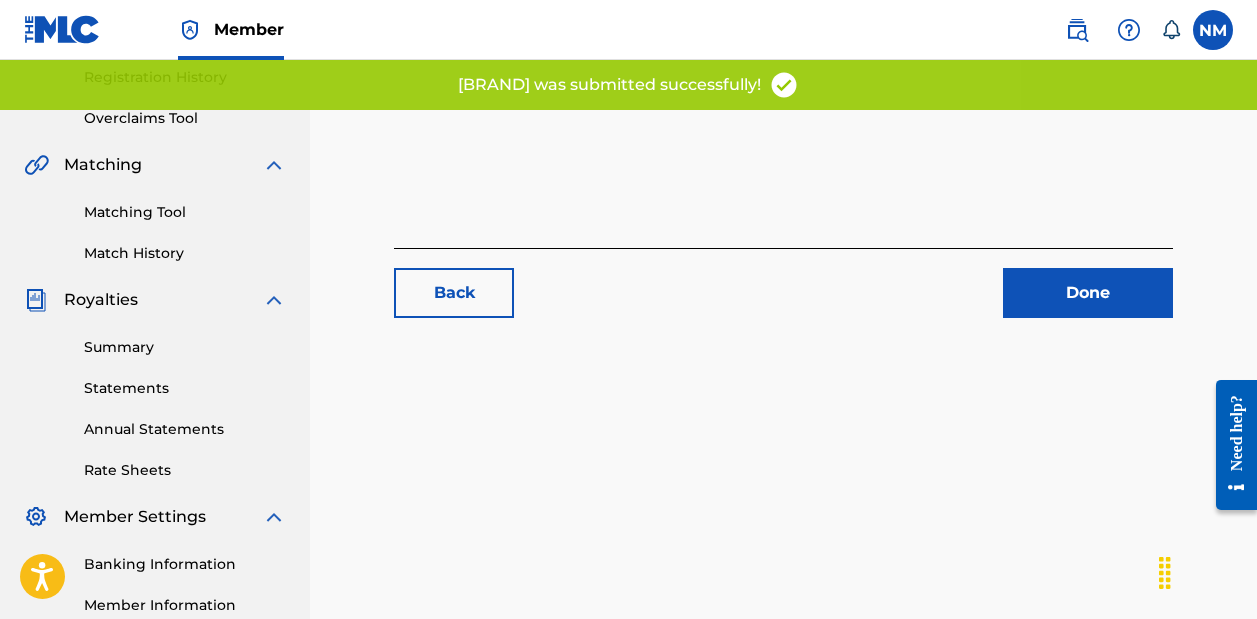 scroll, scrollTop: 472, scrollLeft: 0, axis: vertical 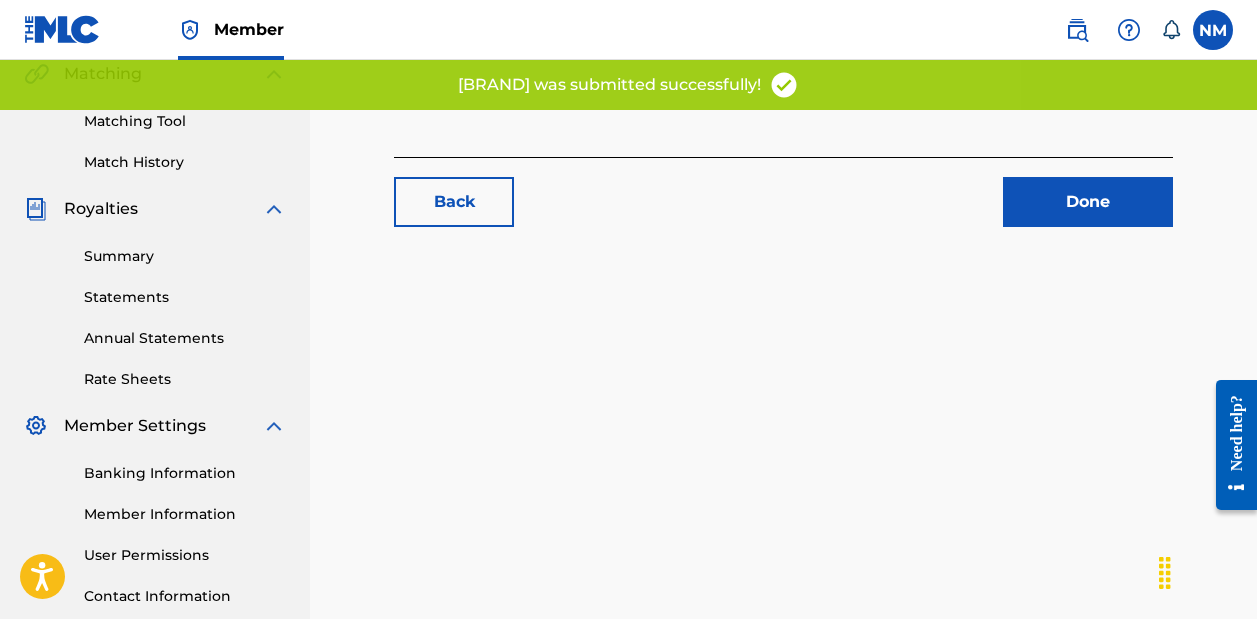click on "Done" at bounding box center (1088, 202) 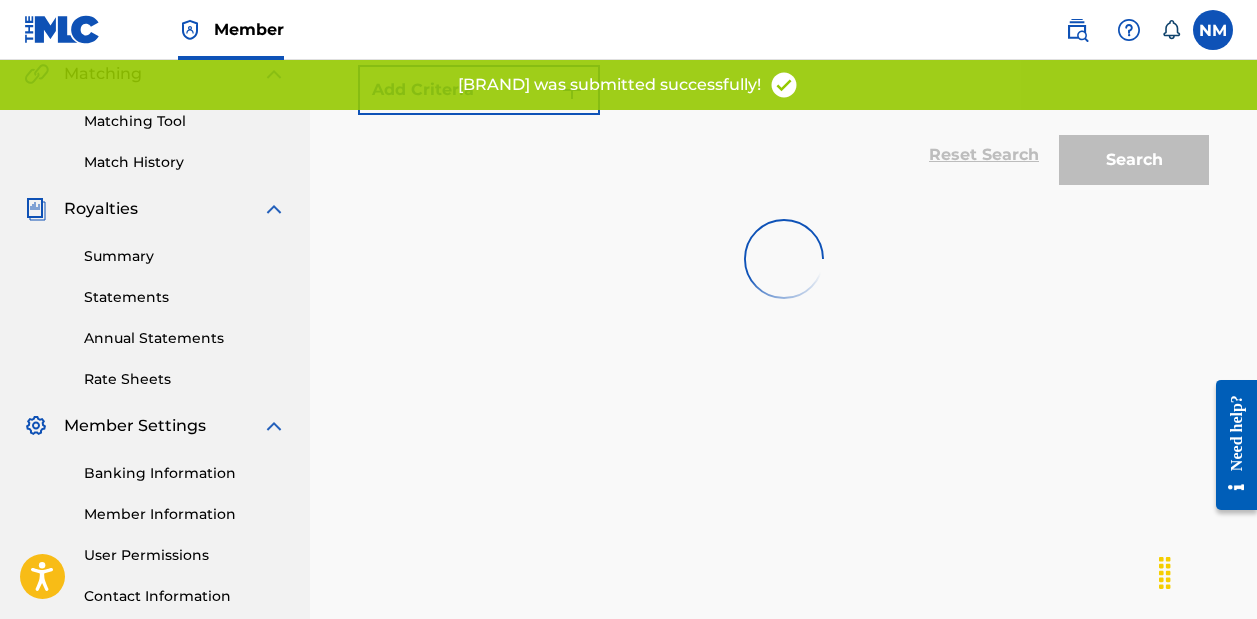 scroll, scrollTop: 0, scrollLeft: 0, axis: both 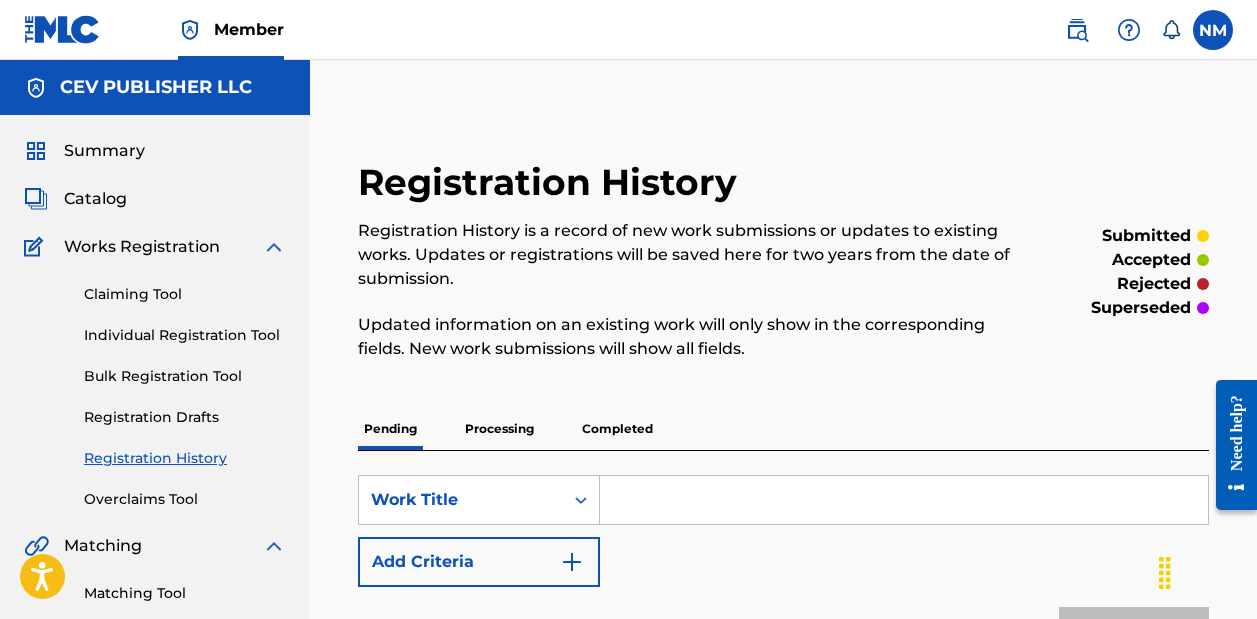 click on "Catalog" at bounding box center (95, 199) 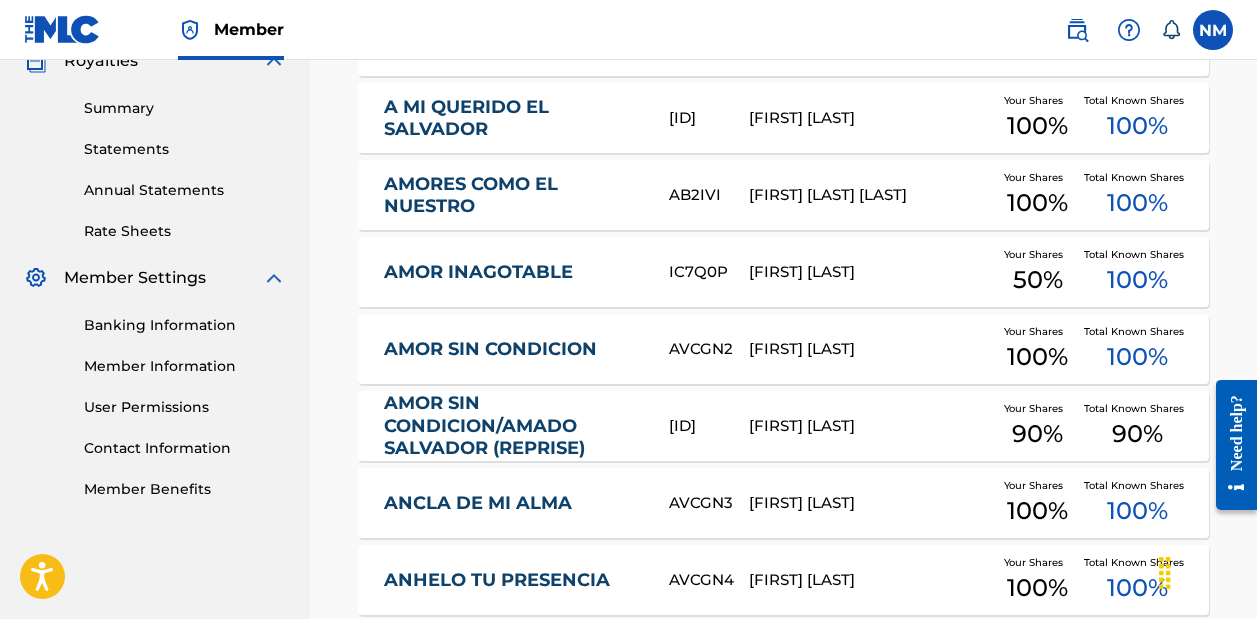 scroll, scrollTop: 647, scrollLeft: 0, axis: vertical 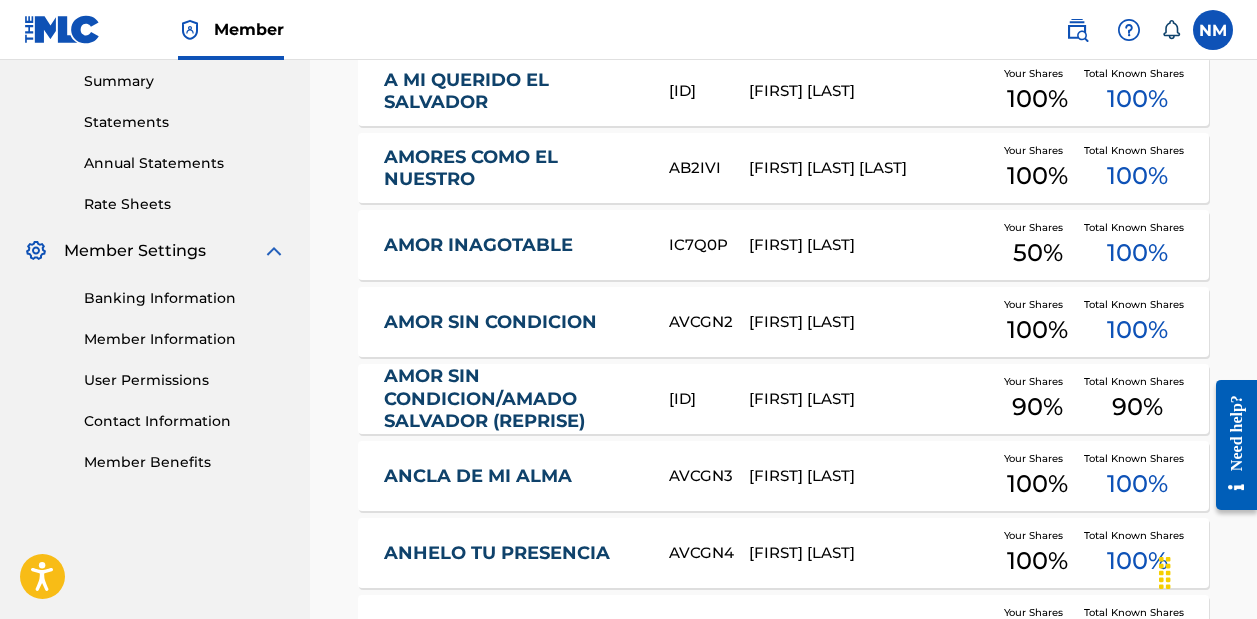 click on "AMOR SIN CONDICION/AMADO SALVADOR (REPRISE)" at bounding box center [513, 399] 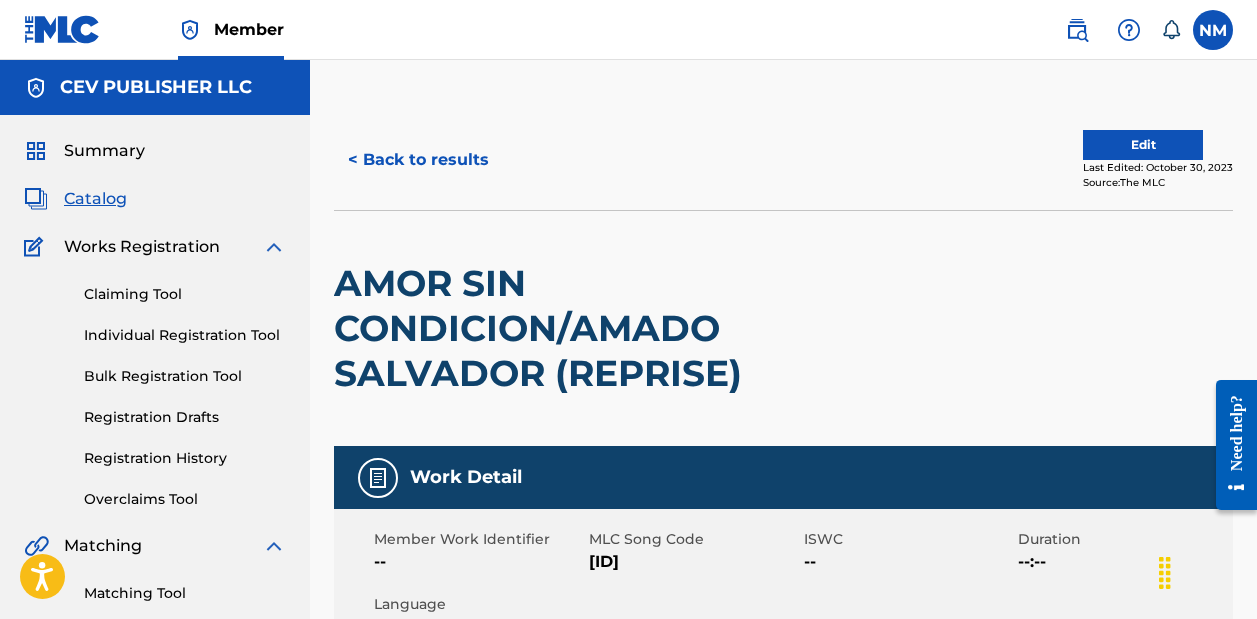 scroll, scrollTop: 0, scrollLeft: 0, axis: both 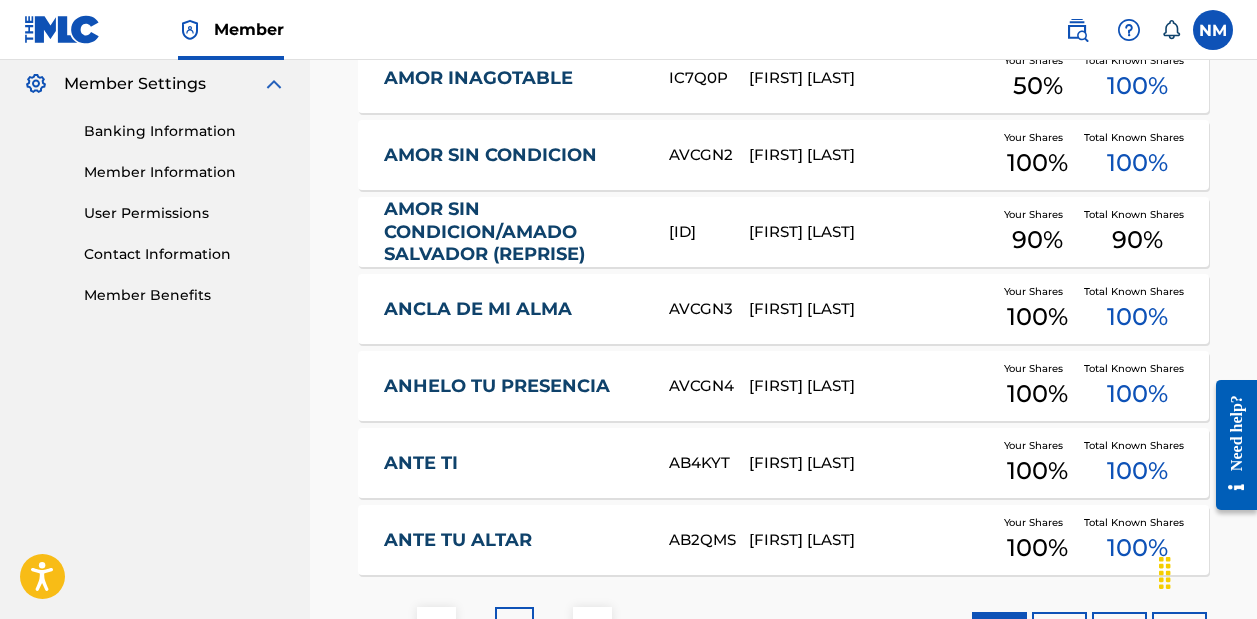 click on "ANCLA DE MI ALMA" at bounding box center (513, 309) 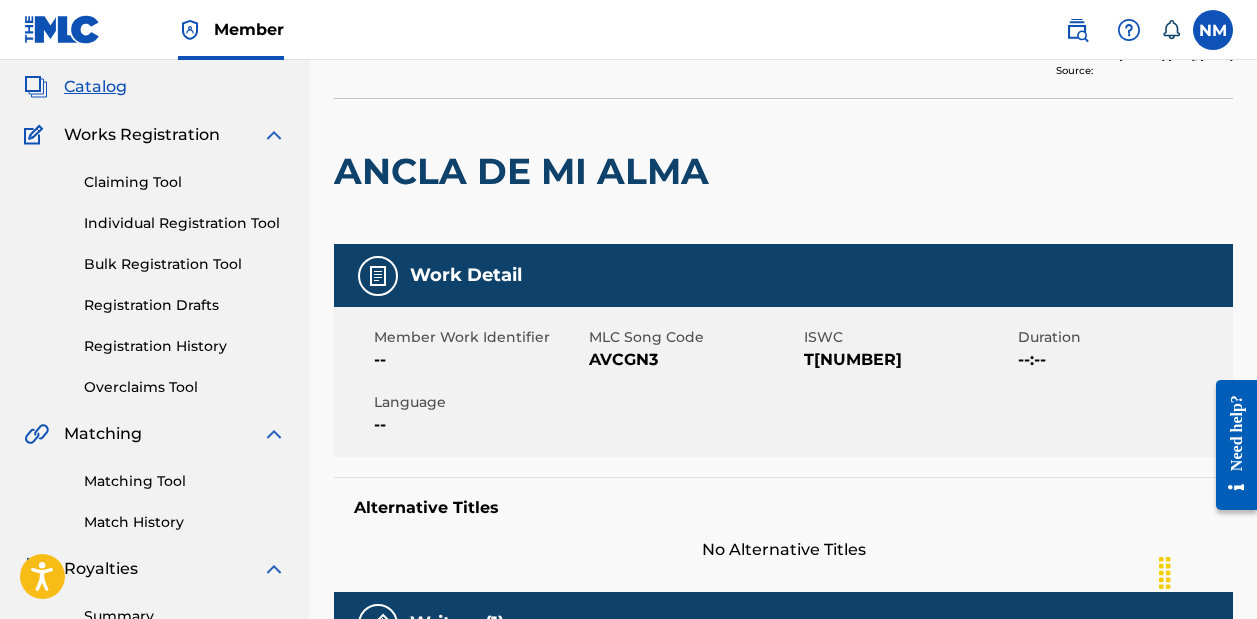 scroll, scrollTop: 45, scrollLeft: 0, axis: vertical 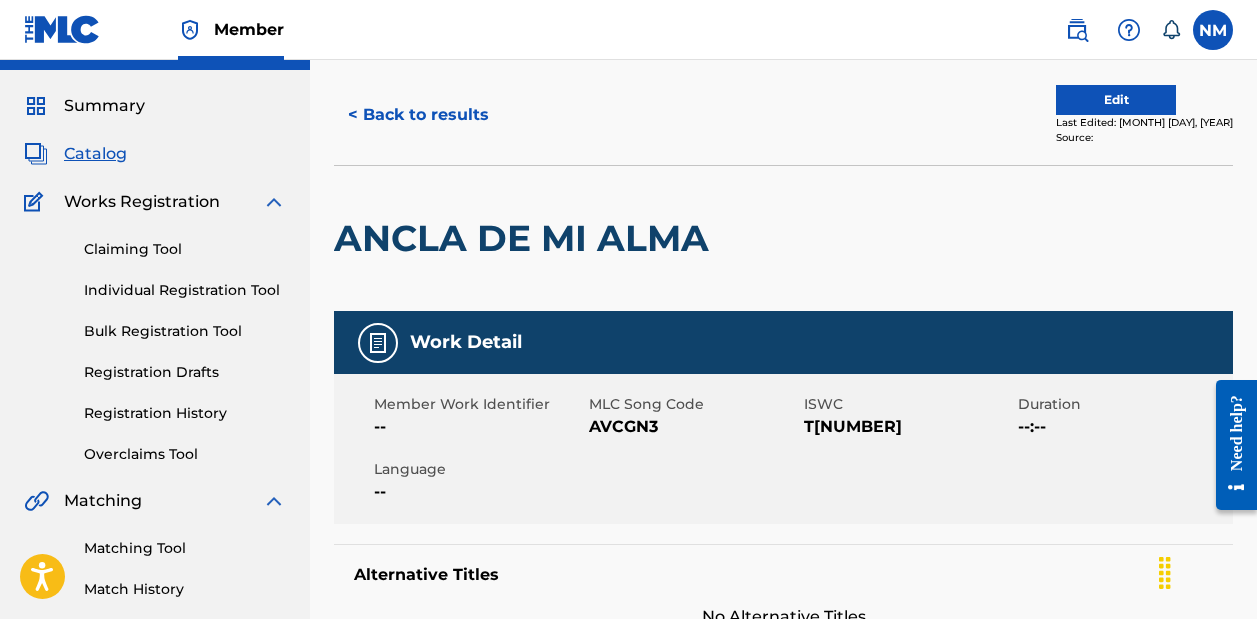click on "Edit" at bounding box center (1116, 100) 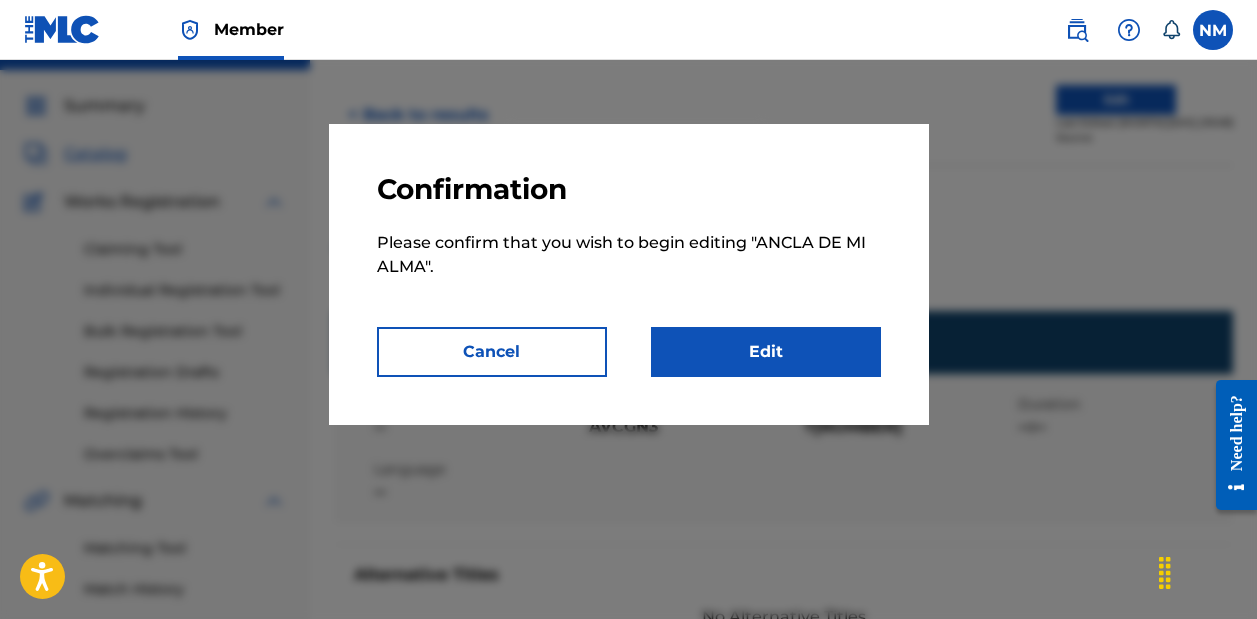 click on "Edit" at bounding box center [766, 352] 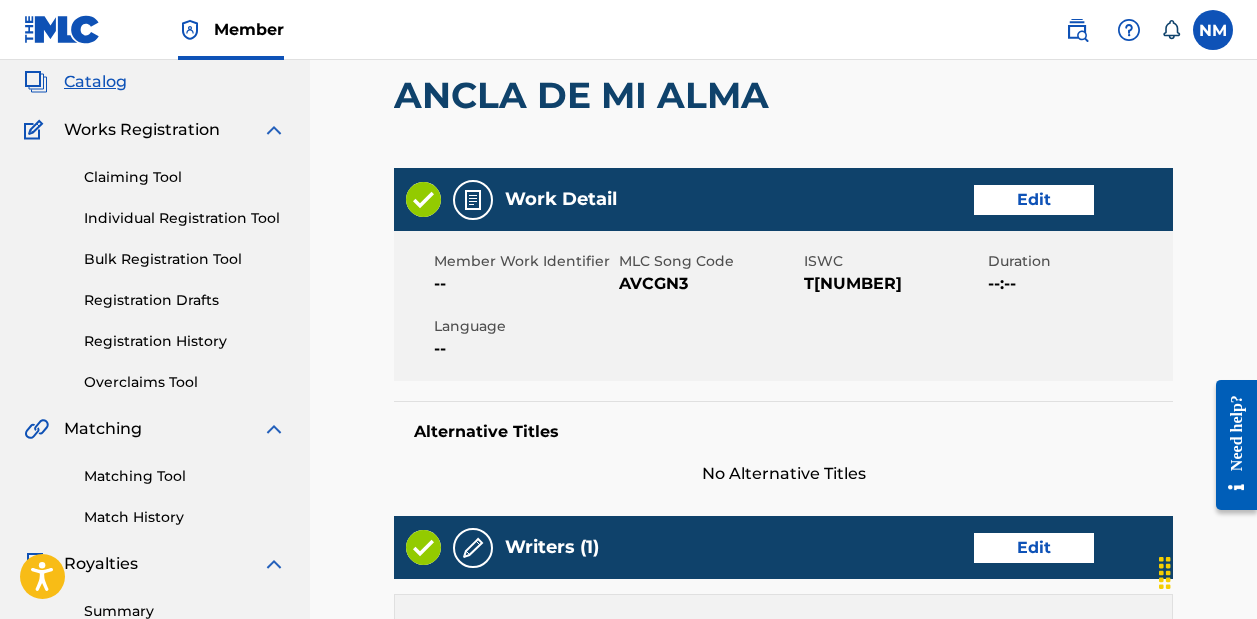 scroll, scrollTop: 122, scrollLeft: 0, axis: vertical 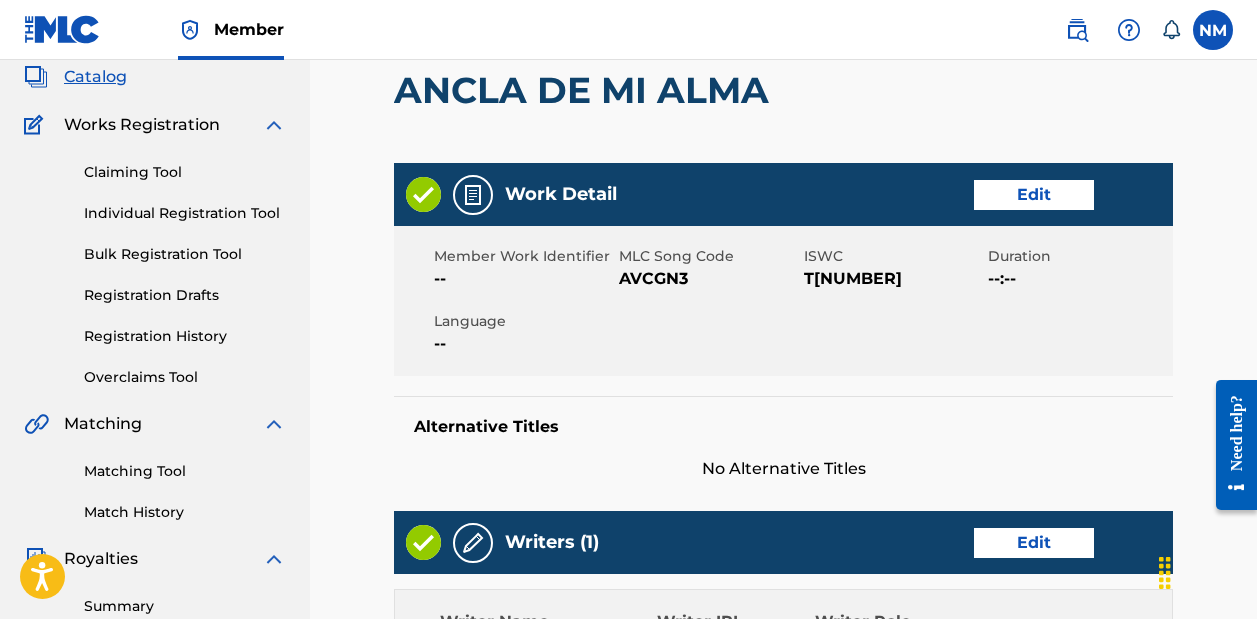 click on "Edit" at bounding box center (1034, 195) 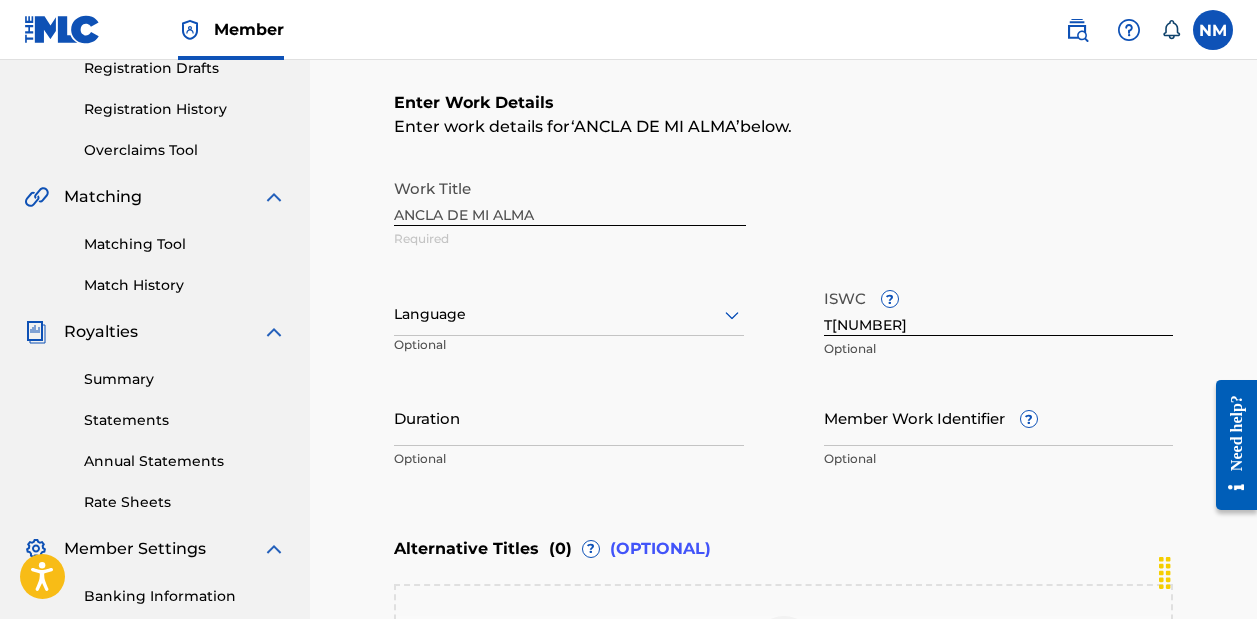 scroll, scrollTop: 356, scrollLeft: 0, axis: vertical 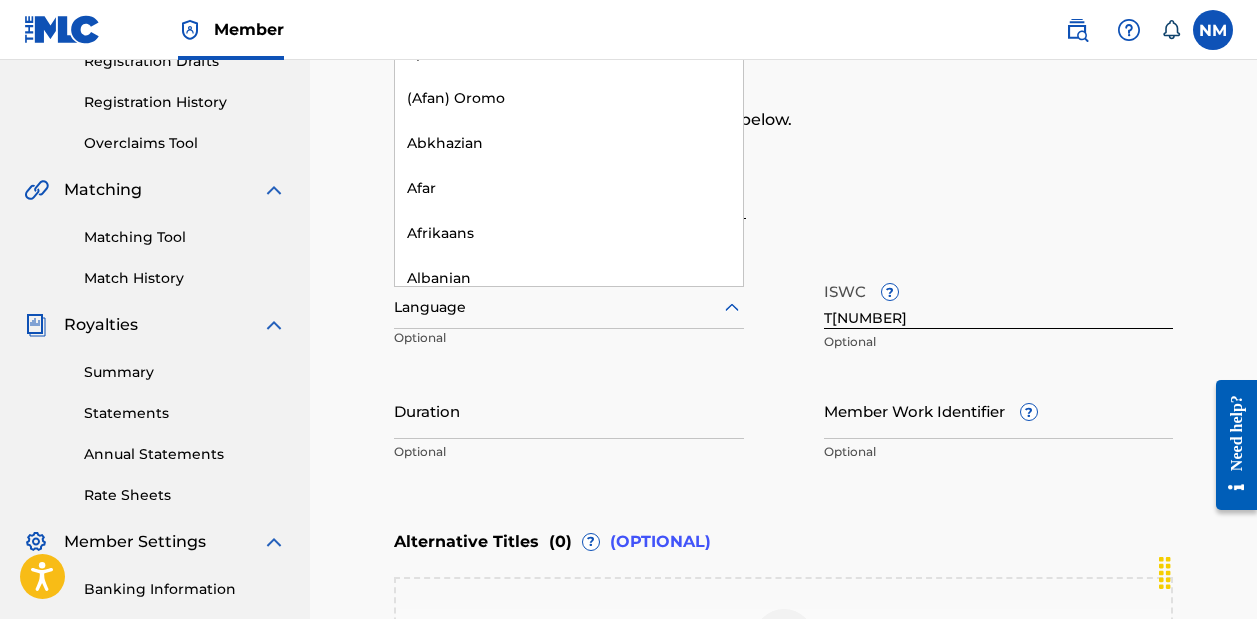 click 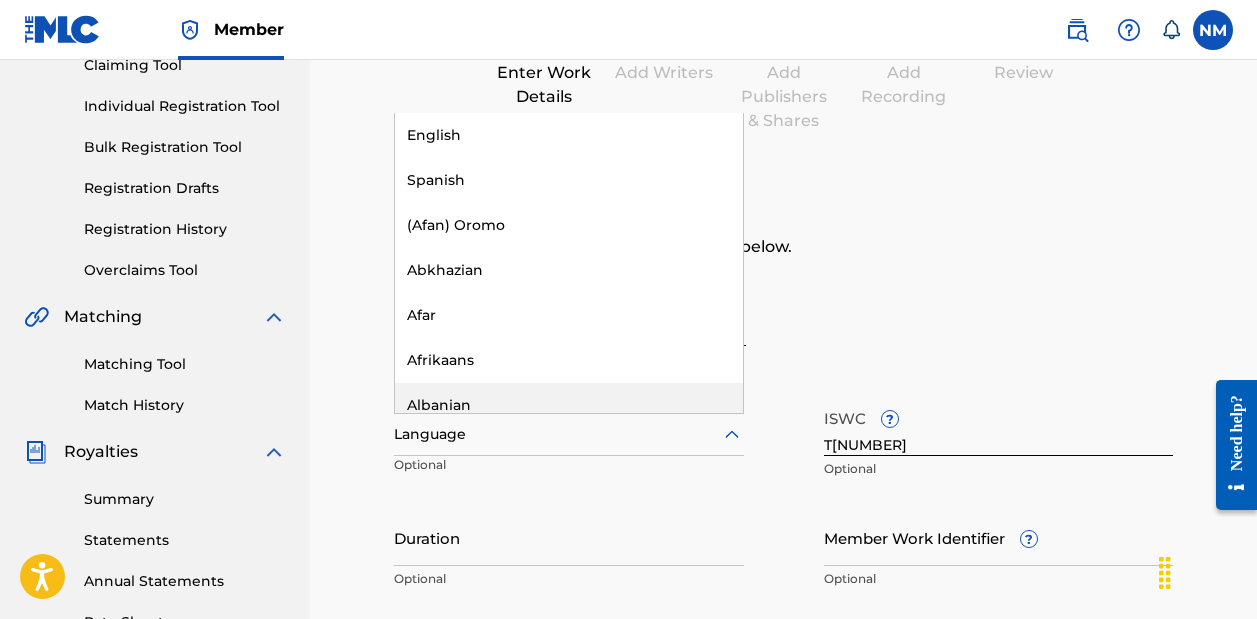 scroll, scrollTop: 221, scrollLeft: 0, axis: vertical 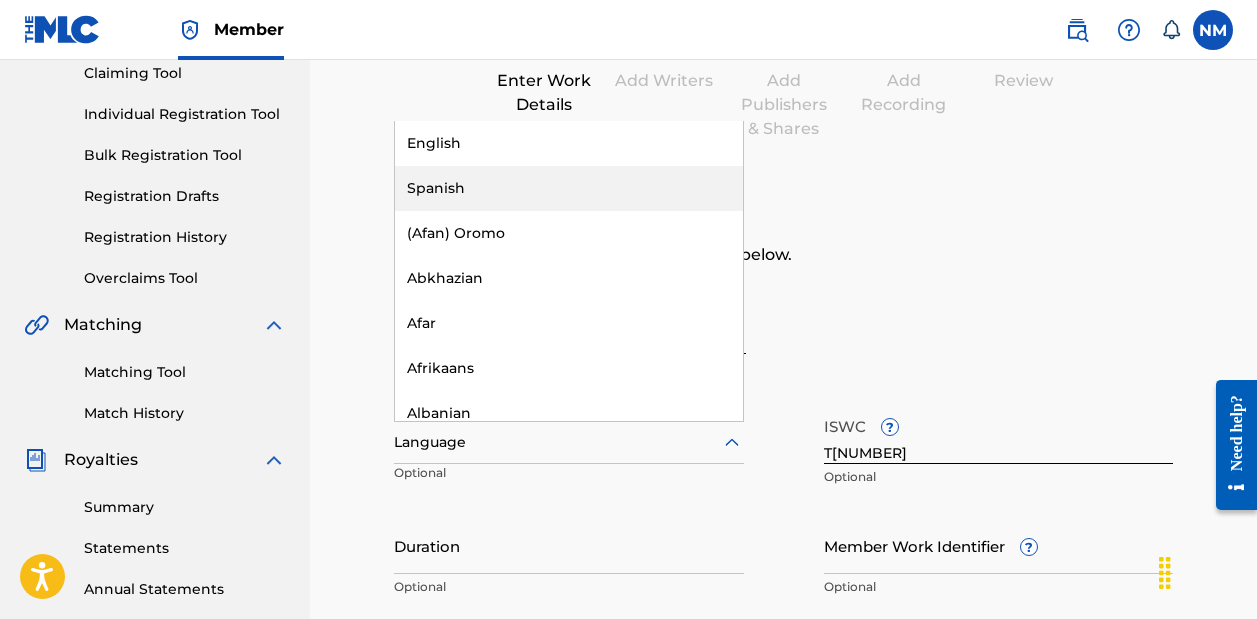 click on "Spanish" at bounding box center [569, 188] 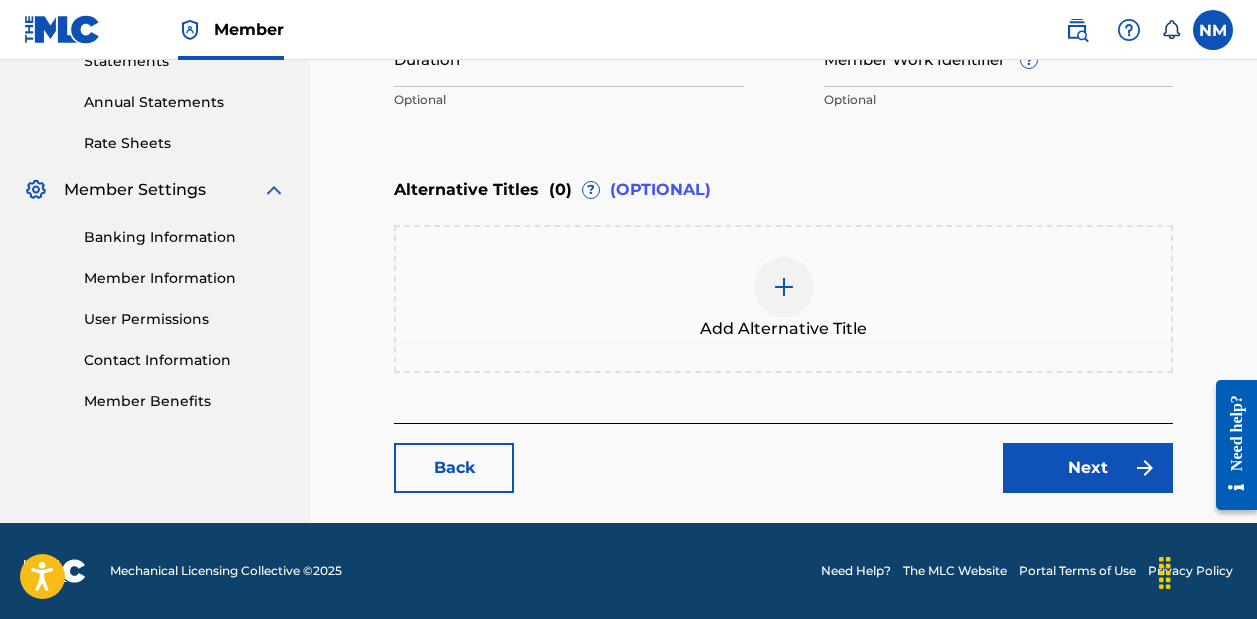 scroll, scrollTop: 708, scrollLeft: 0, axis: vertical 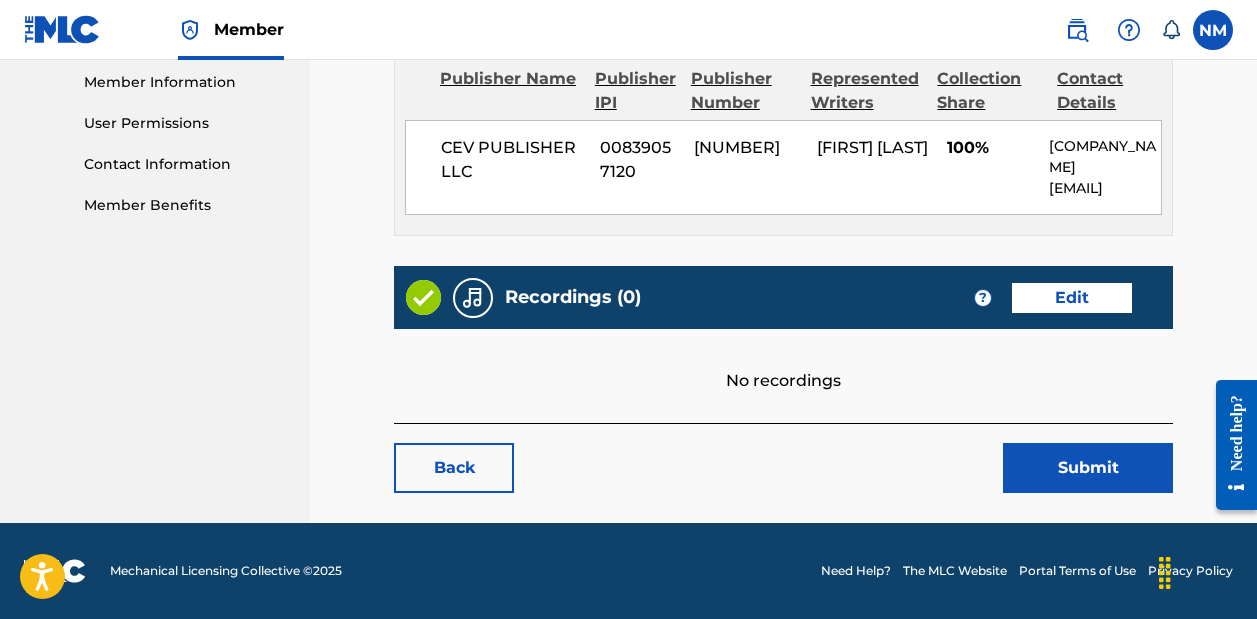 click on "Submit" at bounding box center [1088, 468] 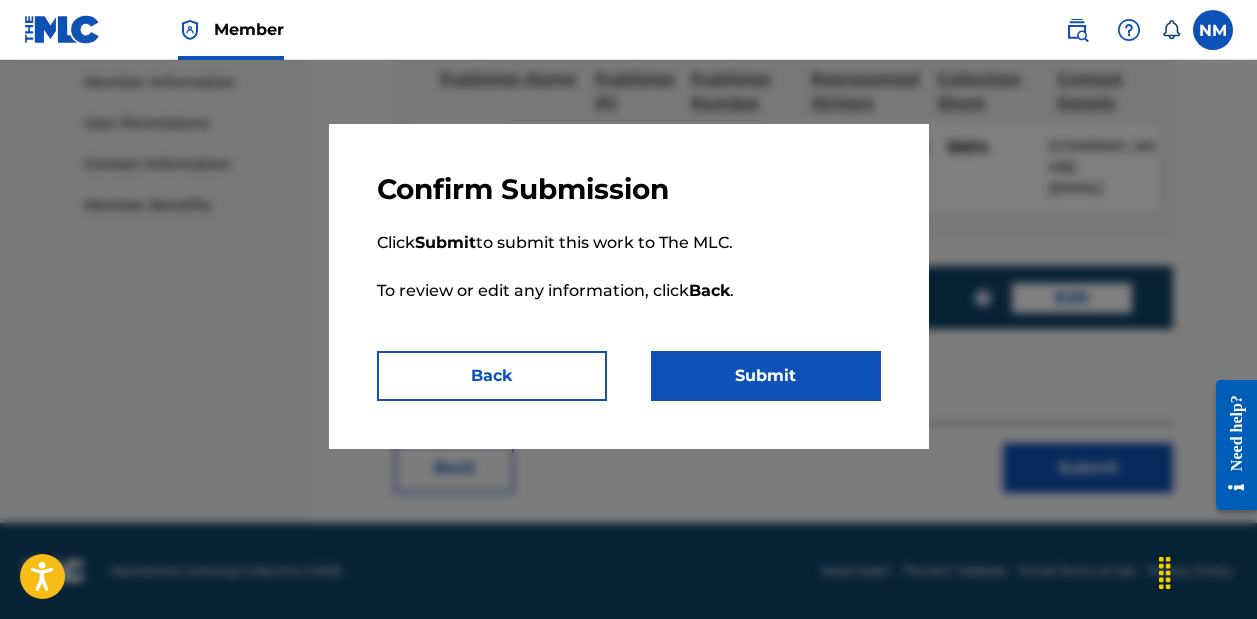 click on "Submit" at bounding box center (766, 376) 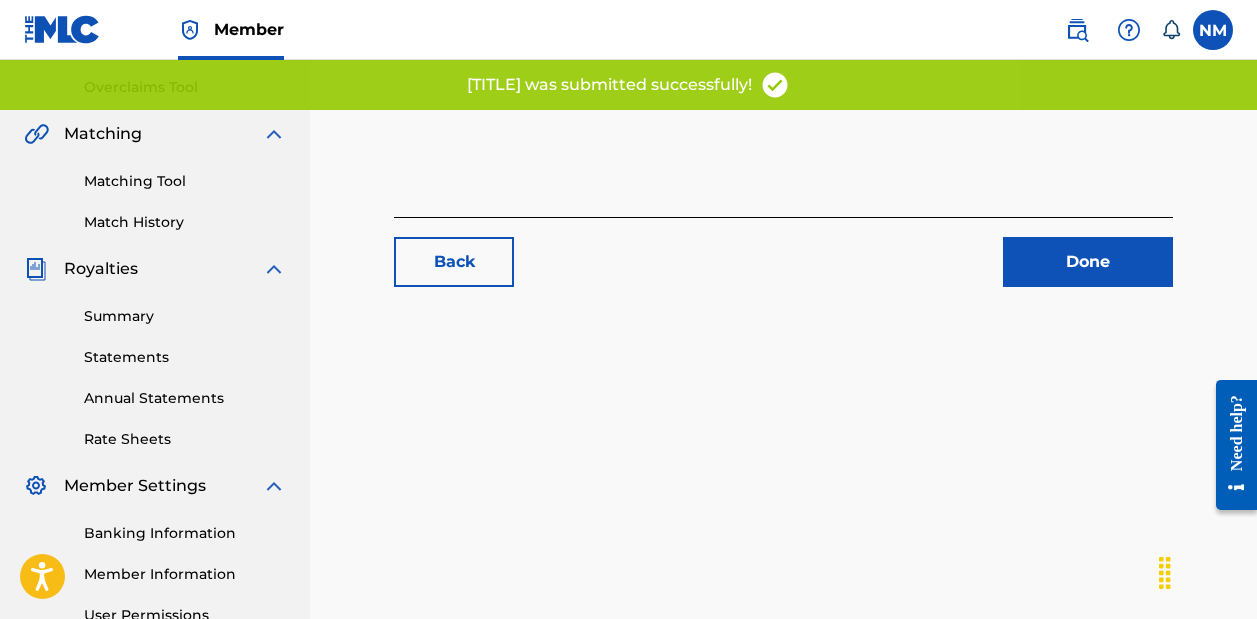 scroll, scrollTop: 416, scrollLeft: 0, axis: vertical 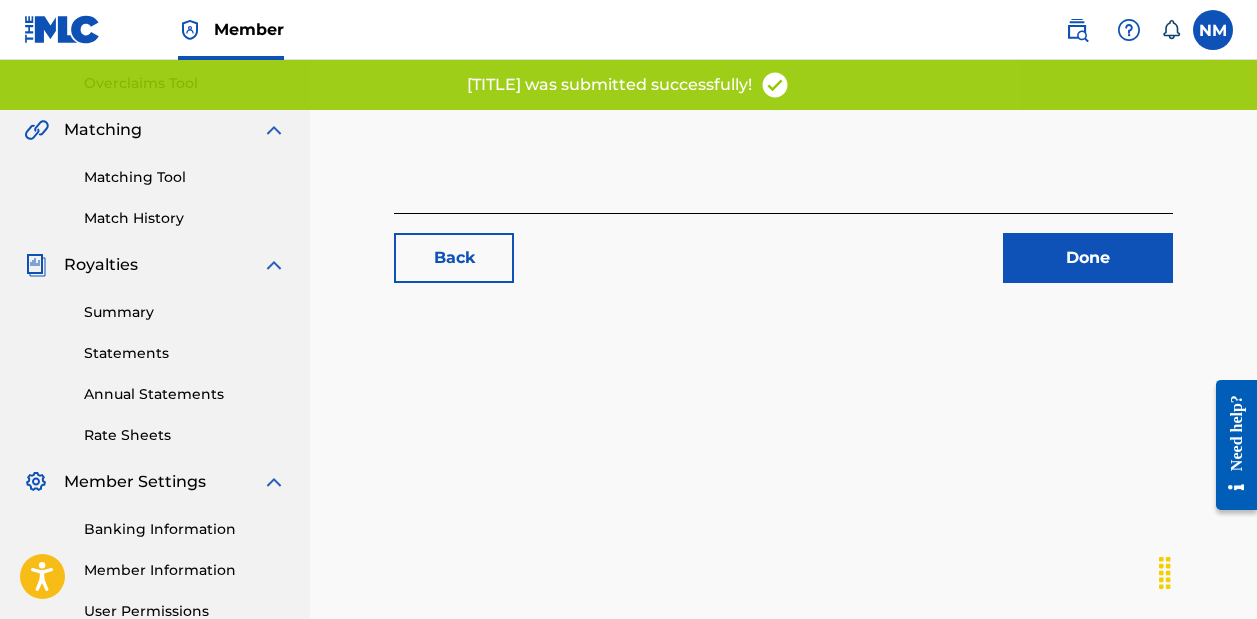click on "Done" at bounding box center (1088, 258) 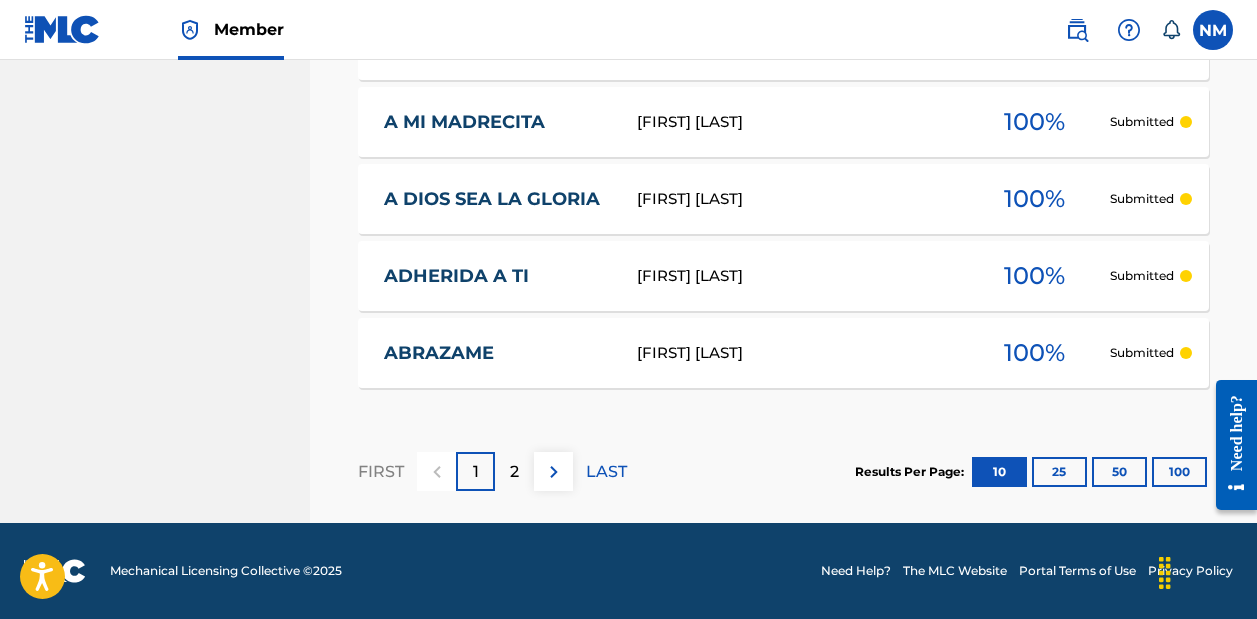 scroll, scrollTop: 1130, scrollLeft: 0, axis: vertical 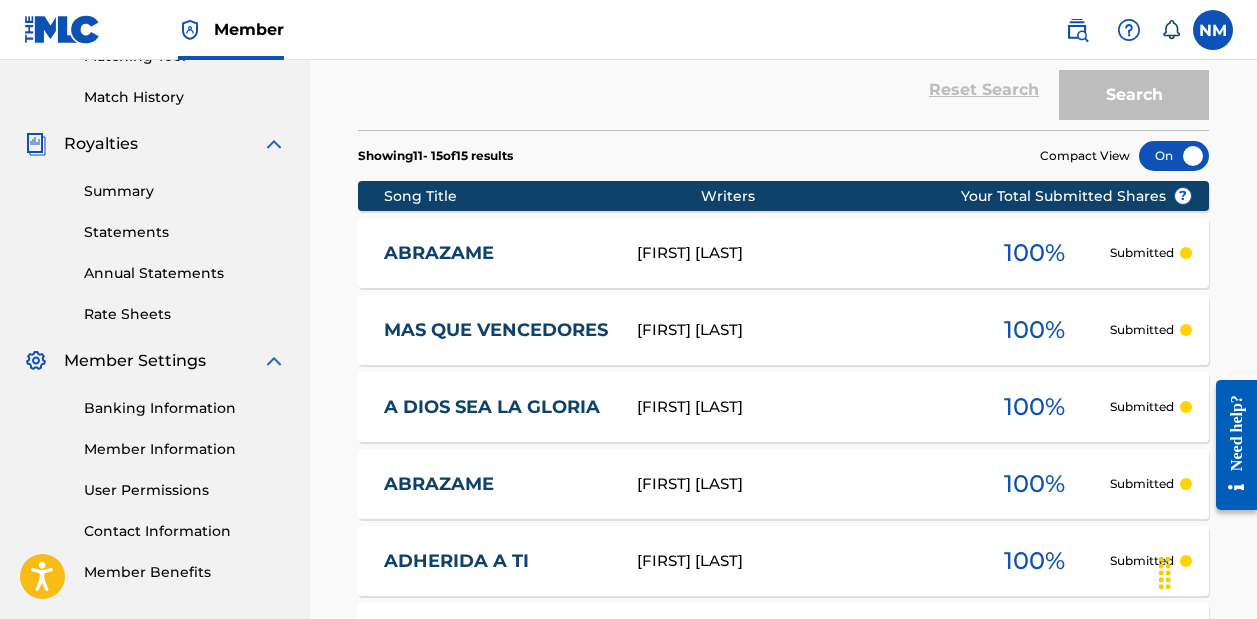 click on "MAS QUE VENCEDORES" at bounding box center [497, 330] 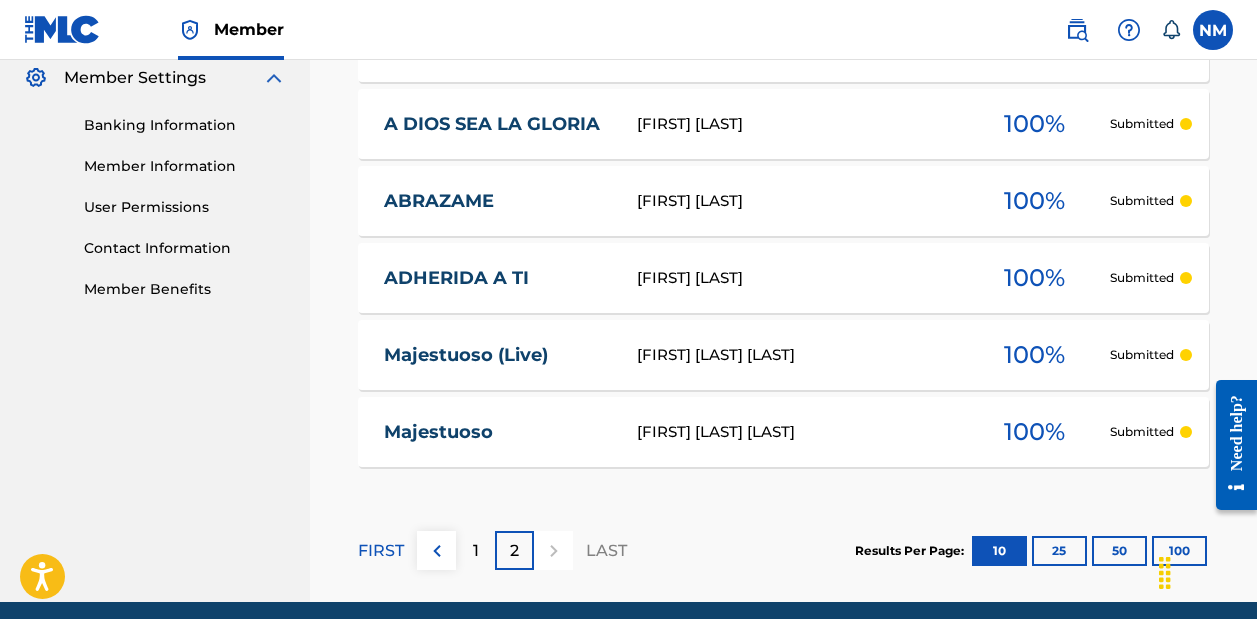 scroll, scrollTop: 839, scrollLeft: 0, axis: vertical 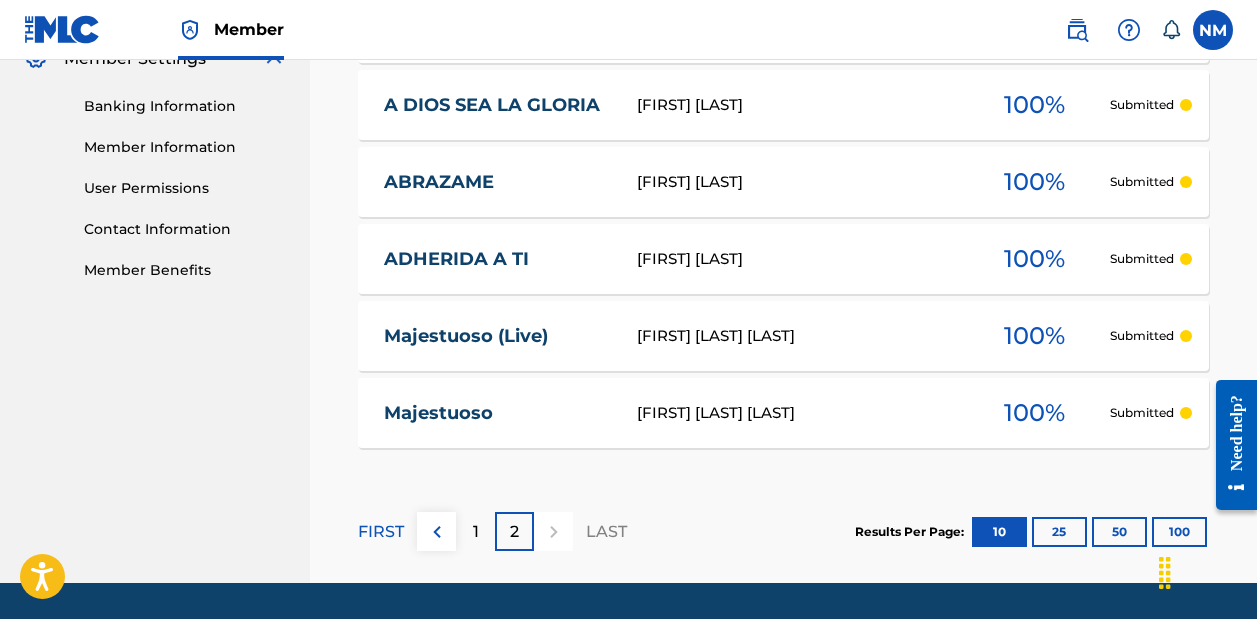 click on "Majestuoso (Live)" at bounding box center (497, 336) 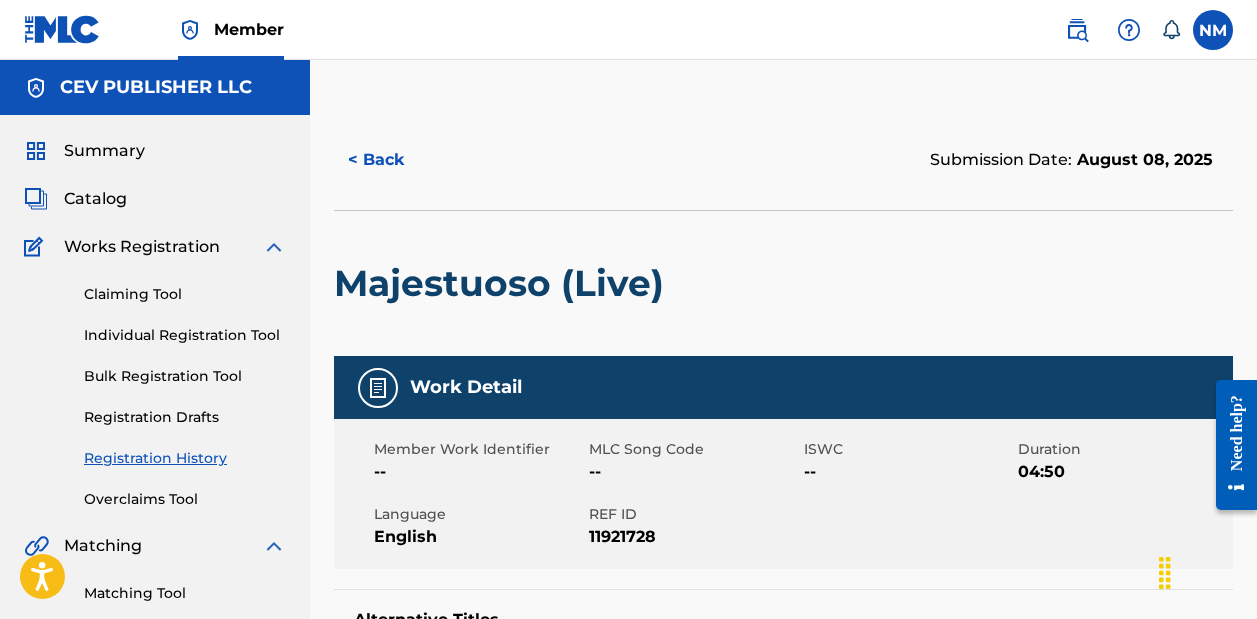 scroll, scrollTop: 0, scrollLeft: 0, axis: both 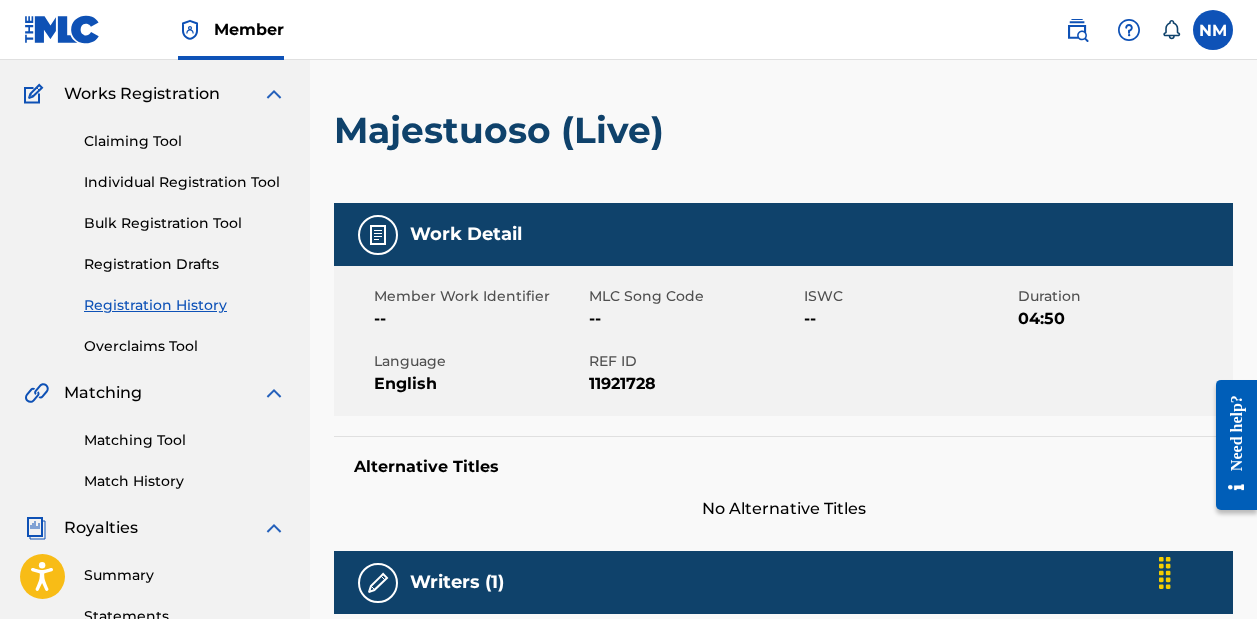 click on "English" at bounding box center [479, 384] 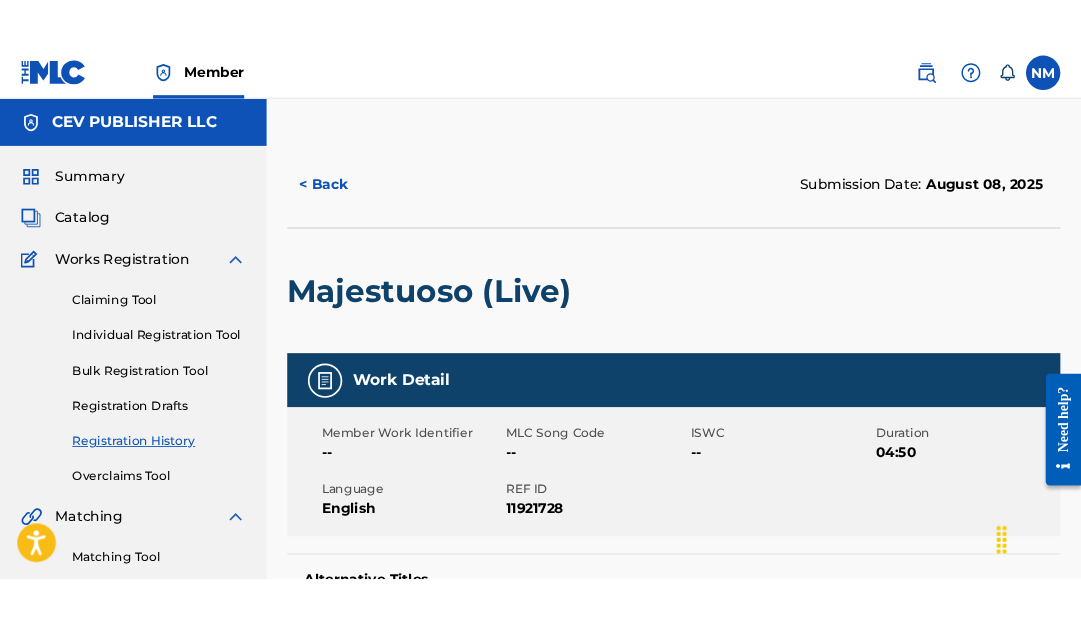 scroll, scrollTop: 0, scrollLeft: 0, axis: both 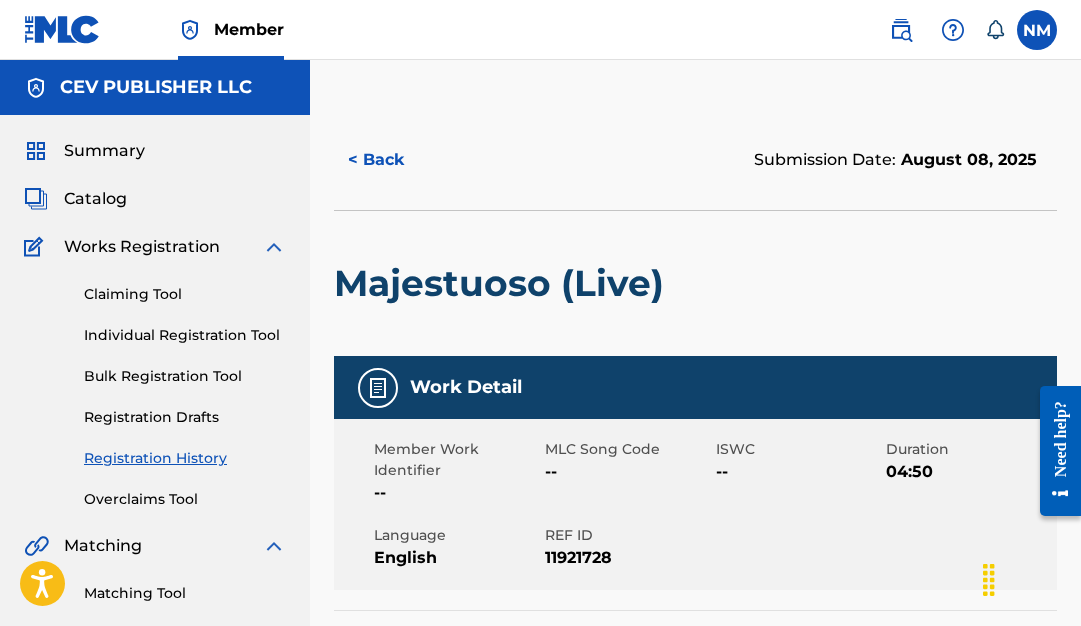 click at bounding box center (901, 30) 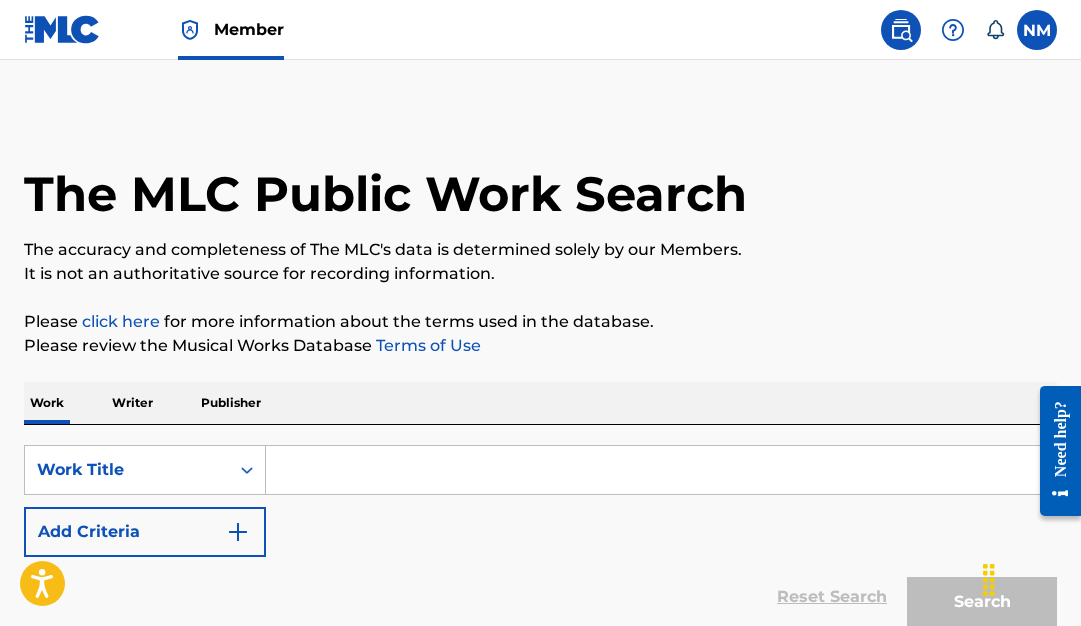 scroll, scrollTop: 0, scrollLeft: 0, axis: both 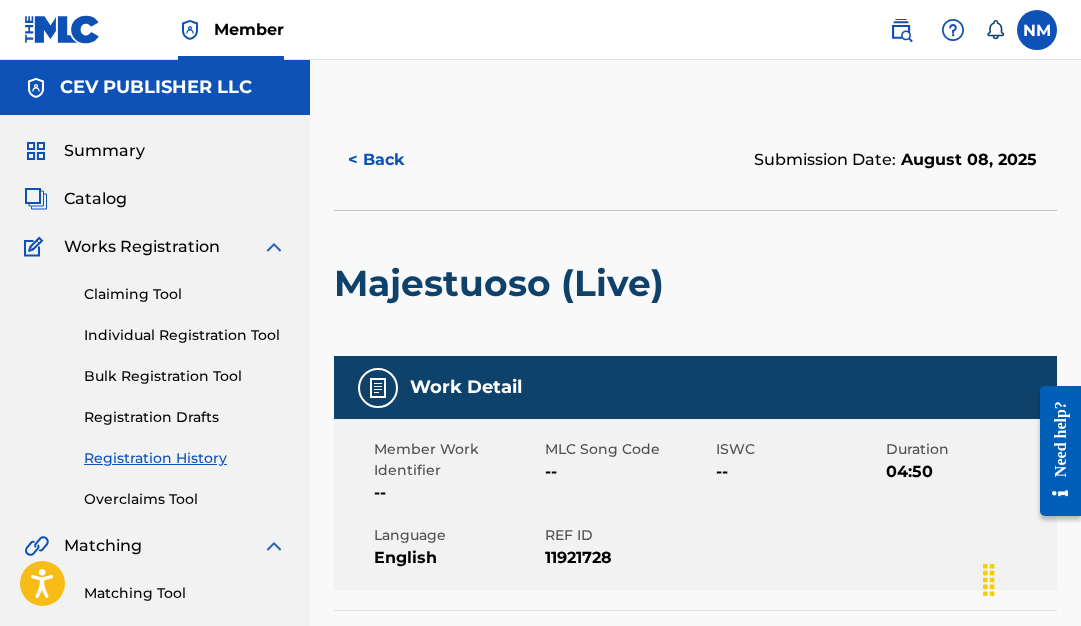 click on "Submission Date: [MONTH] [DAY], [YEAR] Majestuoso (Live)     Work Detail   Member Work Identifier -- MLC Song Code -- ISWC -- Duration 04:50 Language English REF ID [NUMBER] Alternative Titles No Alternative Titles Writers   (1) Writer Name Writer IPI Writer Role [FIRST] [LAST] [NUMBER] Composer/Author Publishers   (1) Total shares:  100 % Publisher Name Publisher IPI Publisher Number Represented Writers Collection Share [BRAND] [NUMBER] -- 100% Total shares:  100 % Recordings   (1) ? Showing  1  -   1  of  1   results   Recording Artist Recording Title ISRC Release Date Label Duration Atmos INT Majestuoso (Live) [NUMBER] [MONTH]/[DAY]/[YEAR] -- 04:50" at bounding box center [695, 837] 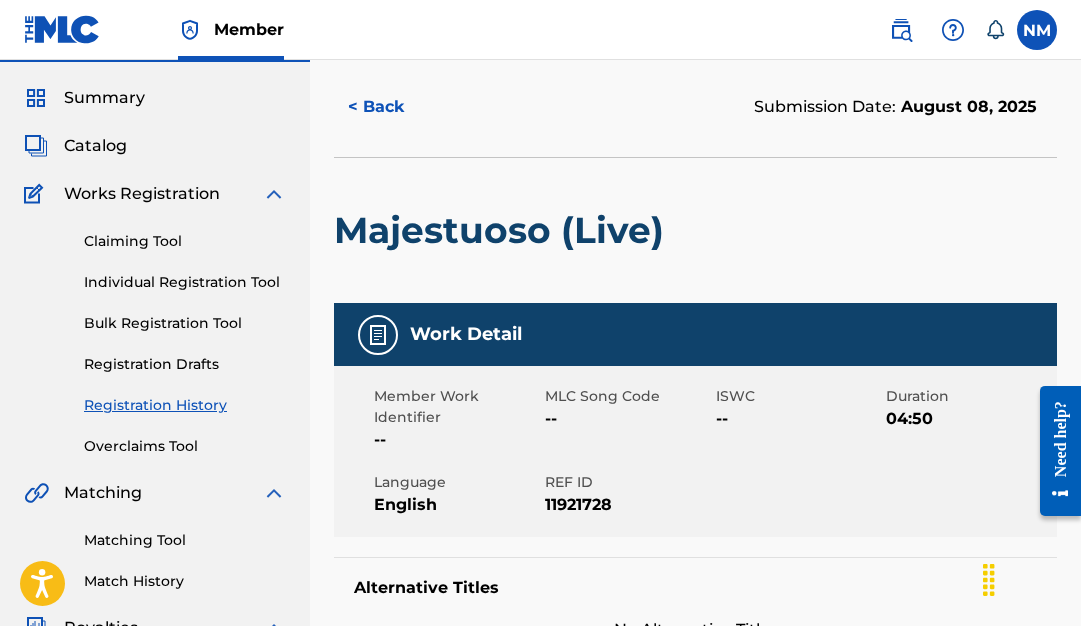 scroll, scrollTop: 55, scrollLeft: 0, axis: vertical 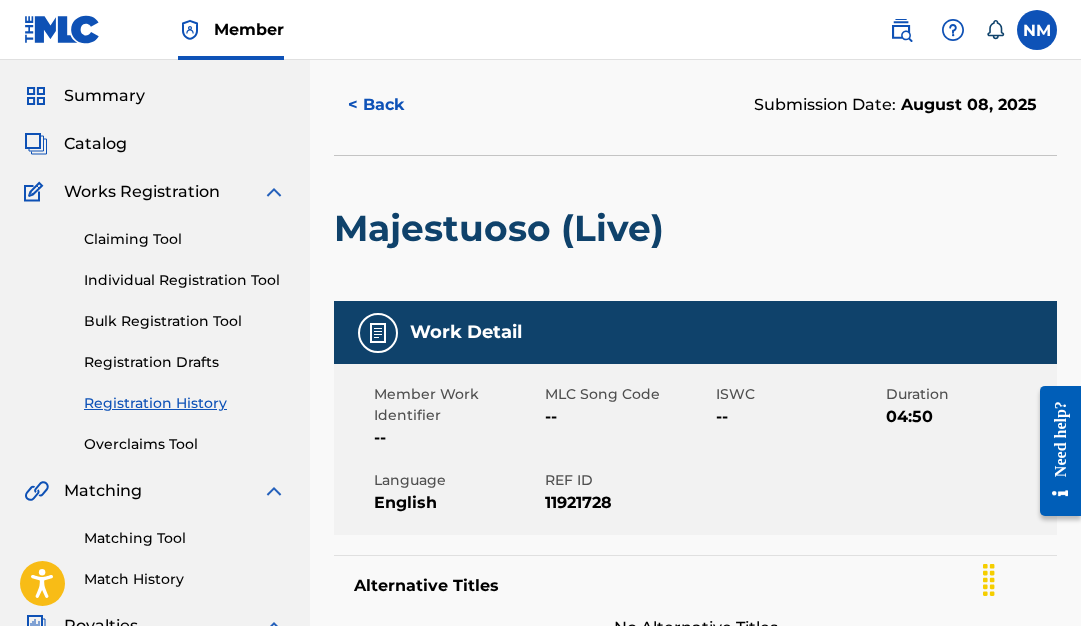 click on "Catalog" at bounding box center (95, 144) 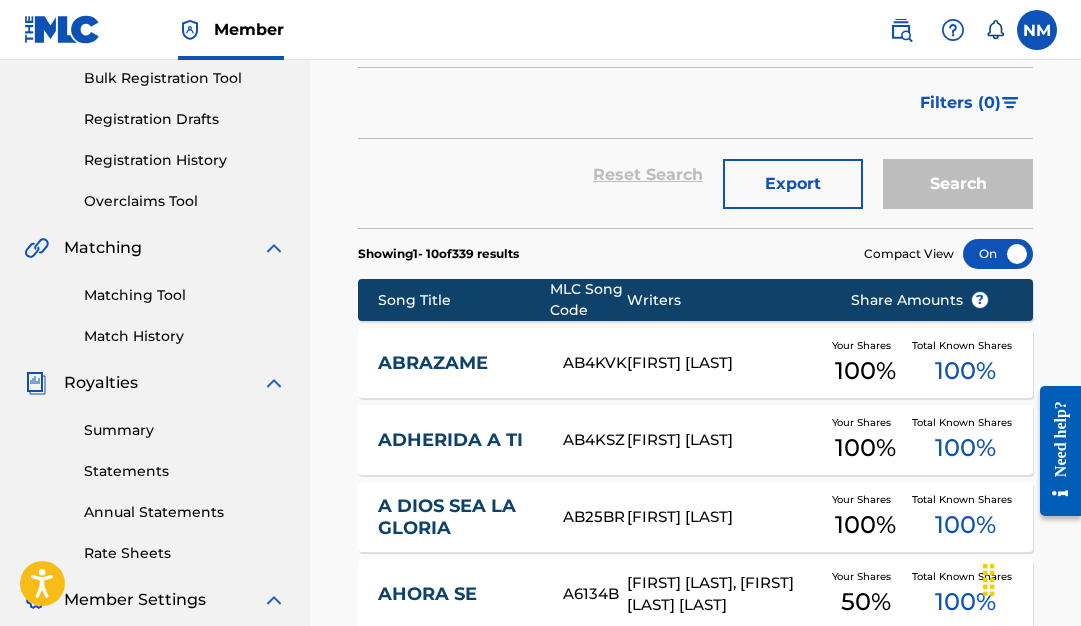 scroll, scrollTop: 311, scrollLeft: 0, axis: vertical 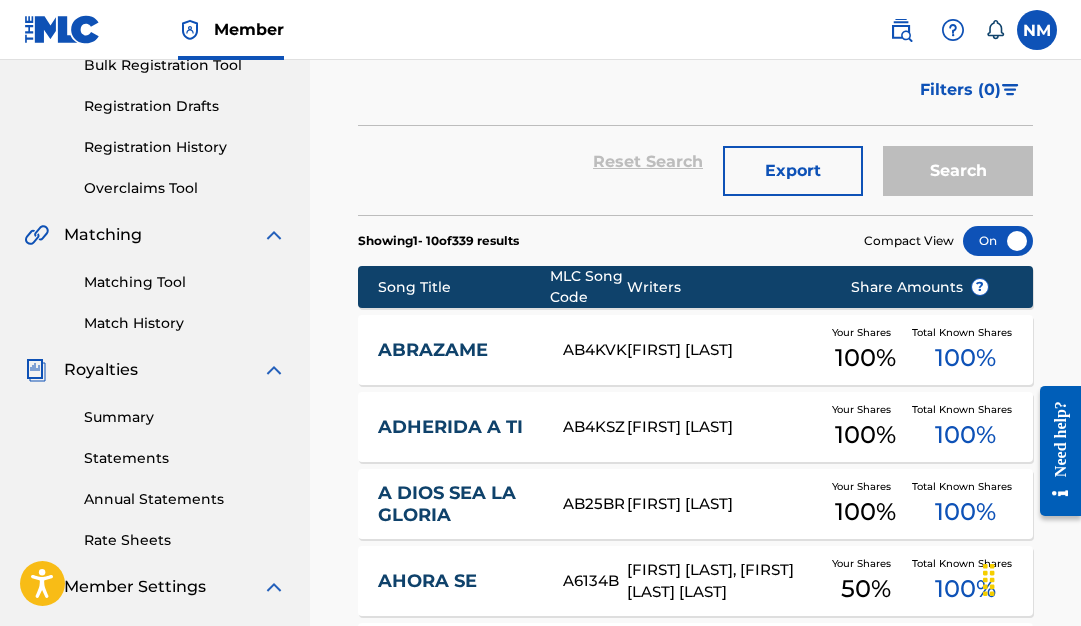 click on "Compact View" at bounding box center (909, 241) 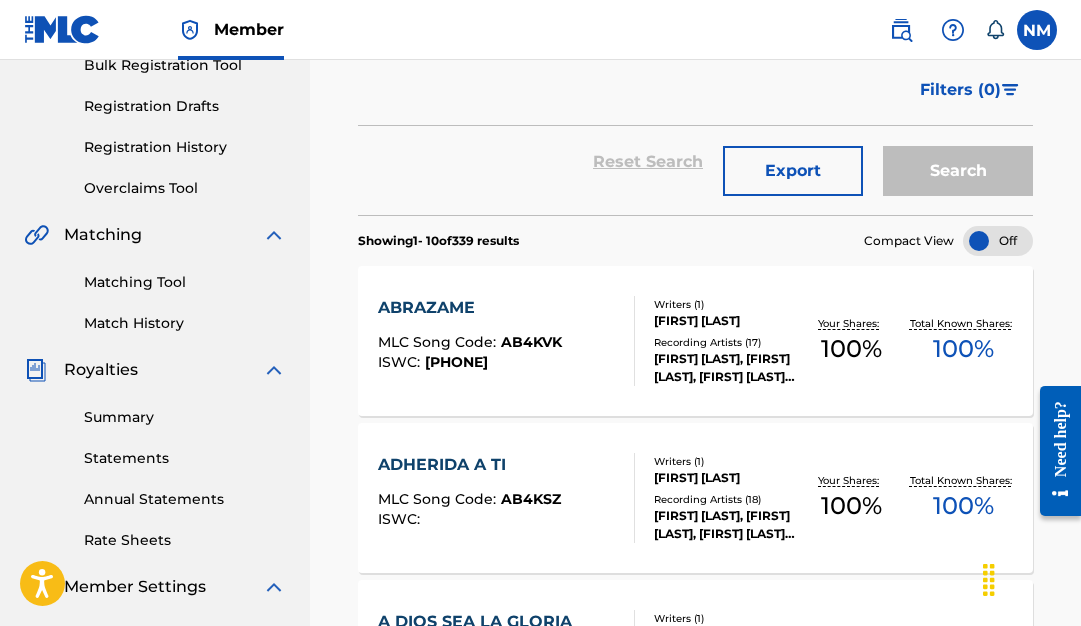 click on "Compact View" at bounding box center [909, 241] 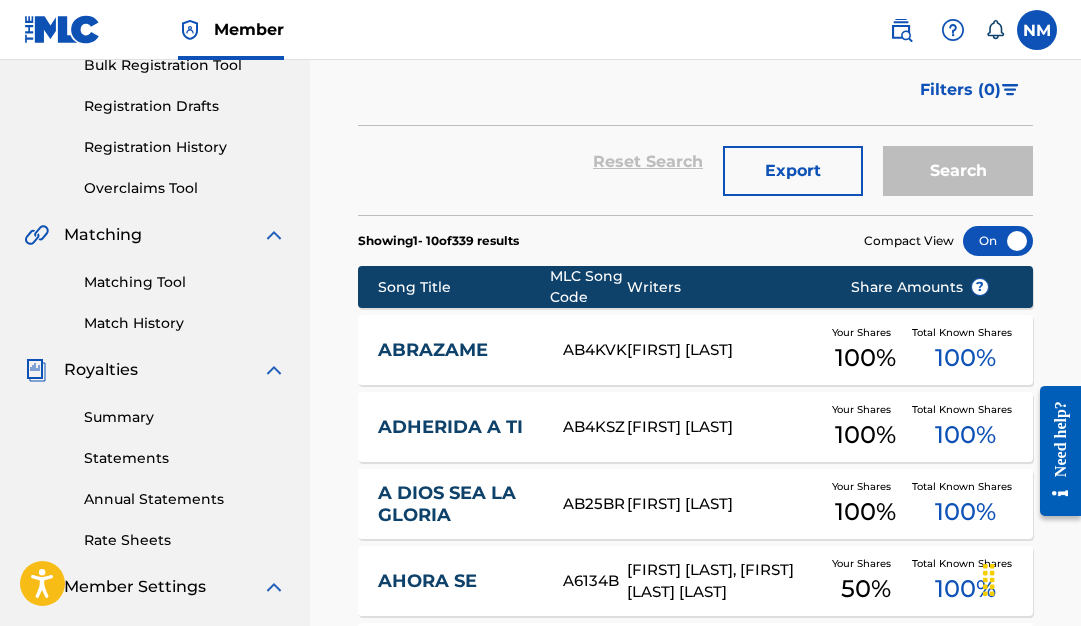 click at bounding box center [998, 241] 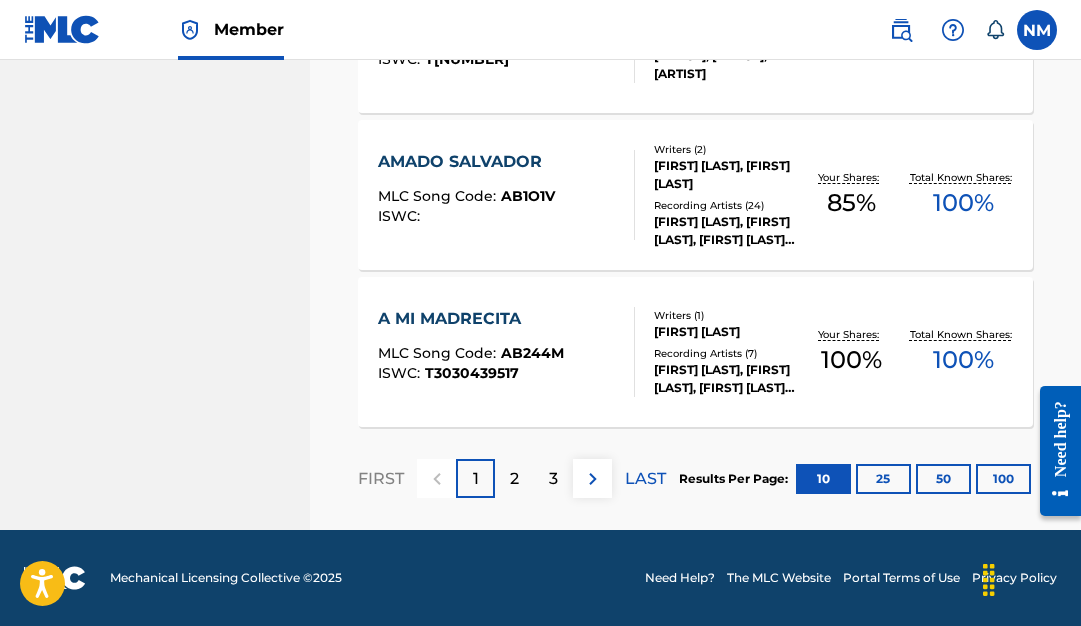 scroll, scrollTop: 1713, scrollLeft: 0, axis: vertical 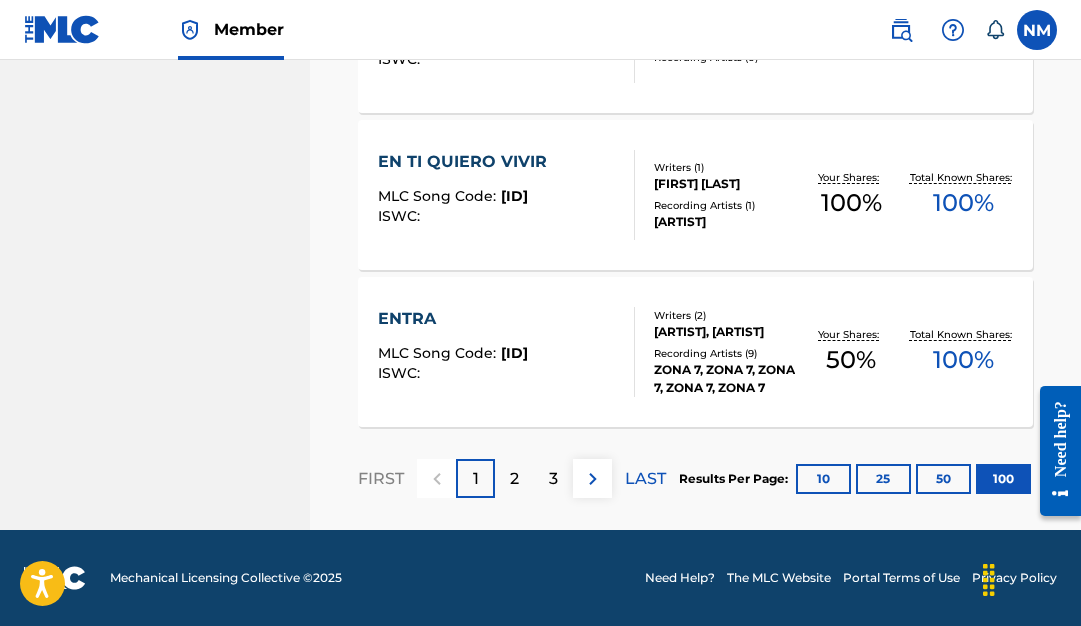 click on "2" at bounding box center (514, 479) 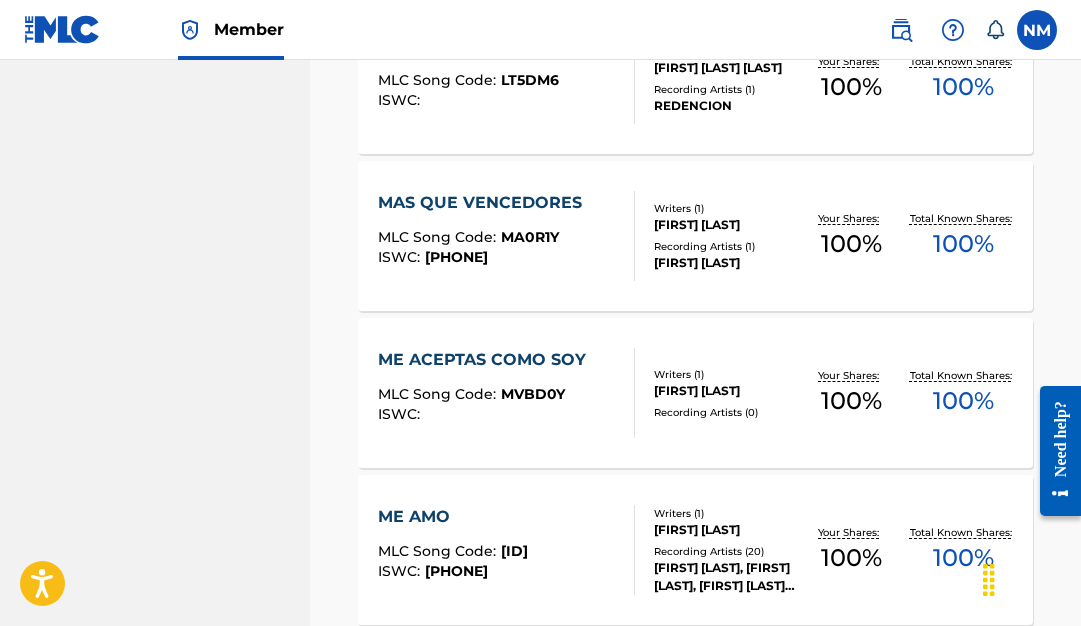 scroll, scrollTop: 12660, scrollLeft: 0, axis: vertical 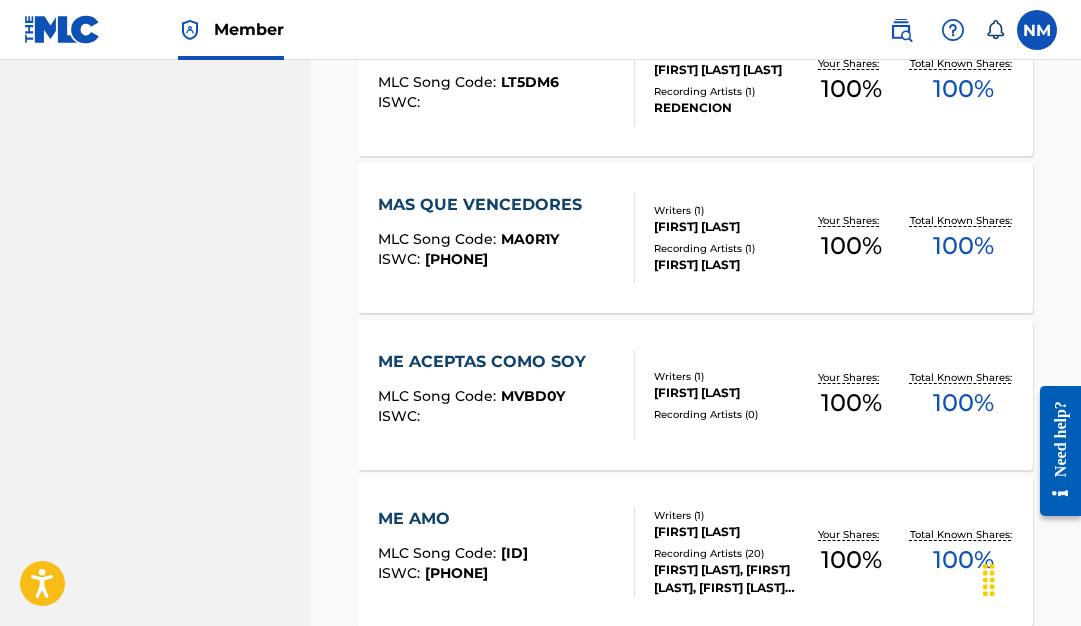 click on "ME ACEPTAS COMO SOY" at bounding box center [487, 362] 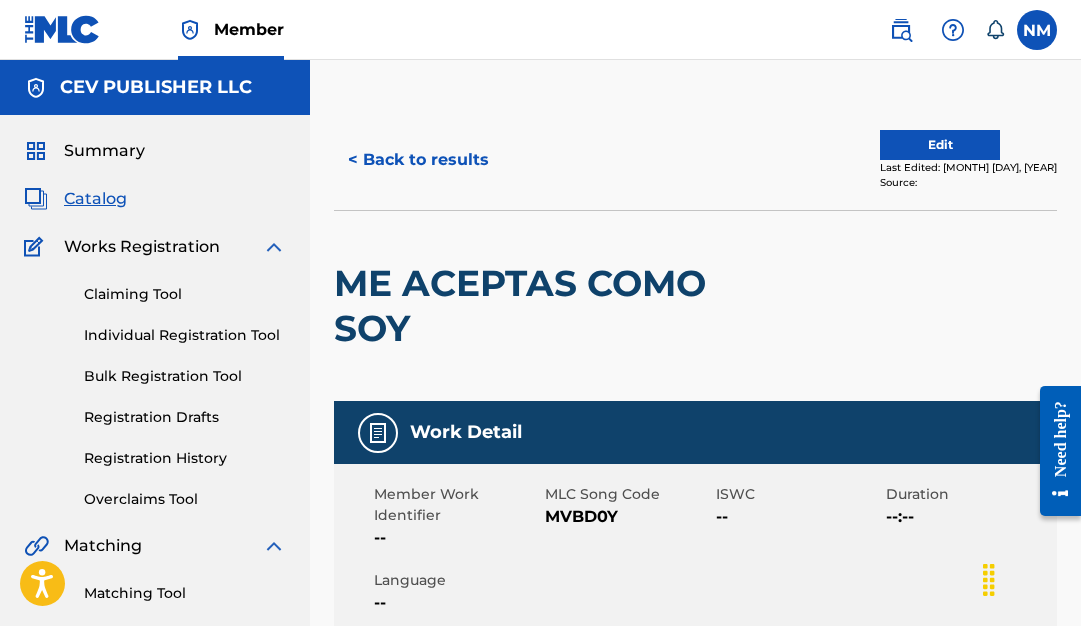 scroll, scrollTop: 0, scrollLeft: 0, axis: both 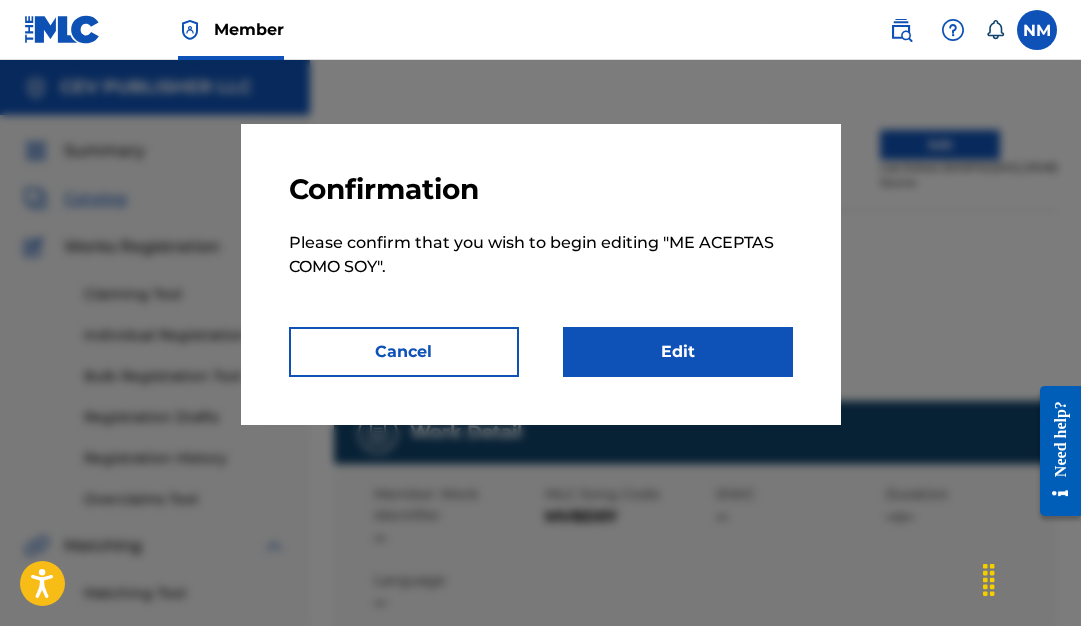 click on "Edit" at bounding box center (678, 352) 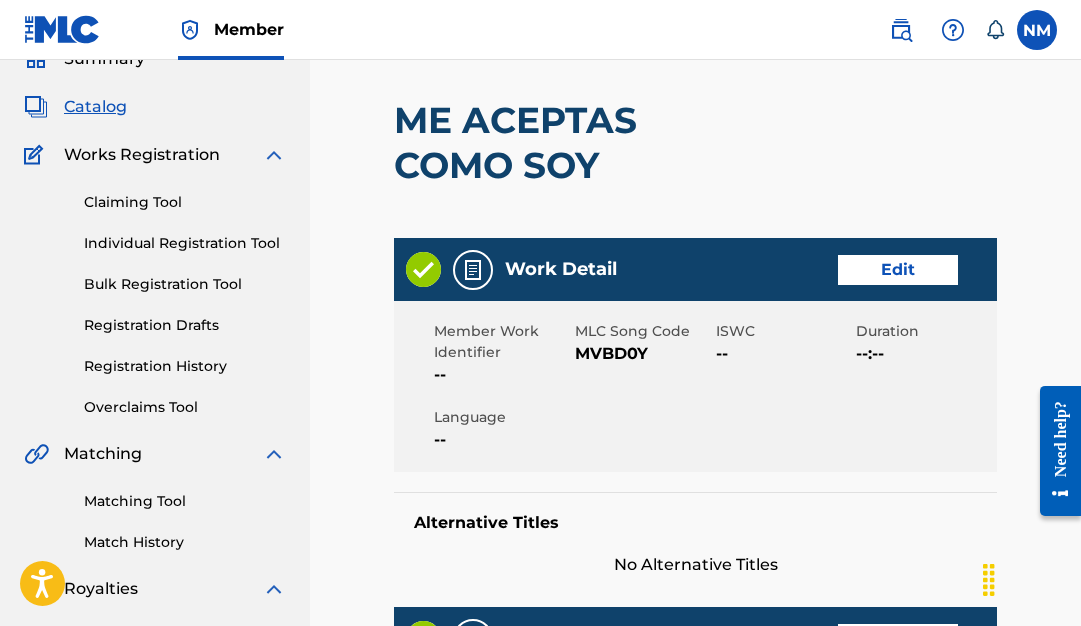 scroll, scrollTop: 108, scrollLeft: 0, axis: vertical 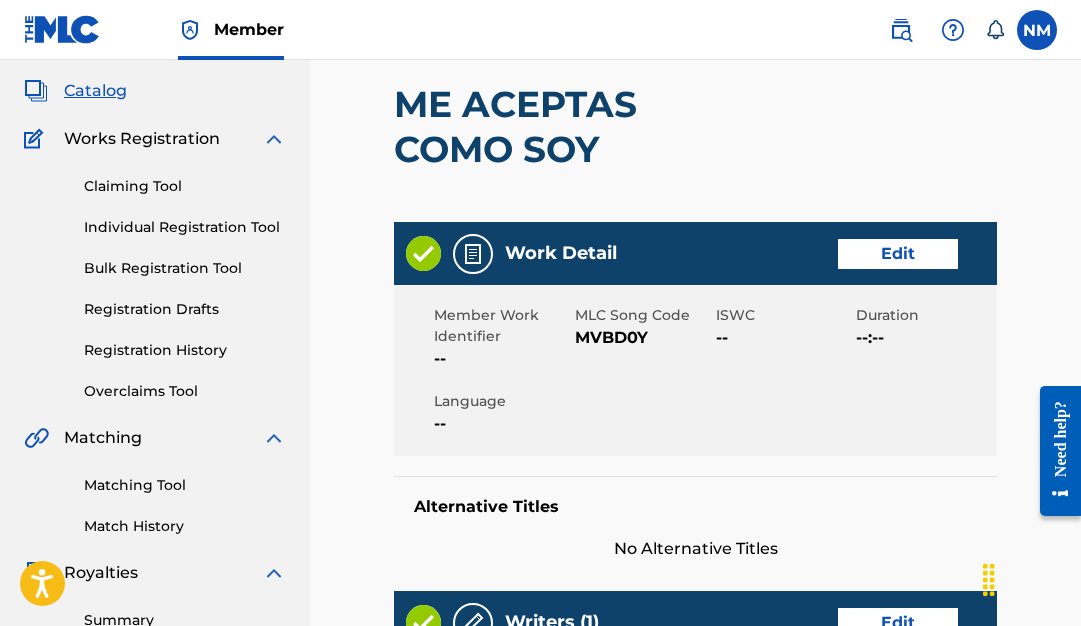 click on "Edit" at bounding box center (898, 254) 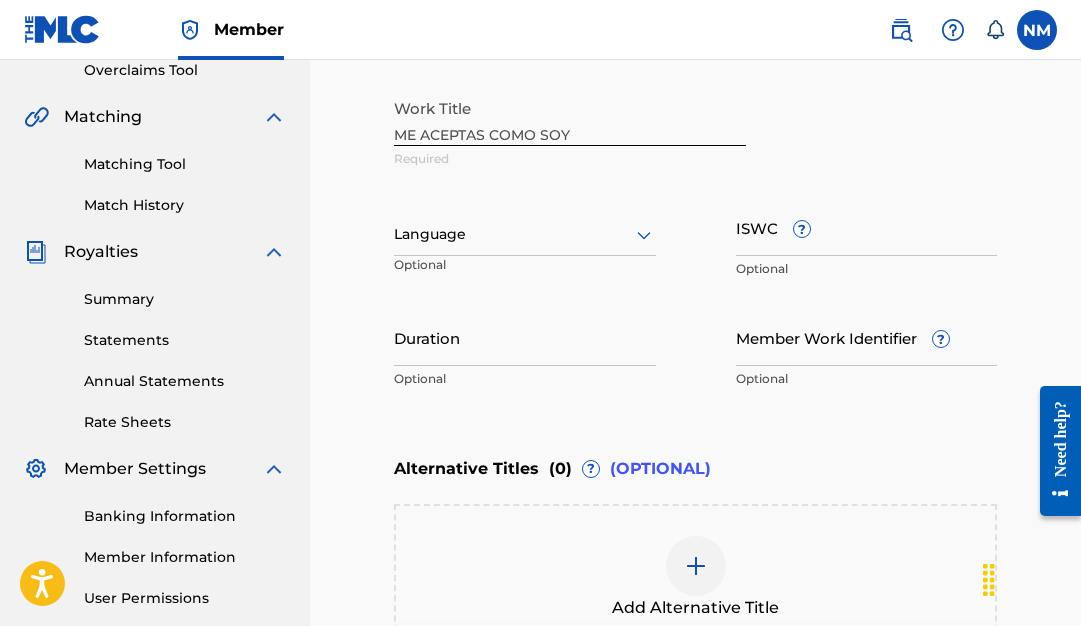 scroll, scrollTop: 447, scrollLeft: 0, axis: vertical 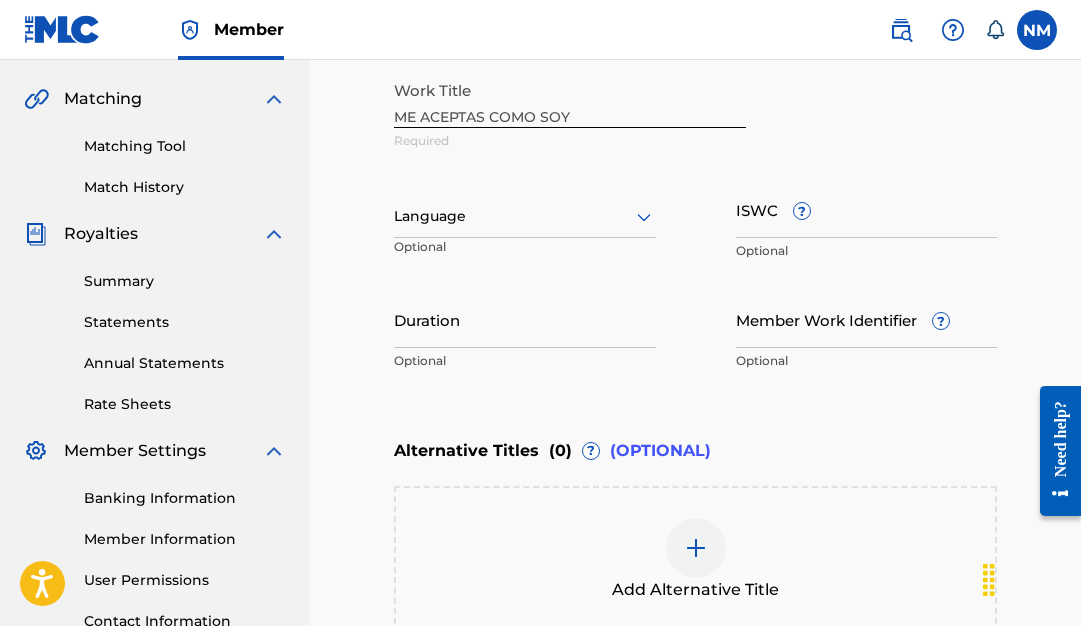 click 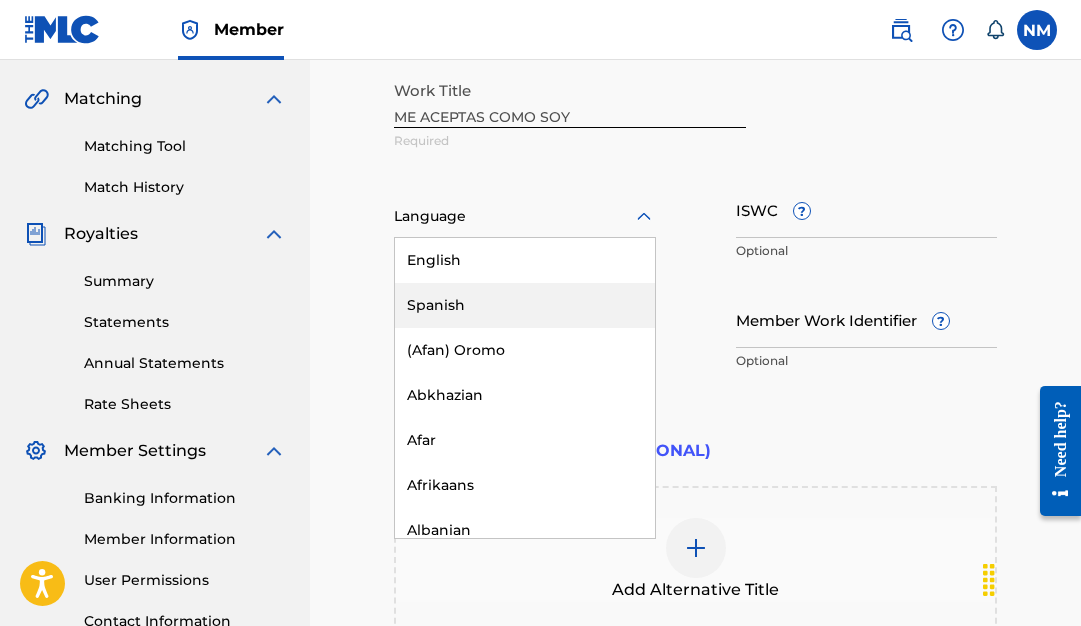 click on "Spanish" at bounding box center (525, 305) 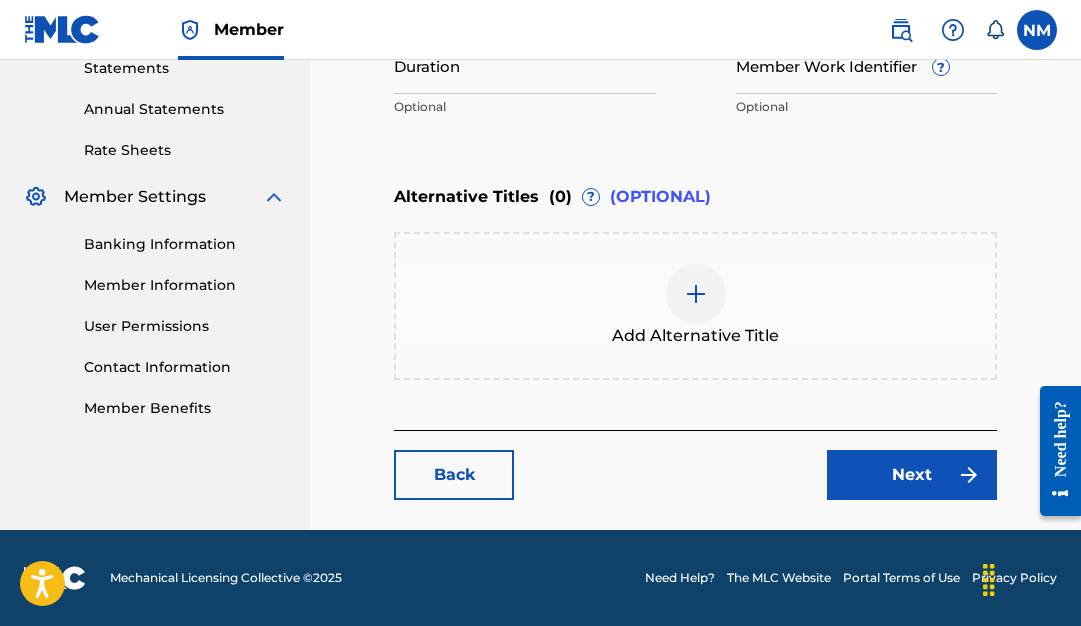 scroll, scrollTop: 701, scrollLeft: 0, axis: vertical 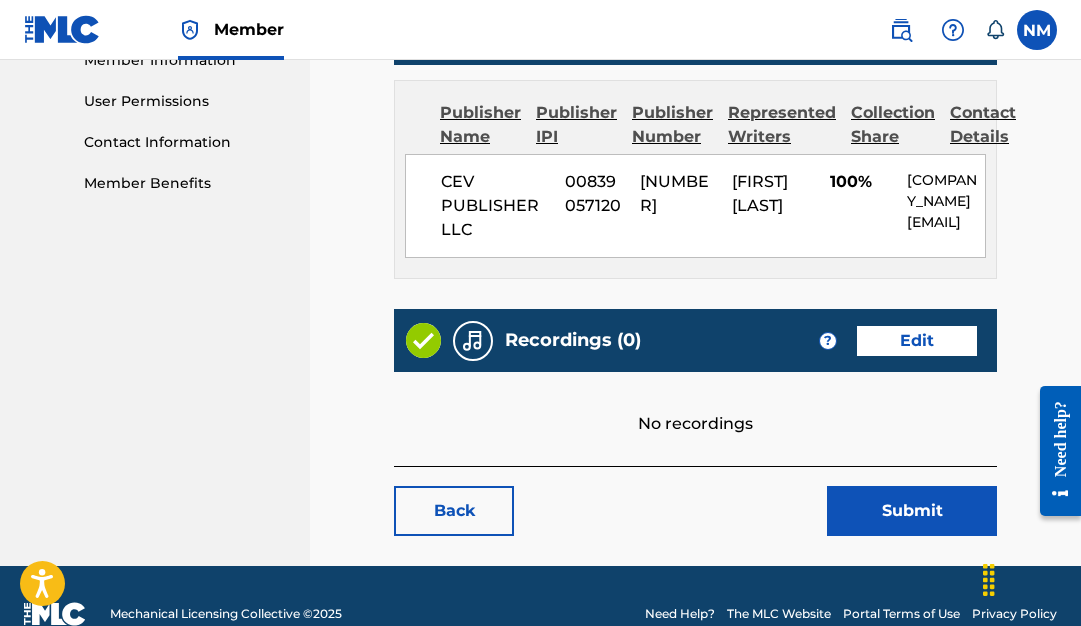 click on "Submit" at bounding box center (912, 511) 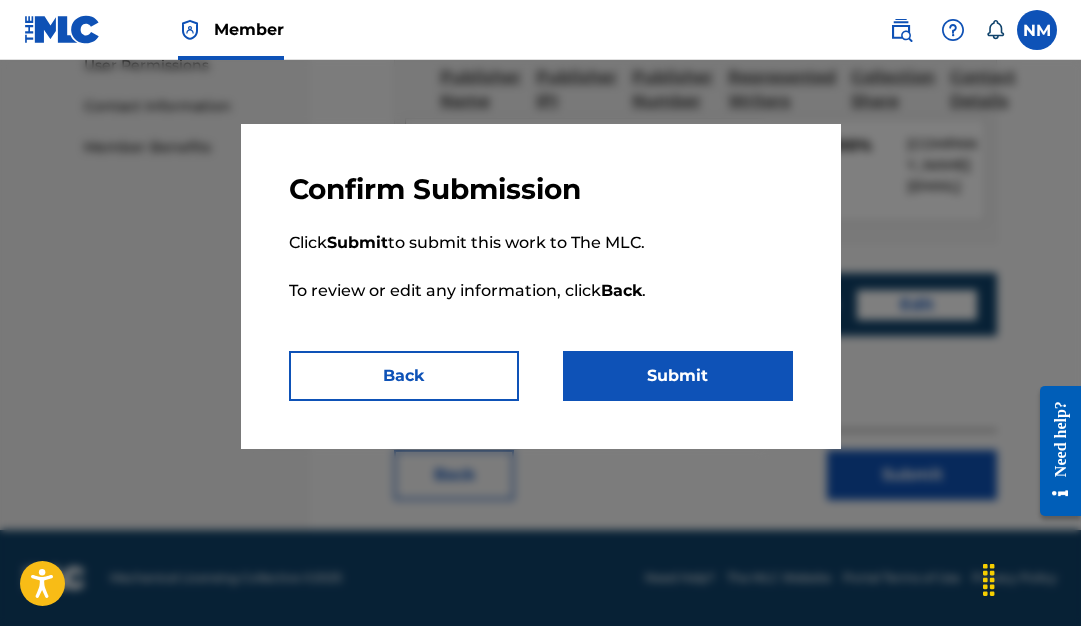 scroll, scrollTop: 1015, scrollLeft: 0, axis: vertical 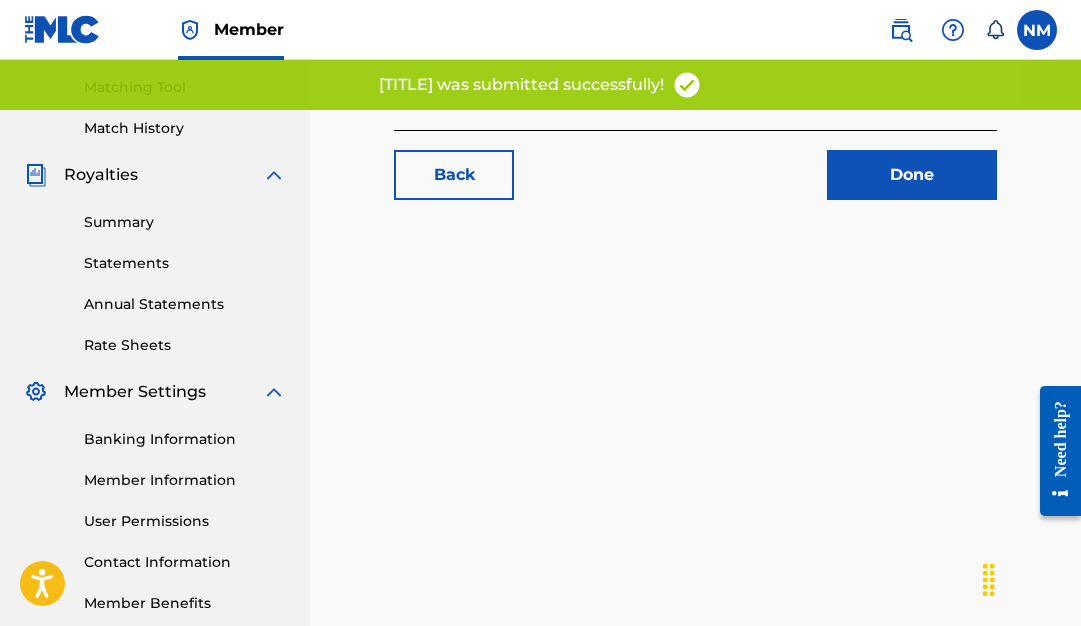 click on "Done" at bounding box center [912, 175] 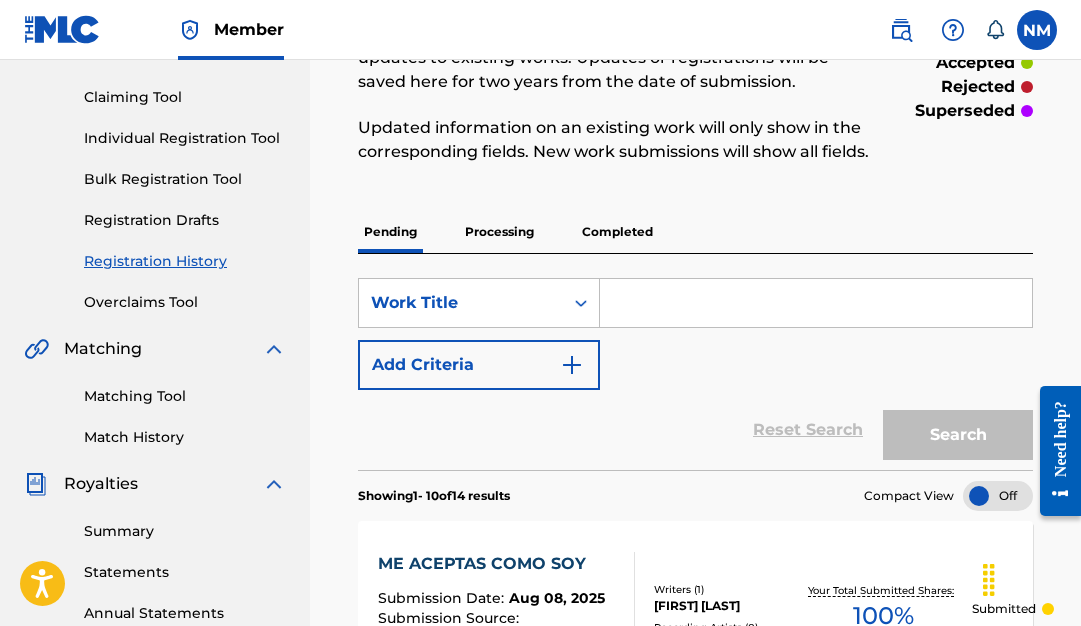 scroll, scrollTop: 213, scrollLeft: 0, axis: vertical 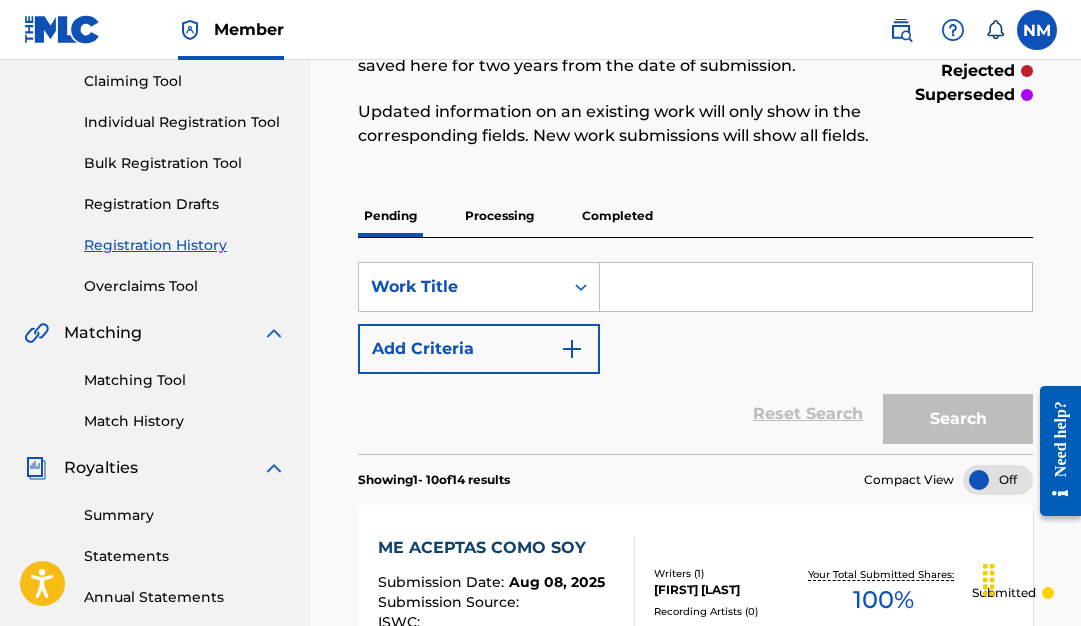 click at bounding box center [816, 287] 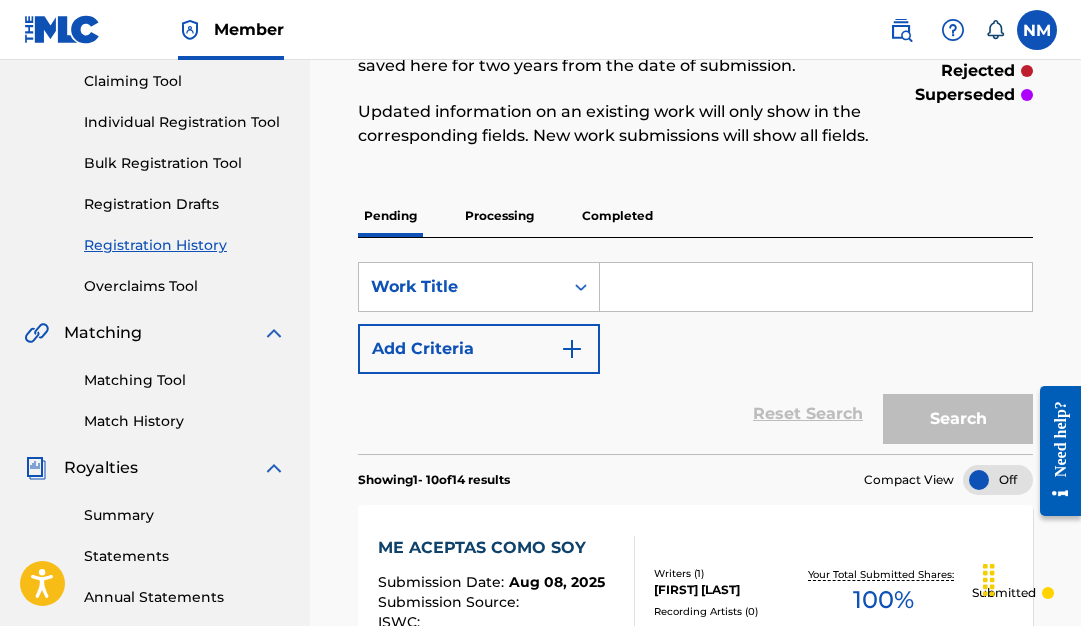 type on "M" 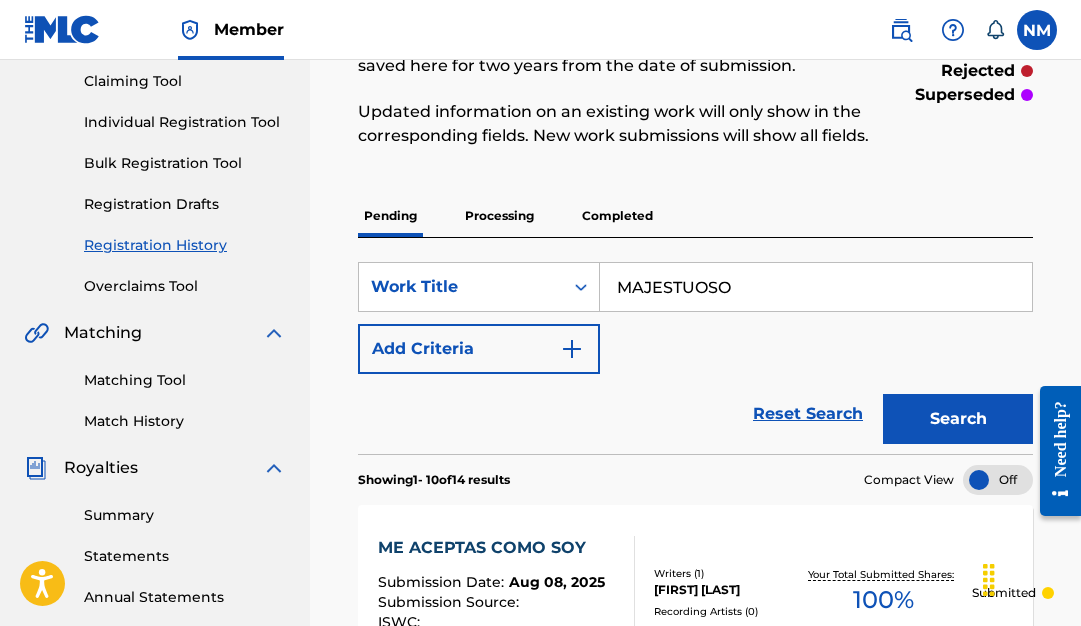 type on "MAJESTUOSO" 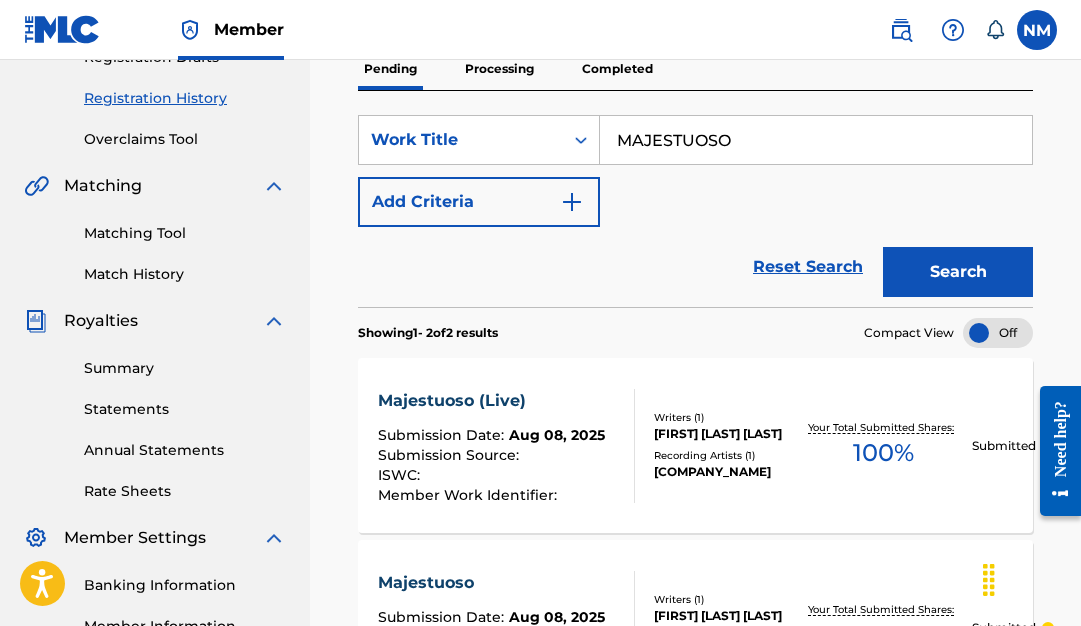 scroll, scrollTop: 362, scrollLeft: 0, axis: vertical 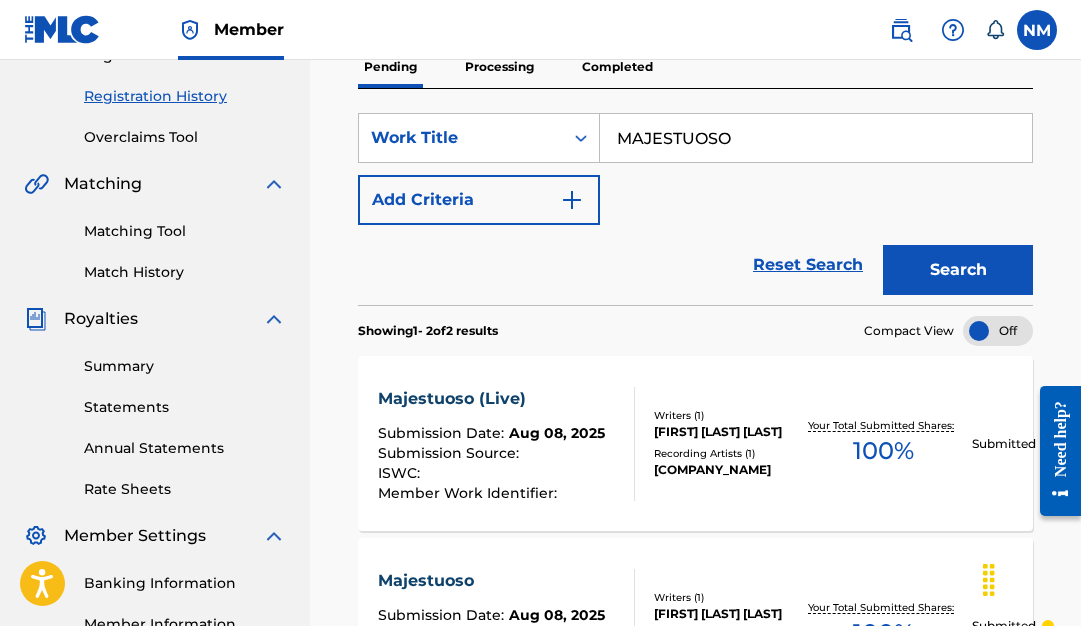 click on "Compact View" at bounding box center [909, 331] 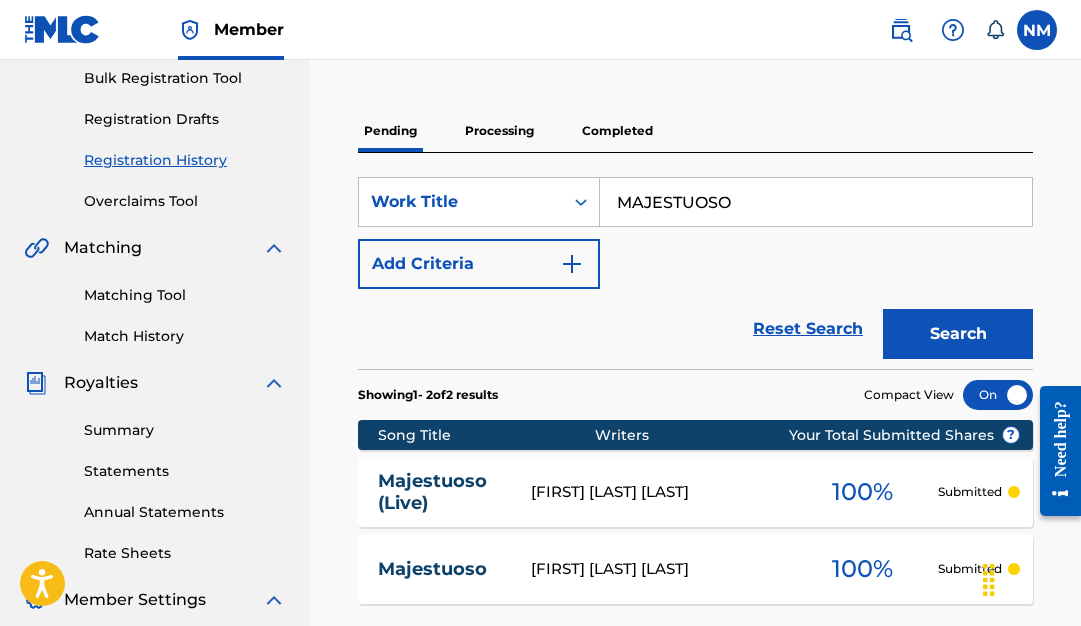 scroll, scrollTop: 297, scrollLeft: 0, axis: vertical 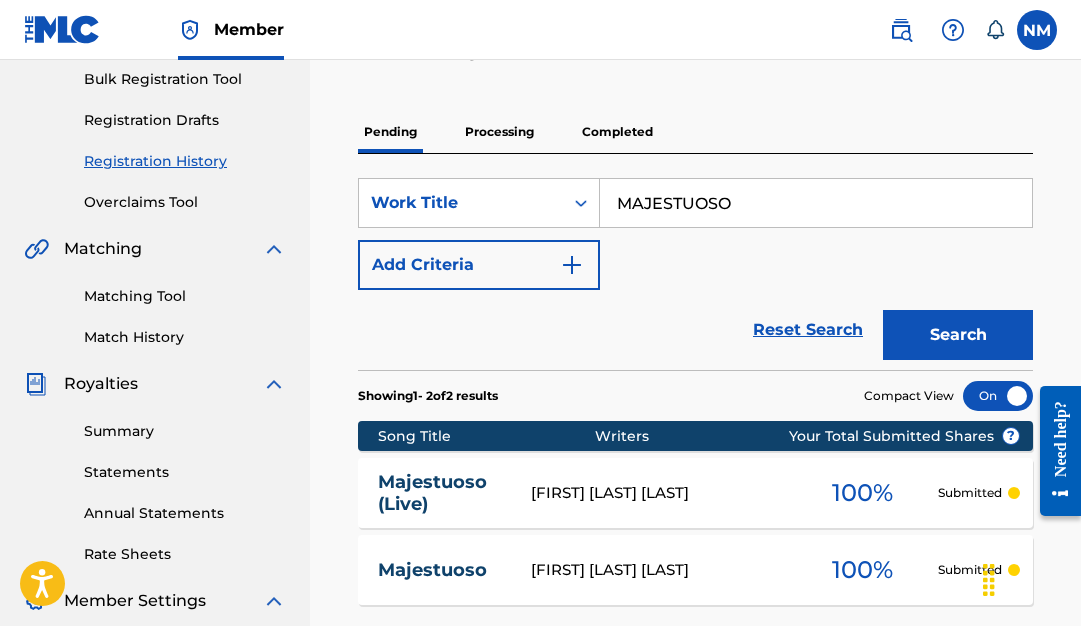 click on "Processing" at bounding box center (499, 132) 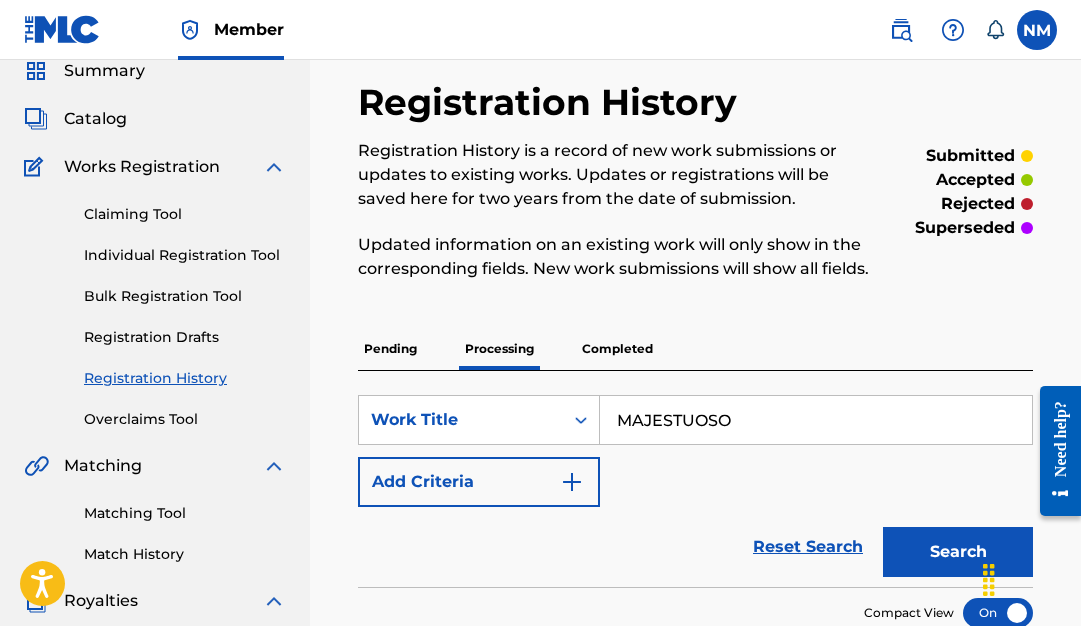 scroll, scrollTop: 83, scrollLeft: 0, axis: vertical 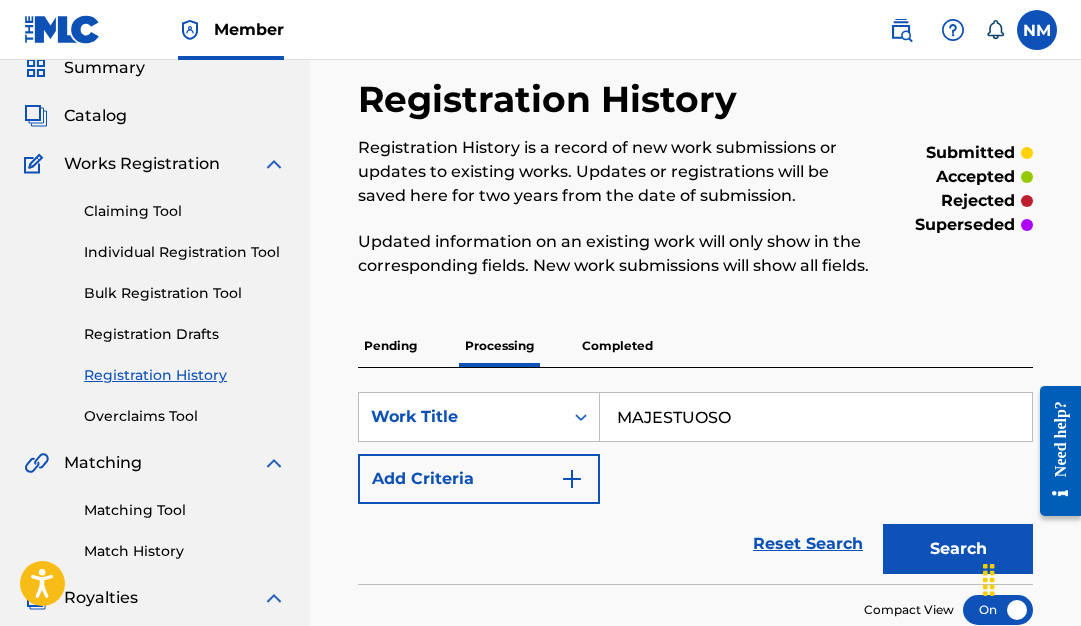 click on "Completed" at bounding box center [617, 346] 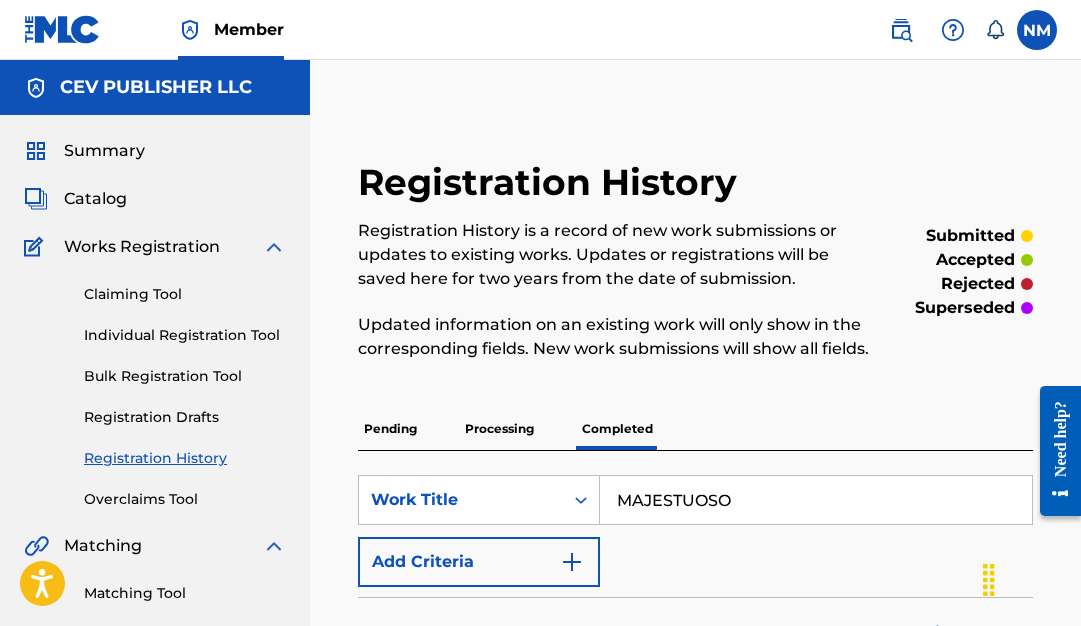 scroll, scrollTop: 0, scrollLeft: 0, axis: both 